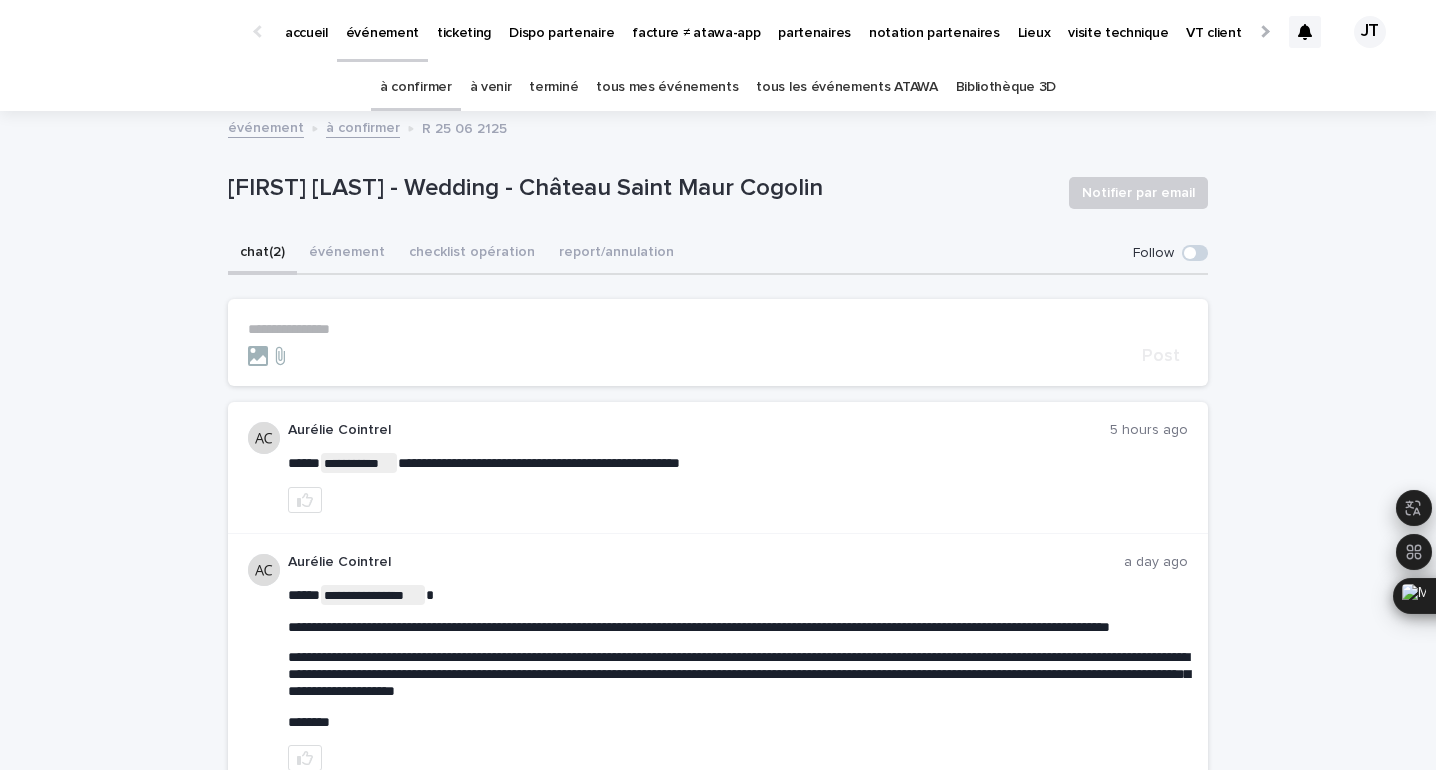 scroll, scrollTop: 0, scrollLeft: 0, axis: both 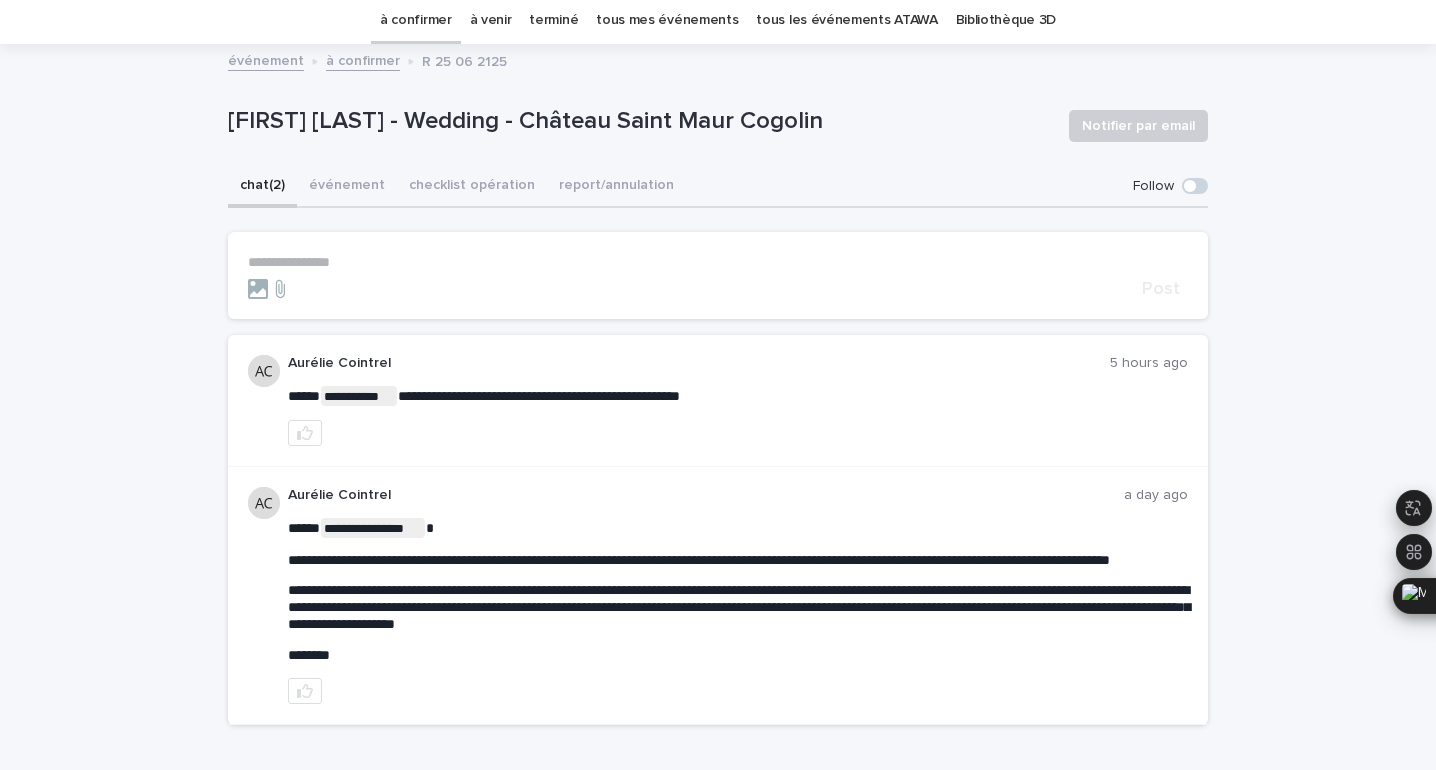 click on "[FIRST] [LAST] - Wedding - Château Saint Maur Cogolin" at bounding box center (640, 121) 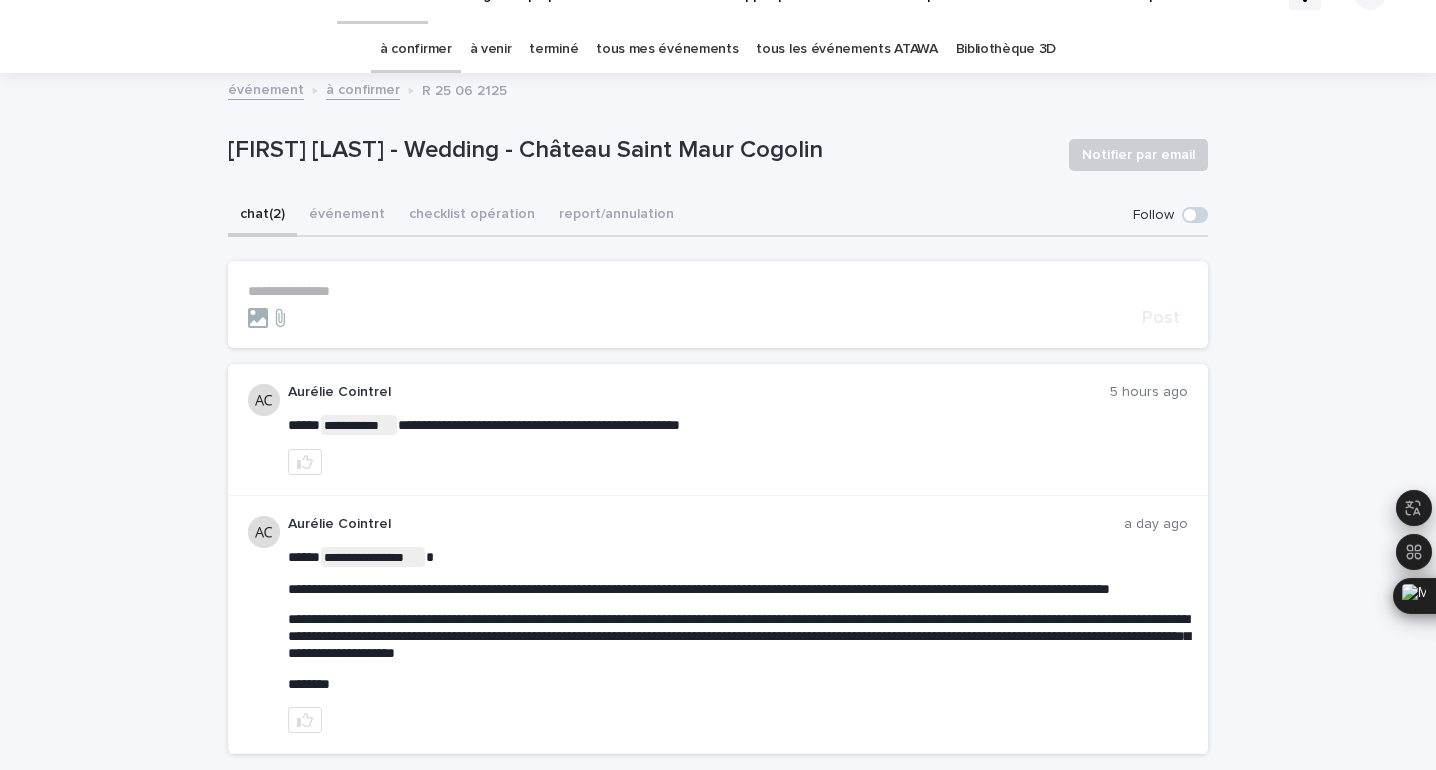 scroll, scrollTop: 0, scrollLeft: 0, axis: both 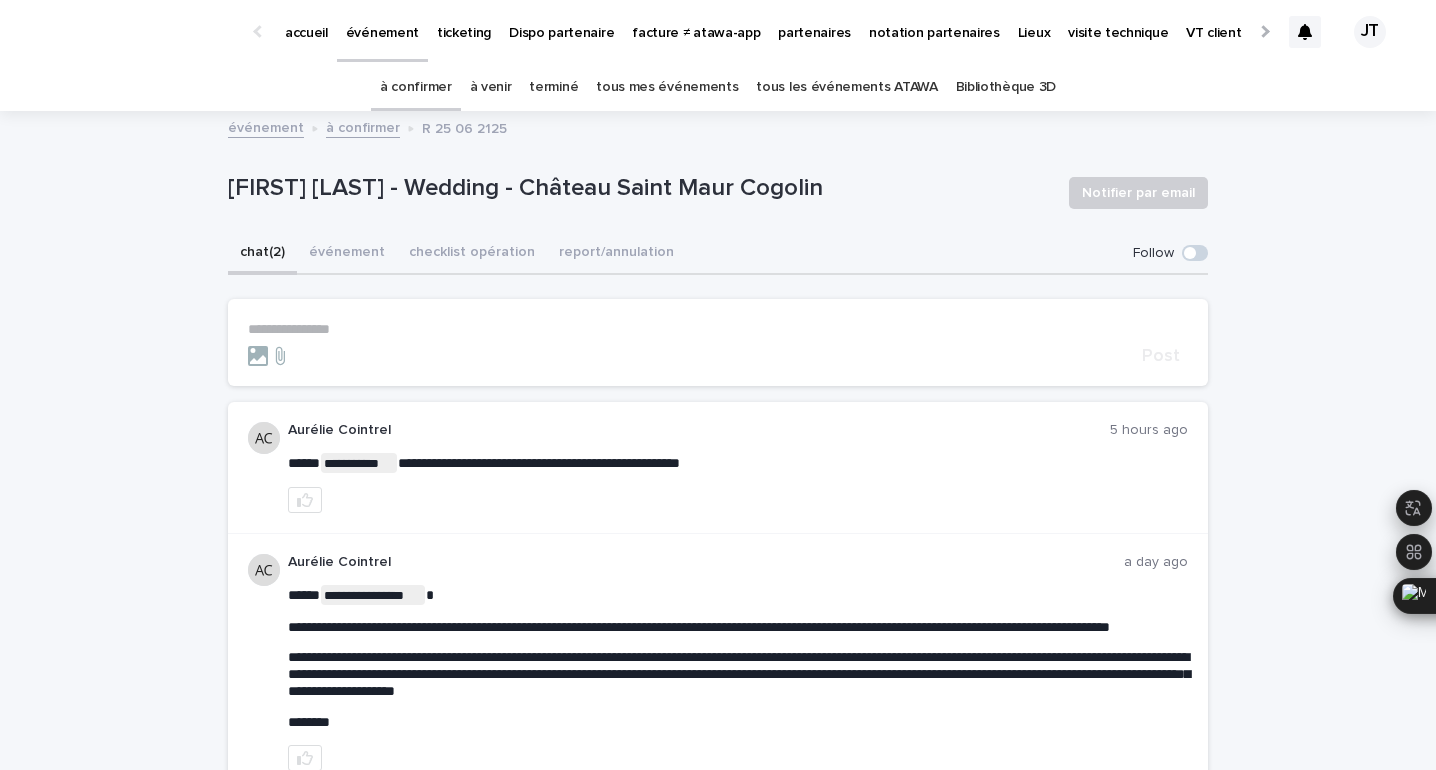 click on "à venir" at bounding box center [491, 87] 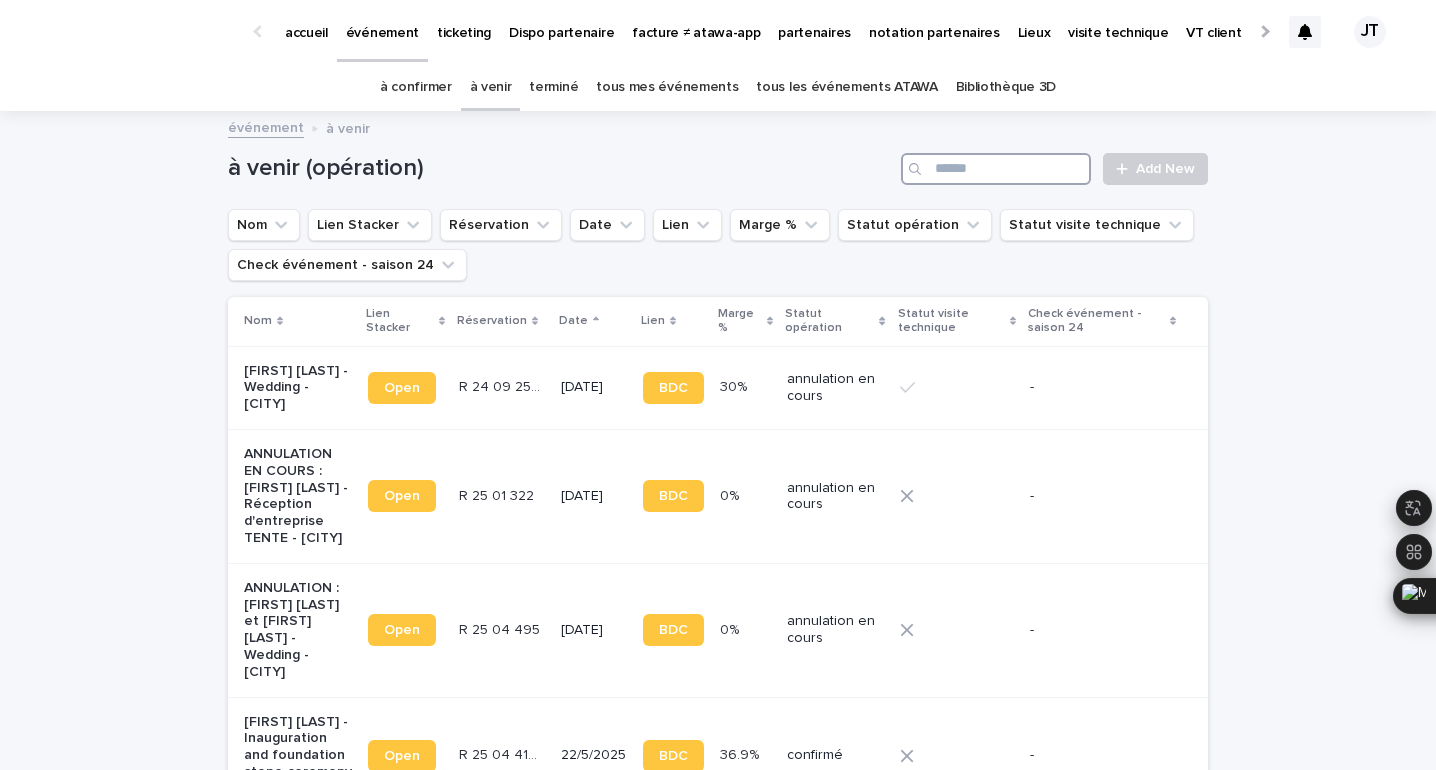 click at bounding box center [996, 169] 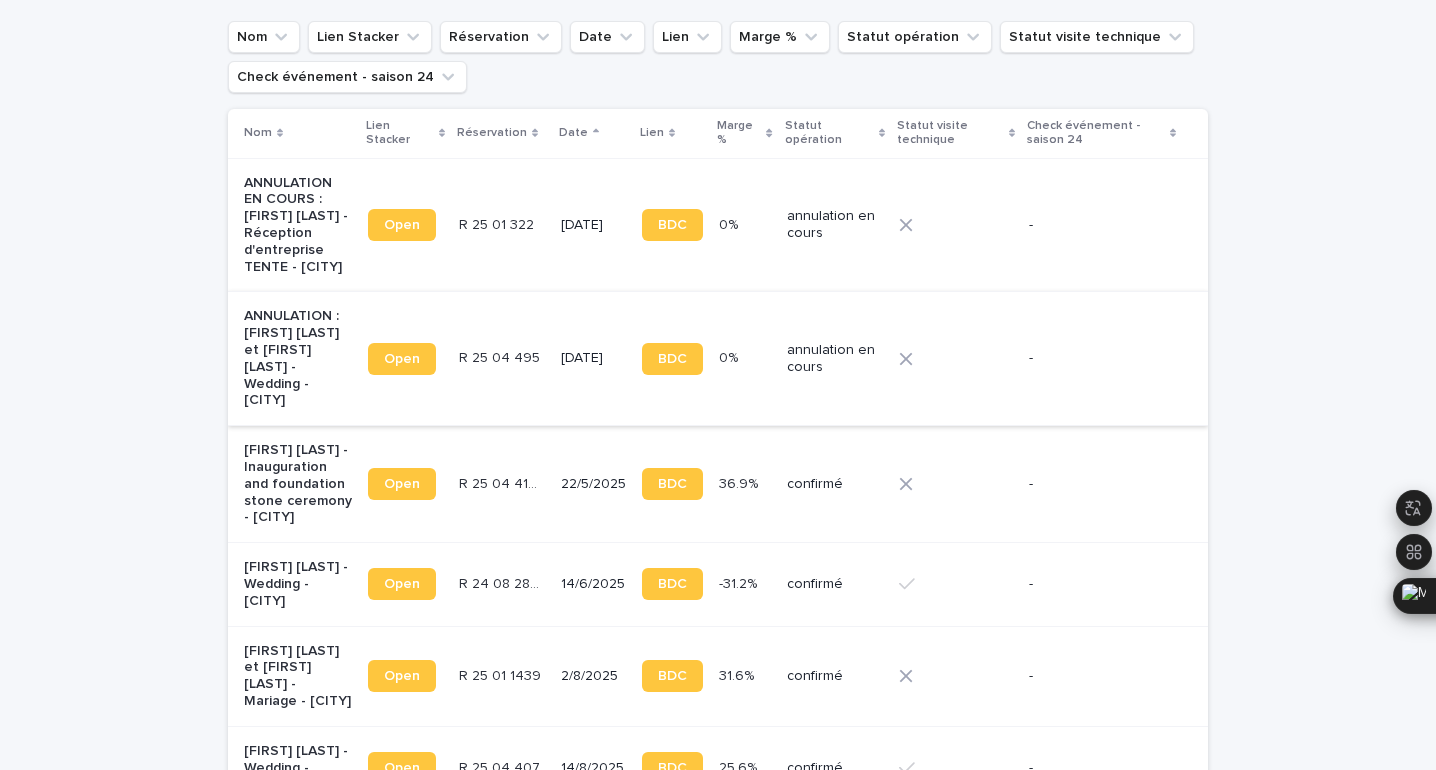 scroll, scrollTop: 306, scrollLeft: 0, axis: vertical 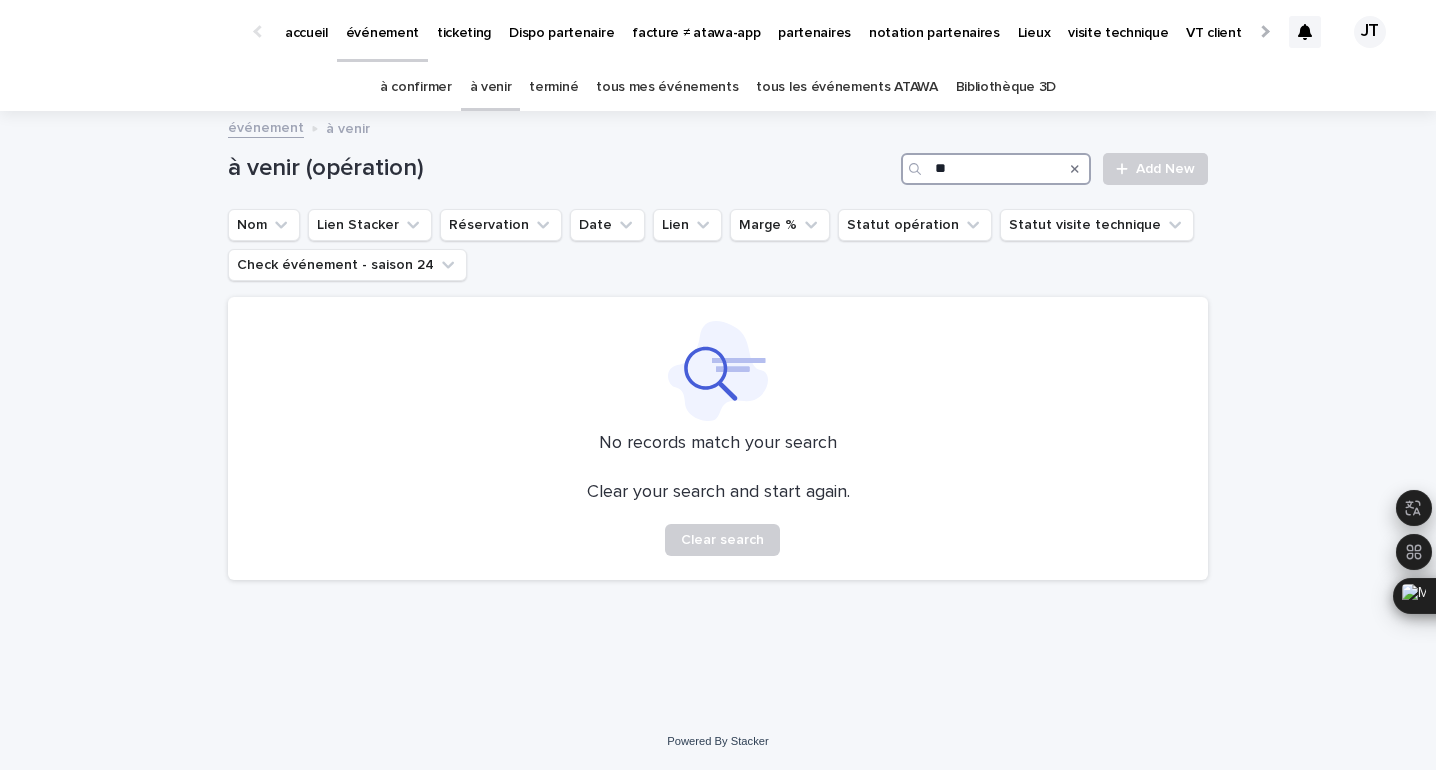 type on "*" 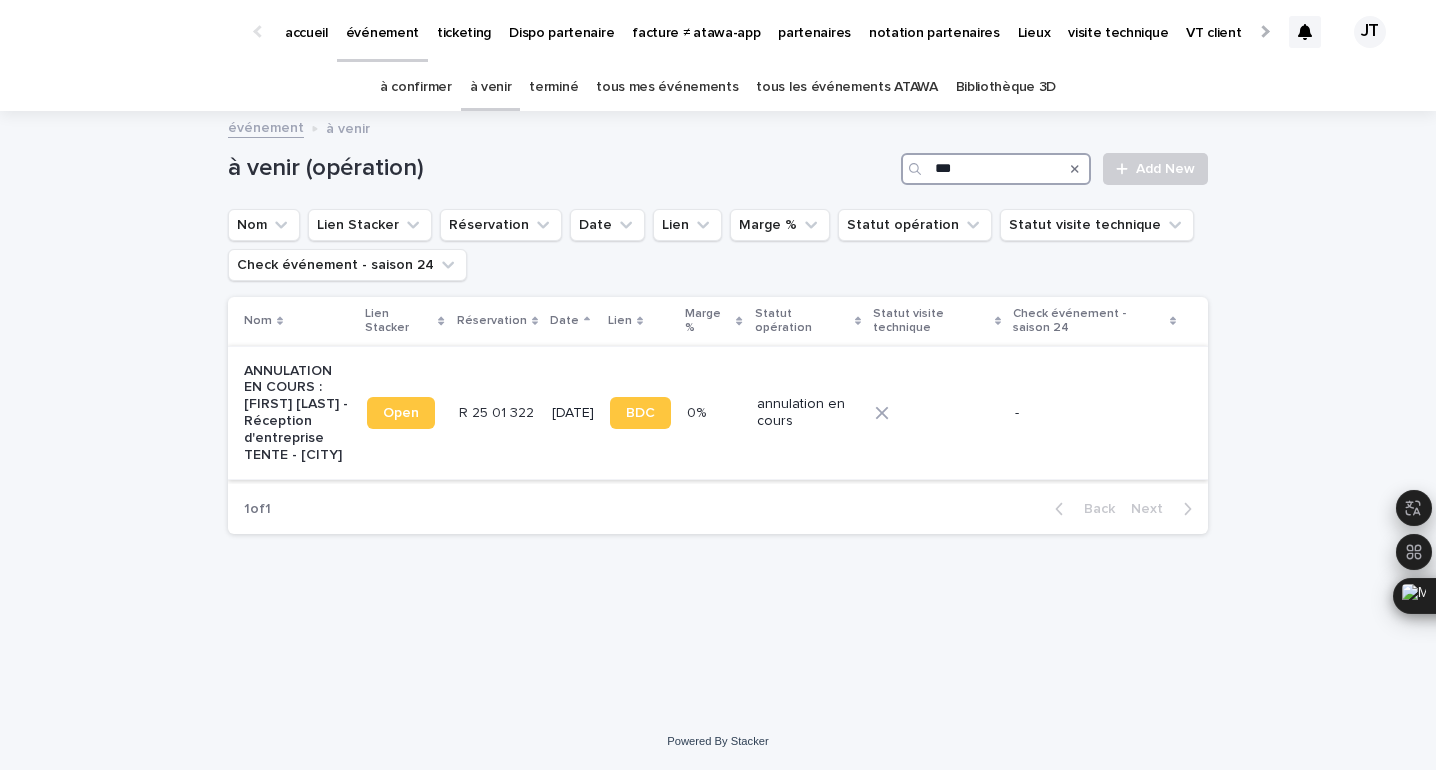 type on "***" 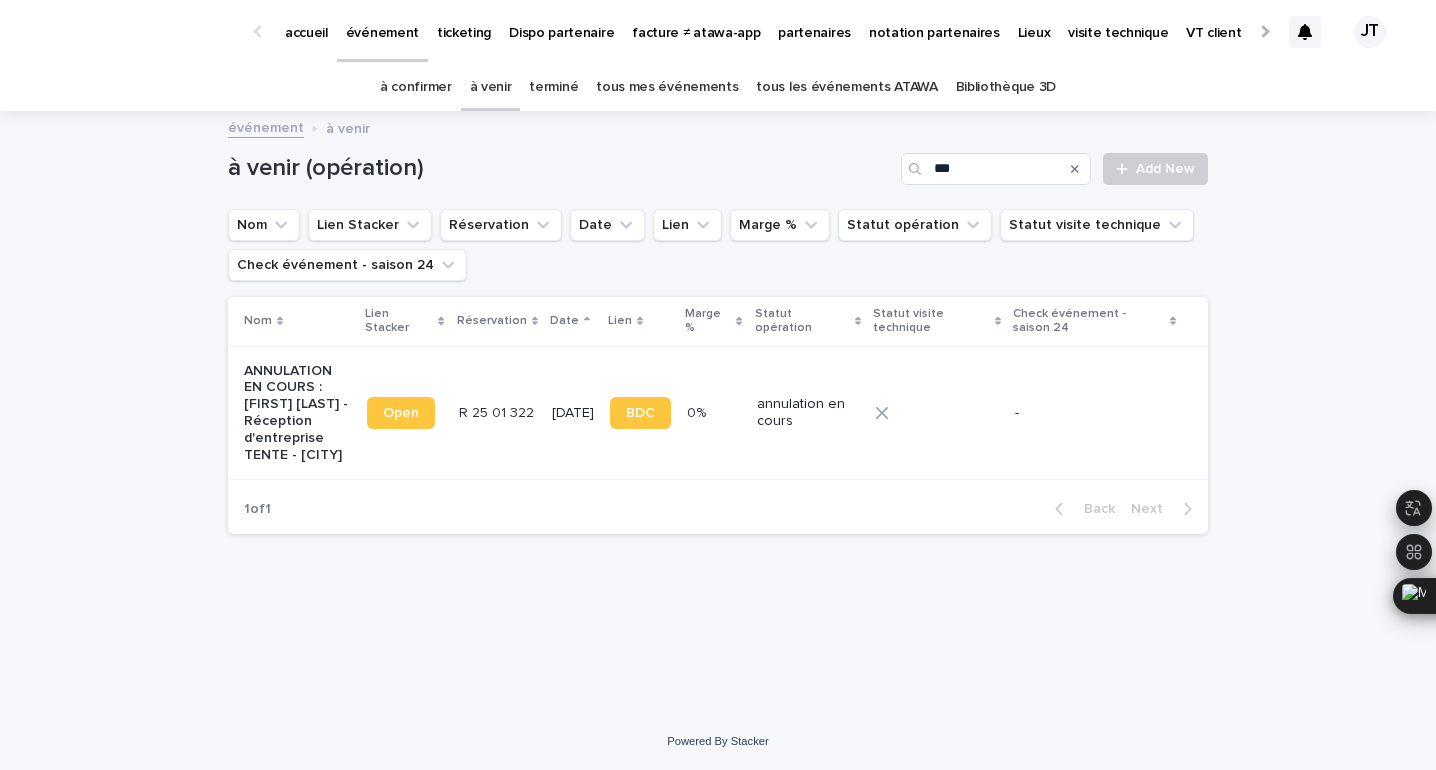 click on "R 25 01 322 R 25 01 322" at bounding box center (497, 413) 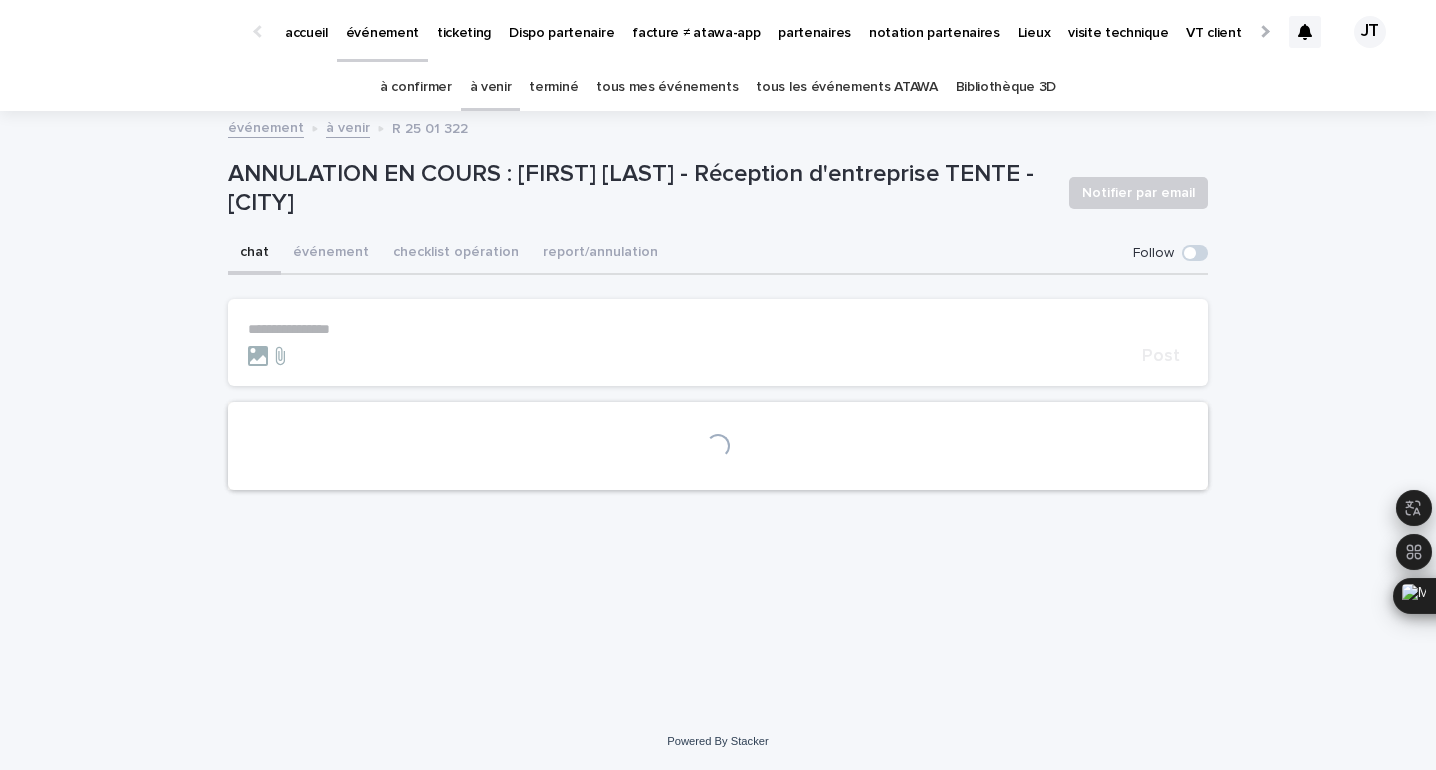 click on "terminé" at bounding box center (553, 87) 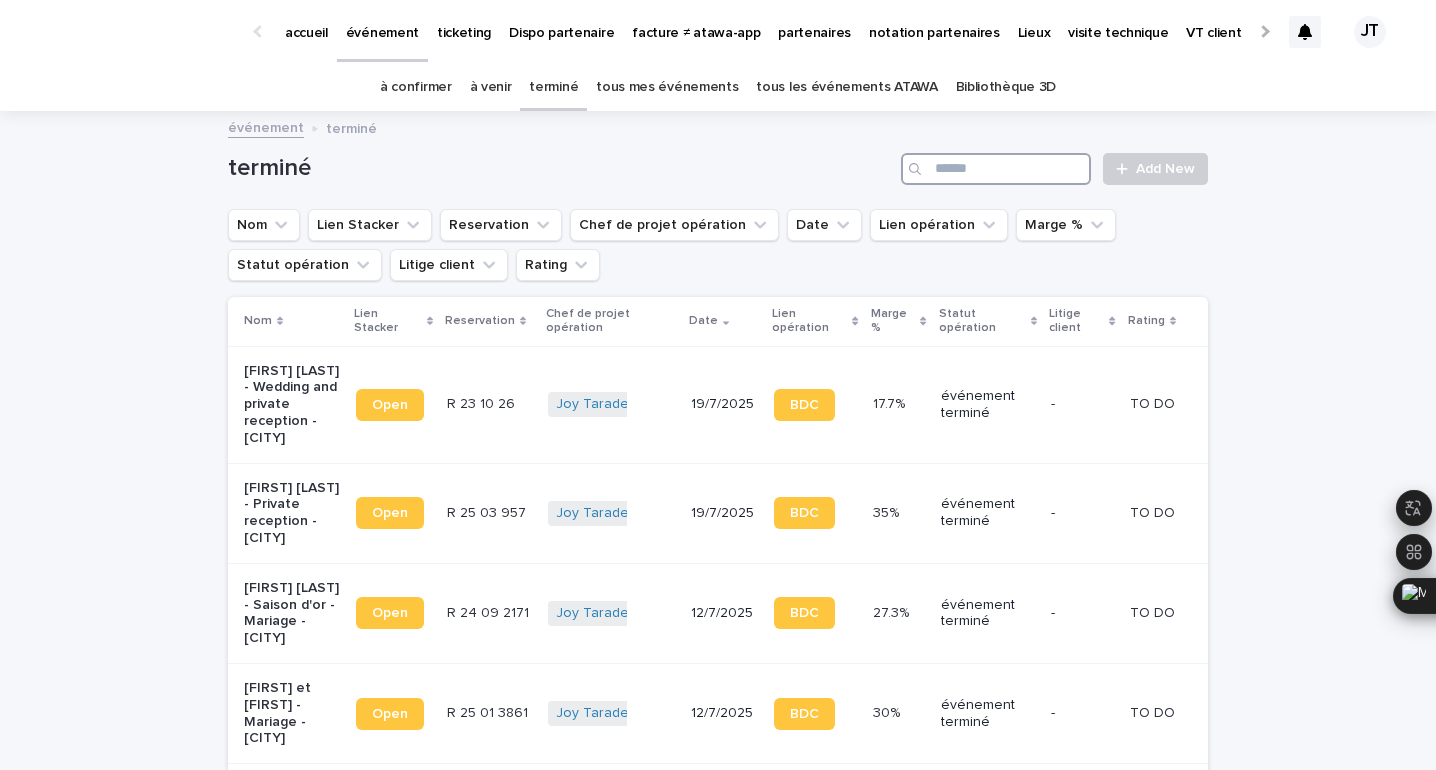 click at bounding box center [996, 169] 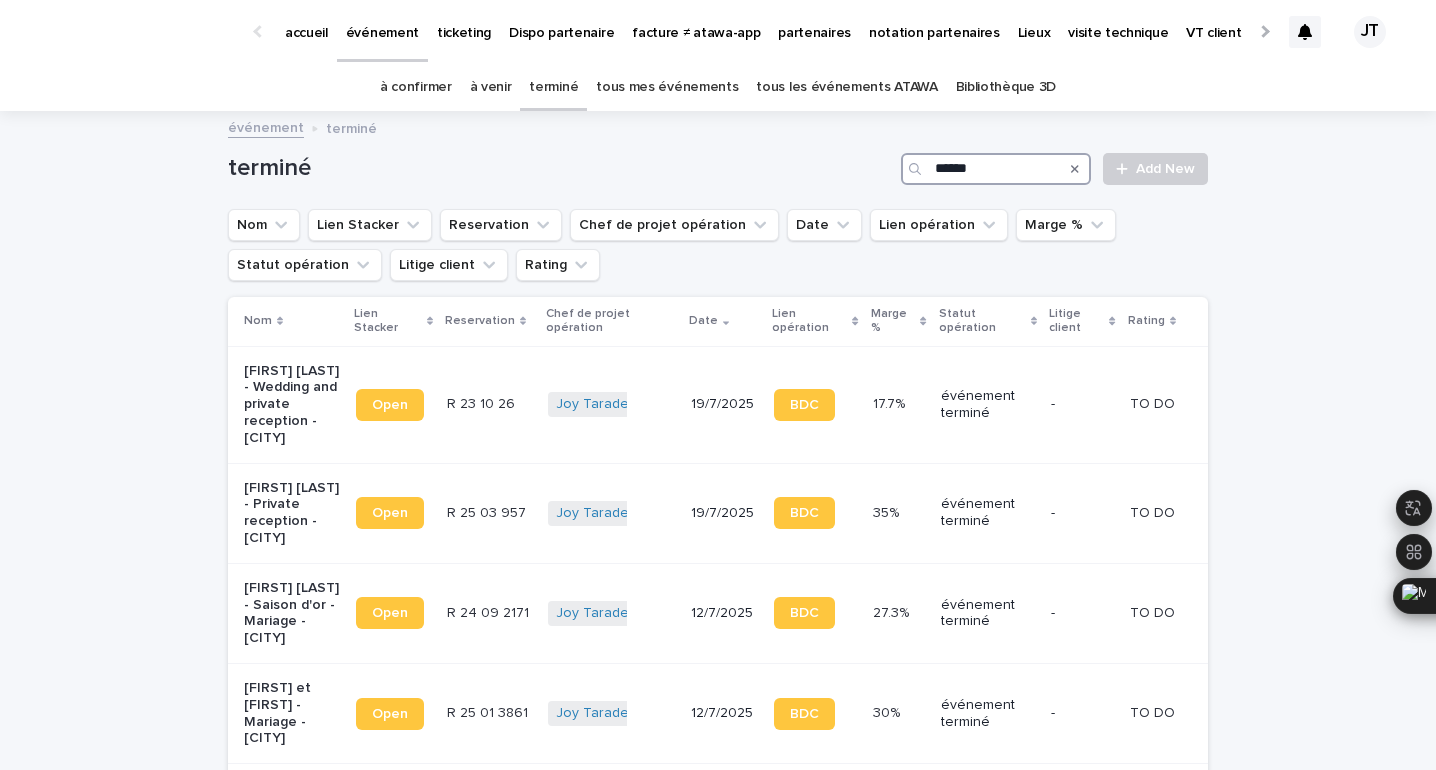 type on "*******" 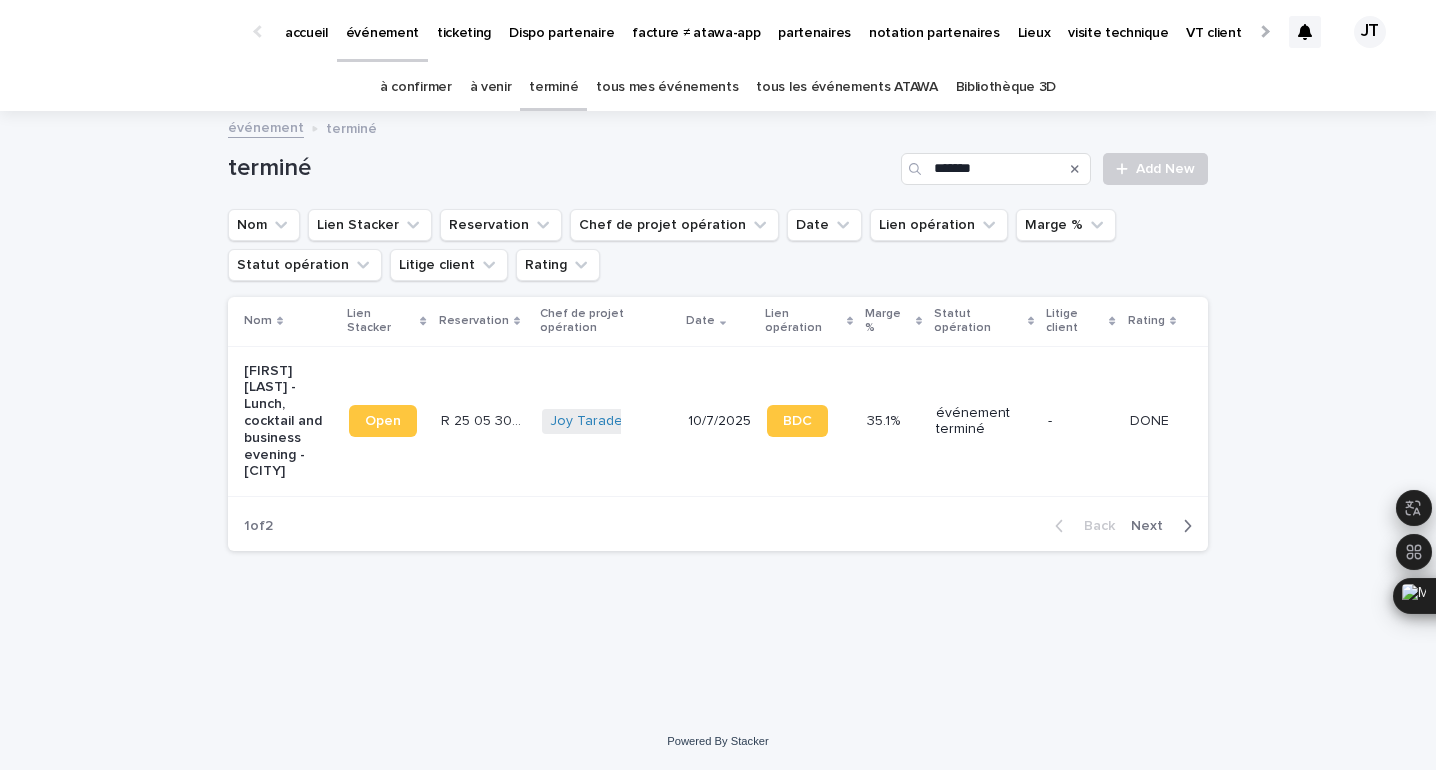 click on "R 25 05 3097 R 25 05 3097" at bounding box center [483, 421] 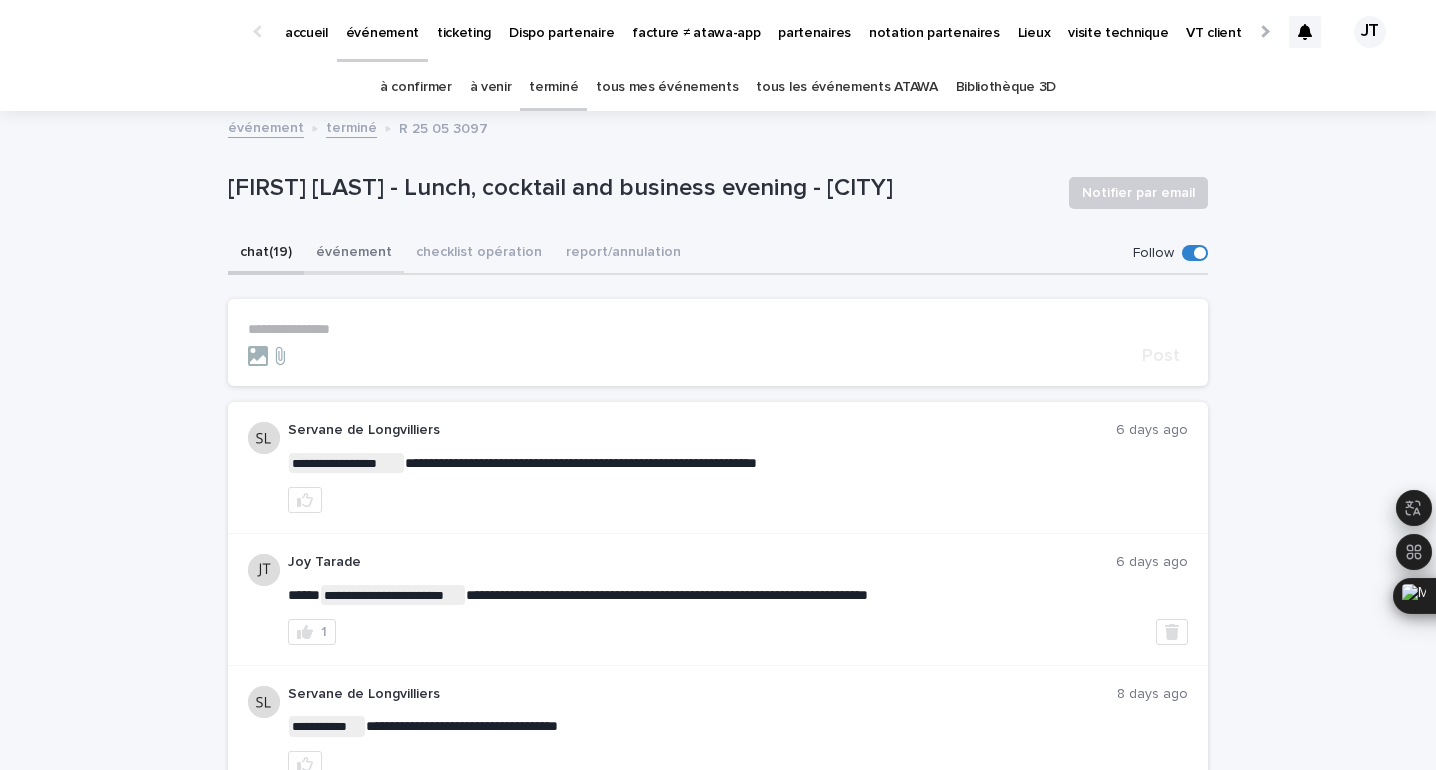 click on "événement" at bounding box center [354, 254] 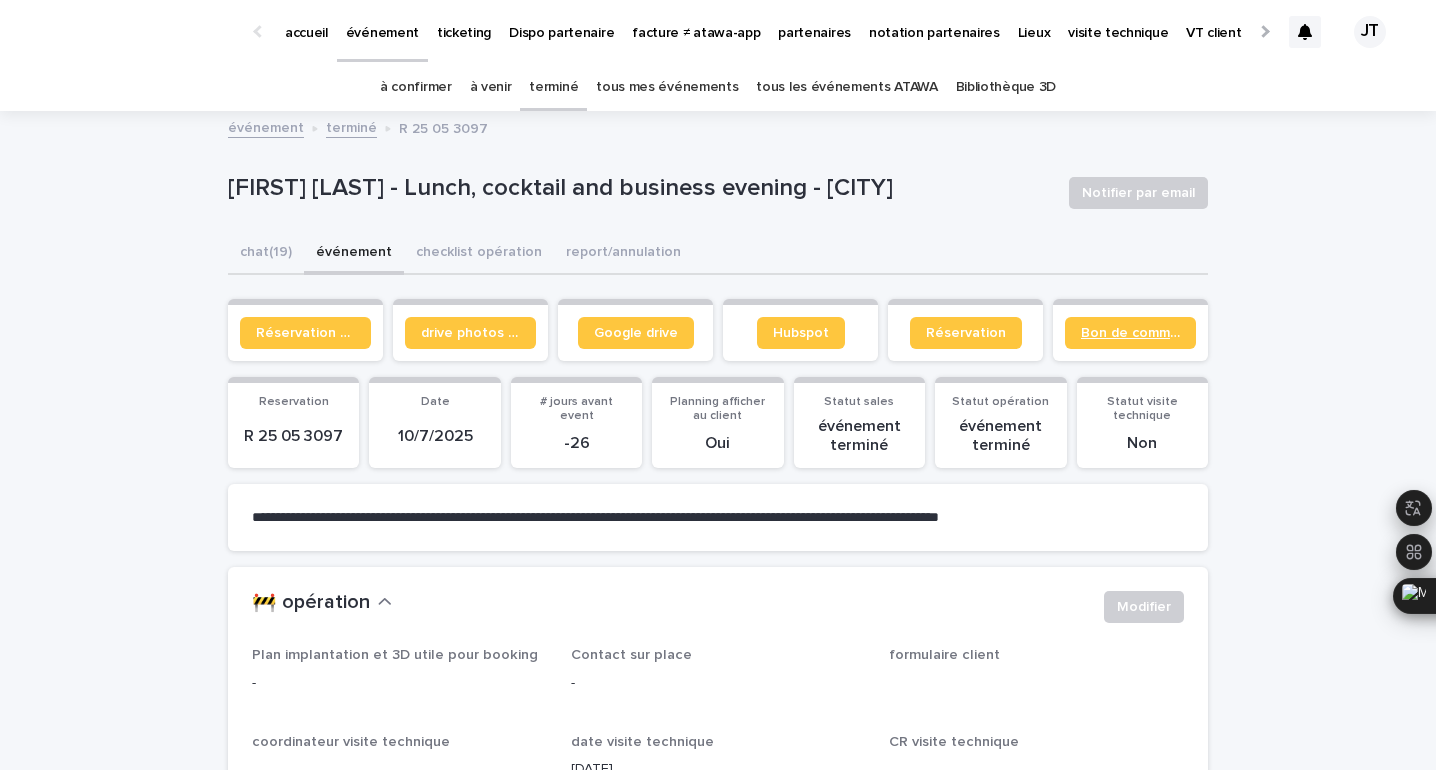 click on "Bon de commande" at bounding box center [1130, 333] 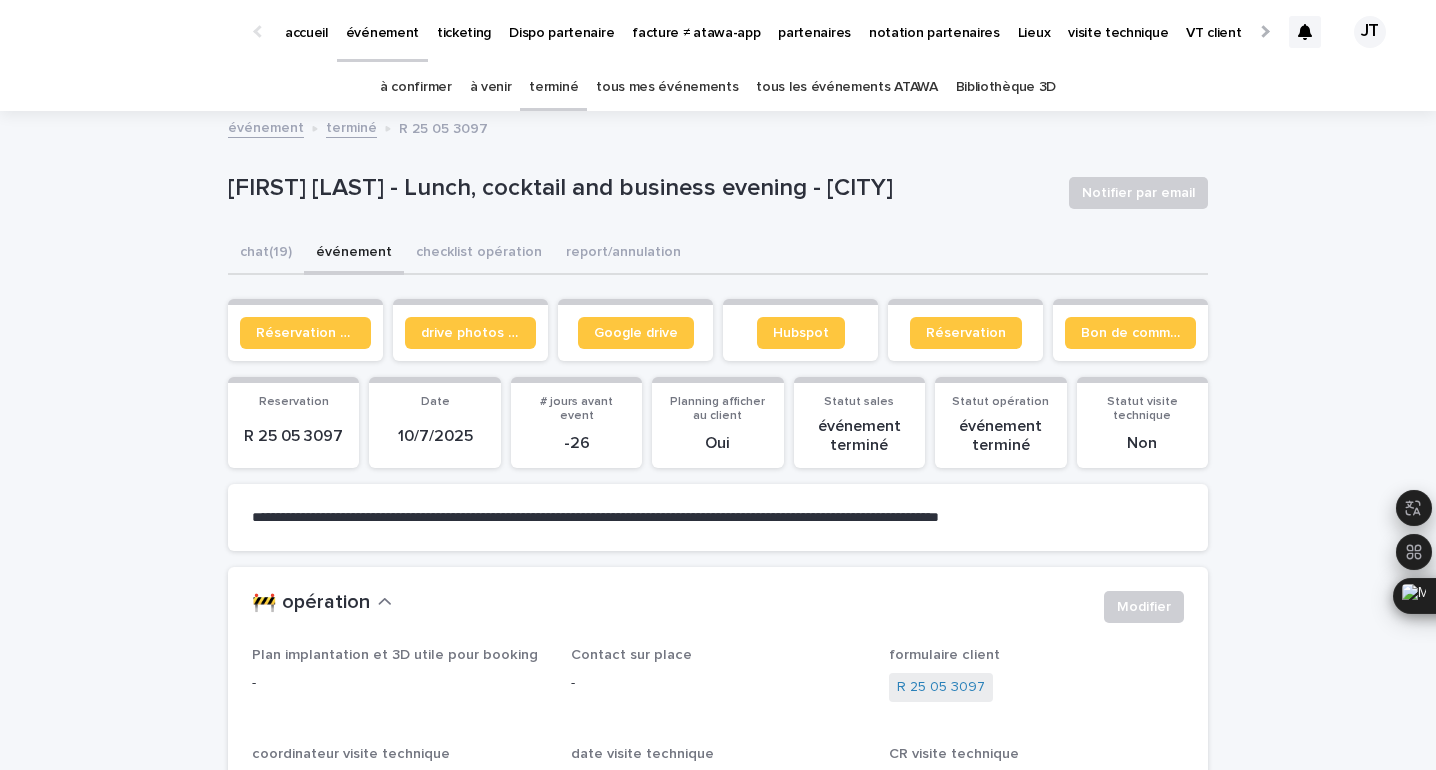 click on "R 25 05 3097" at bounding box center (293, 436) 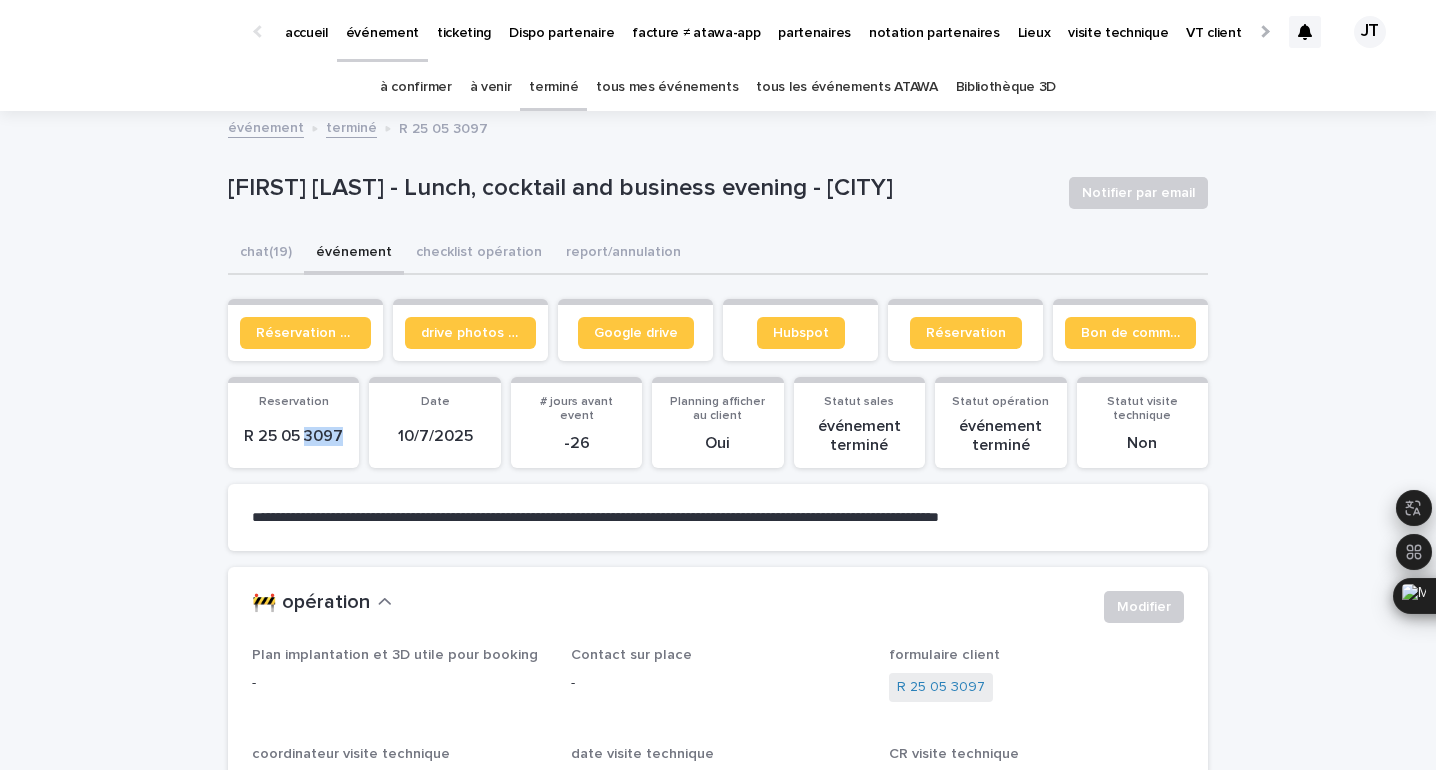 click on "R 25 05 3097" at bounding box center (293, 436) 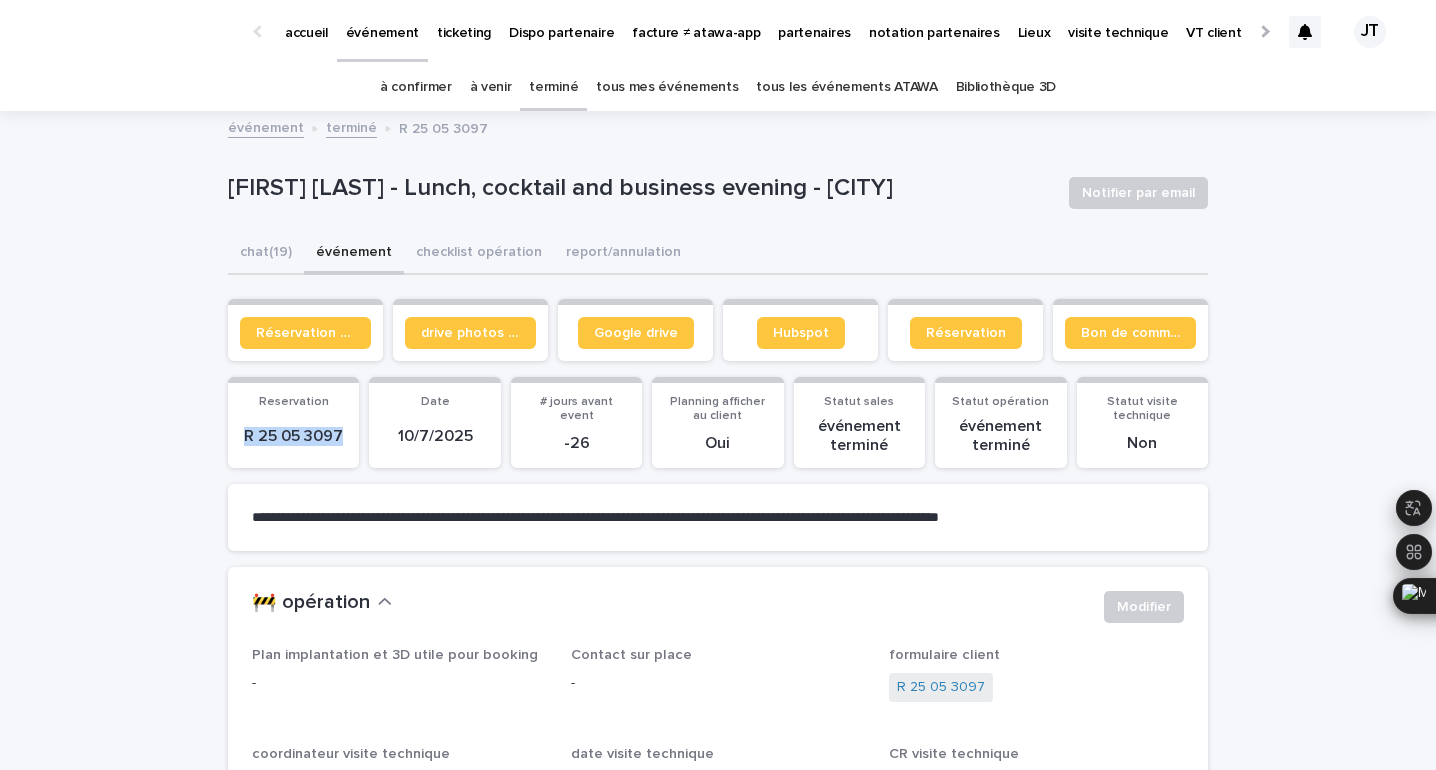 click on "R 25 05 3097" at bounding box center [293, 436] 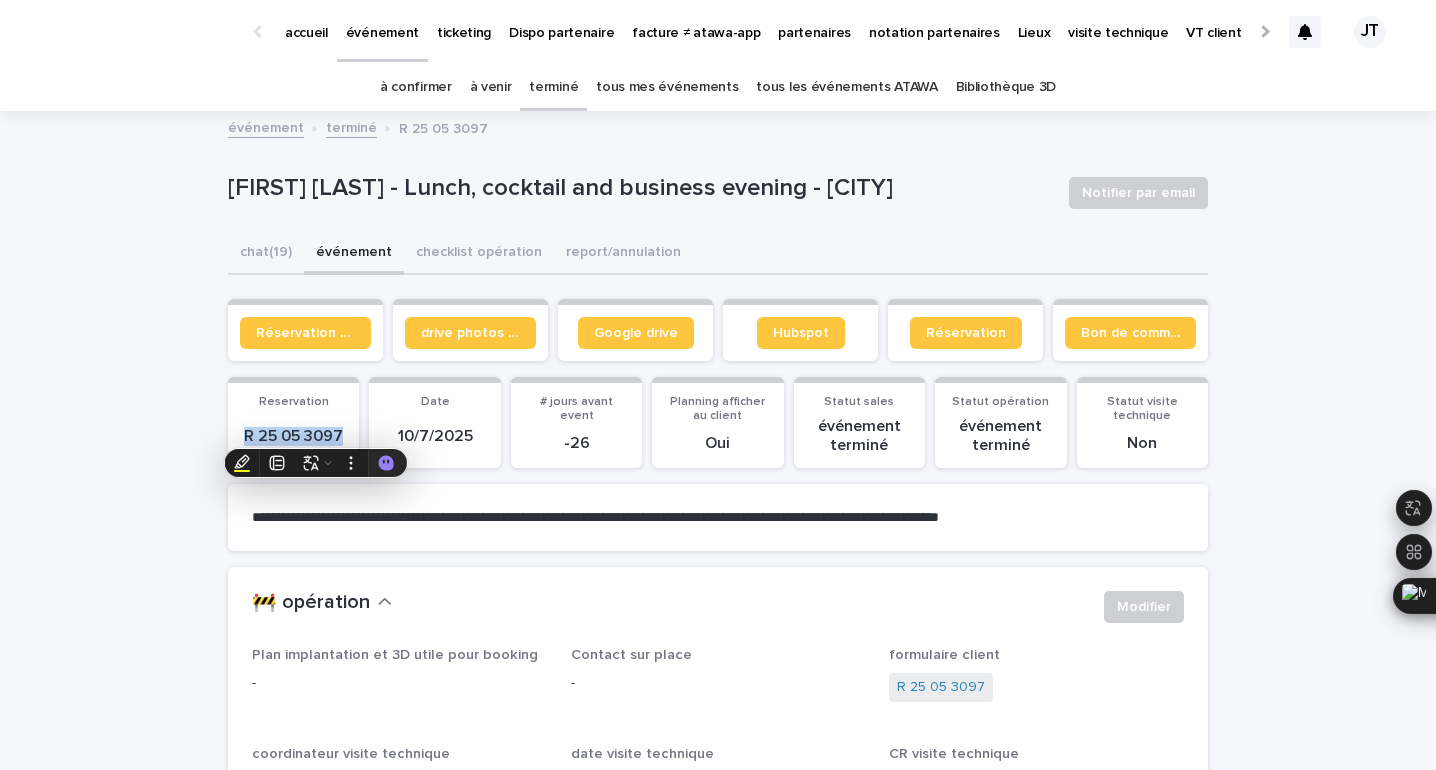 copy on "R 25 05 3097" 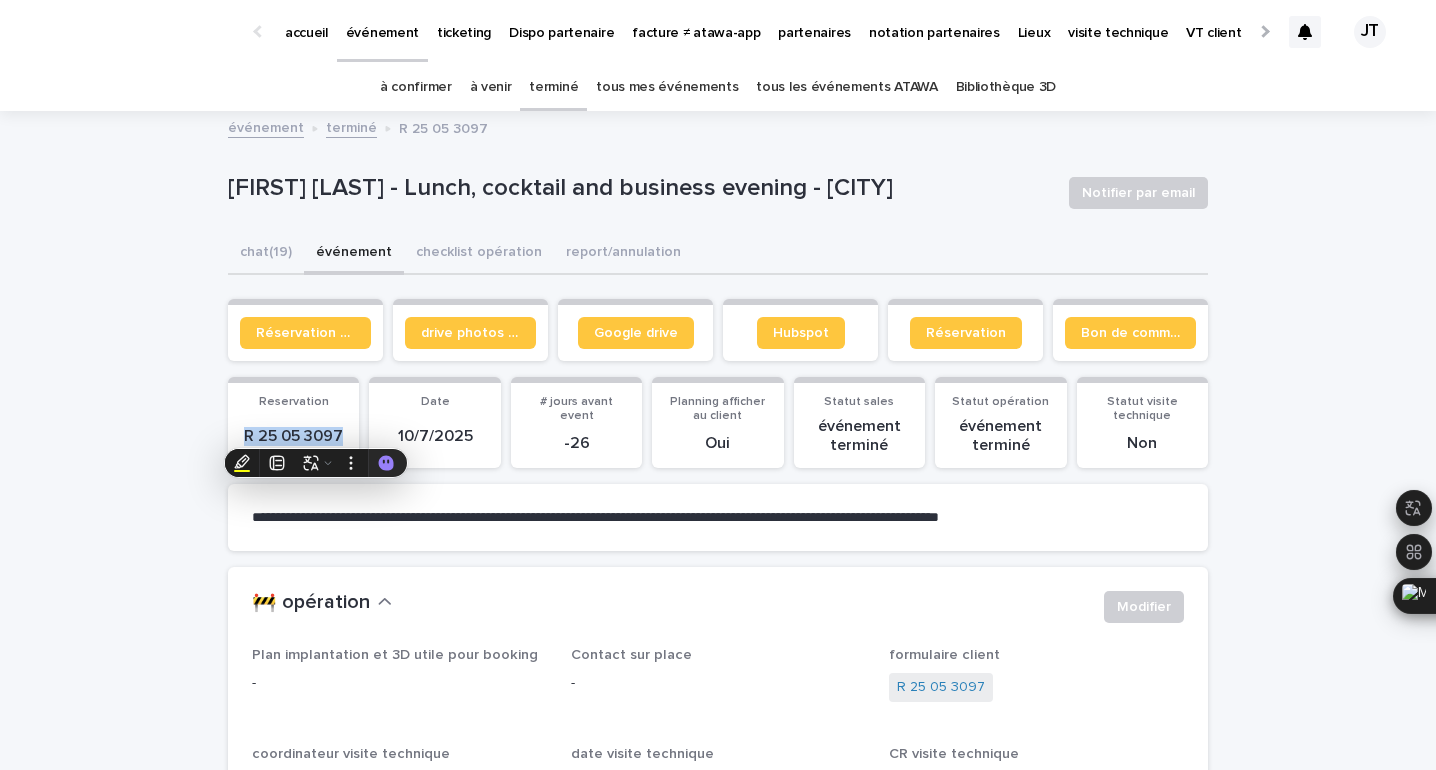 click on "à confirmer" at bounding box center (416, 87) 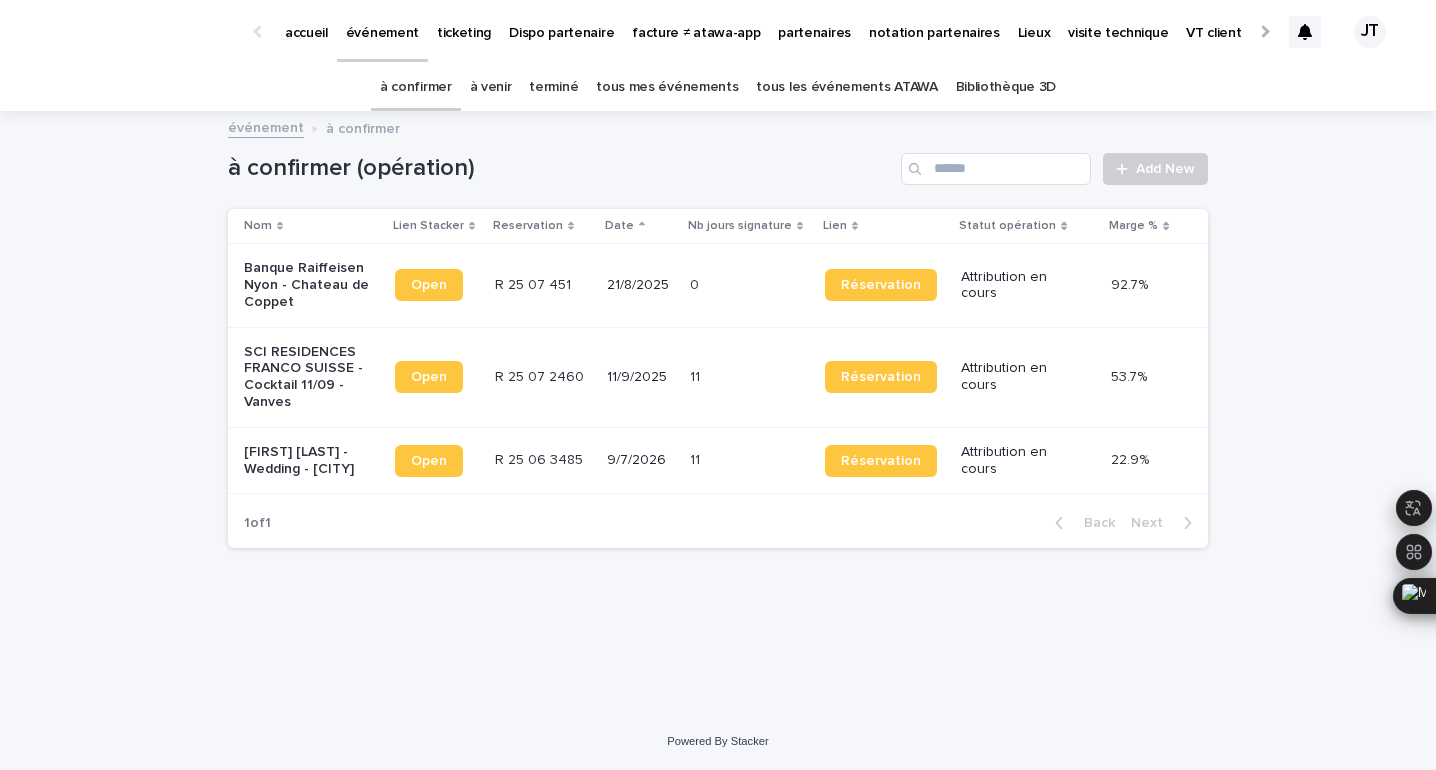 click on "R 25 06 3485" at bounding box center [541, 458] 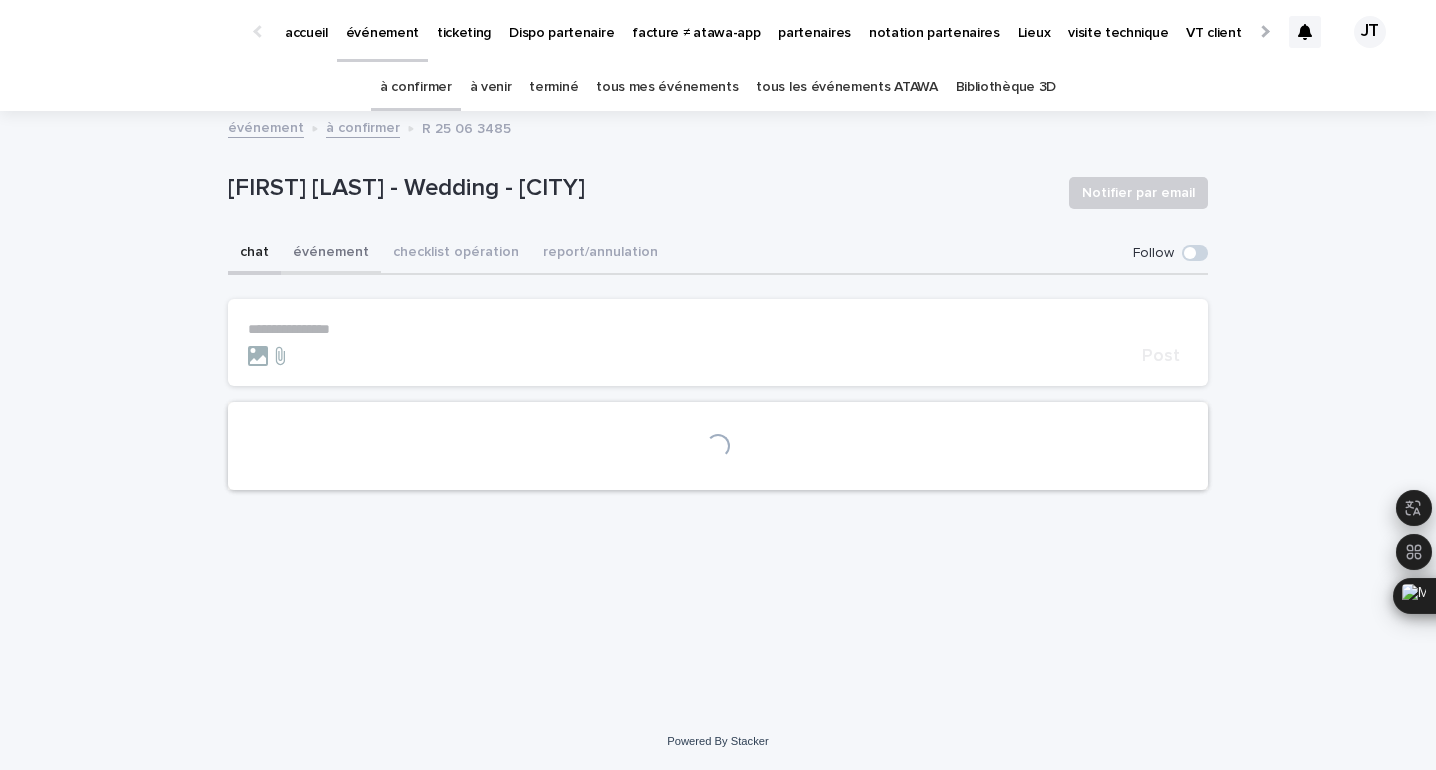 click on "événement" at bounding box center (331, 254) 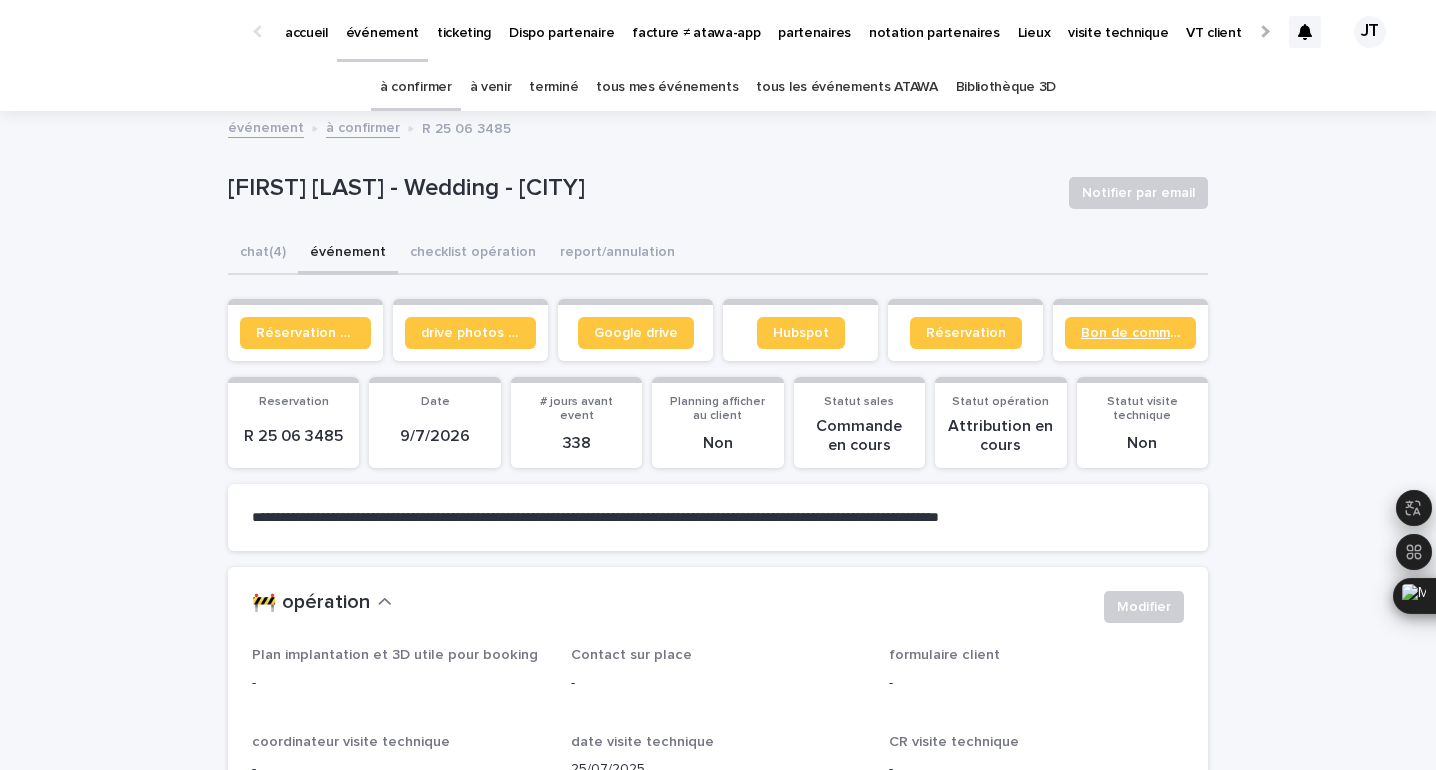 click on "Bon de commande" at bounding box center [1130, 333] 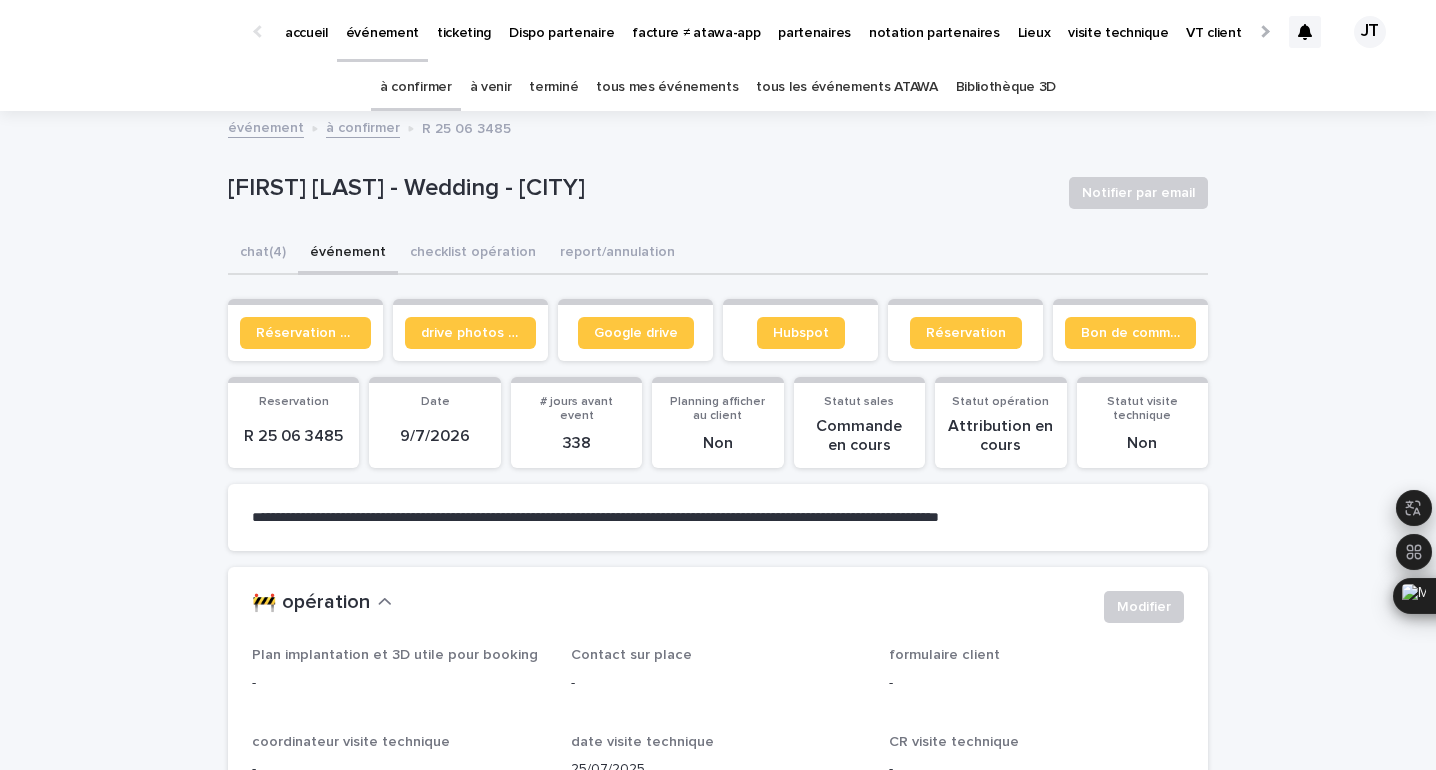 click on "à confirmer" at bounding box center (416, 87) 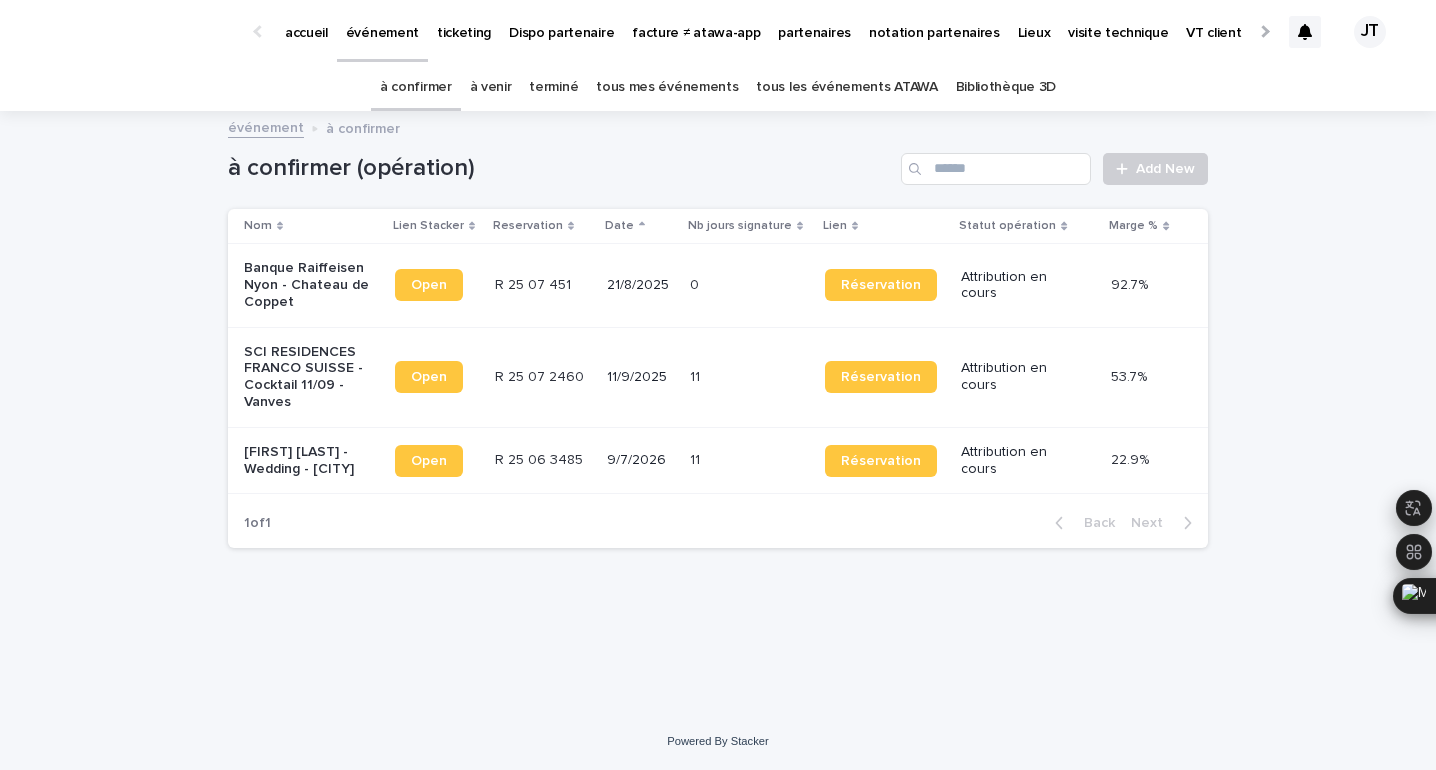 click at bounding box center [721, 377] 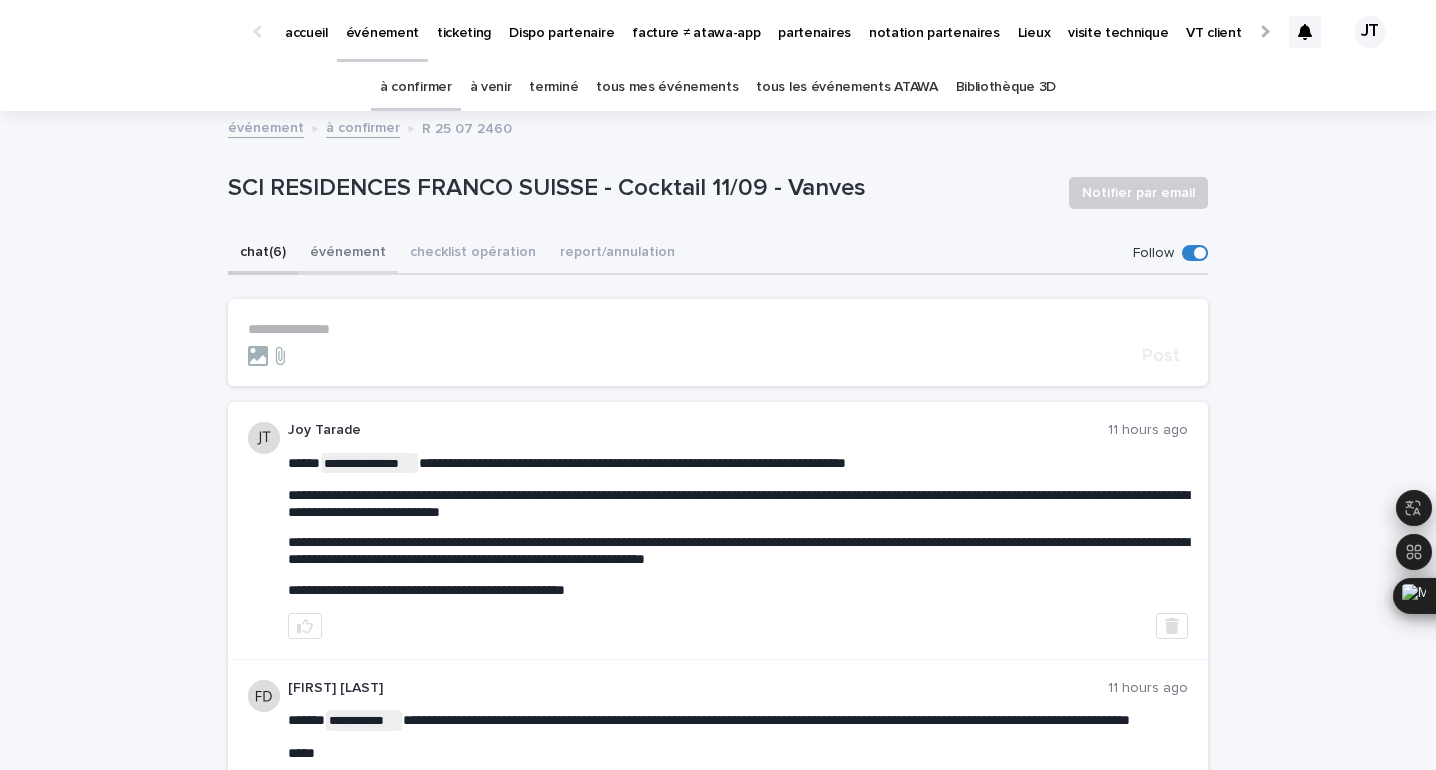 click on "événement" at bounding box center [348, 254] 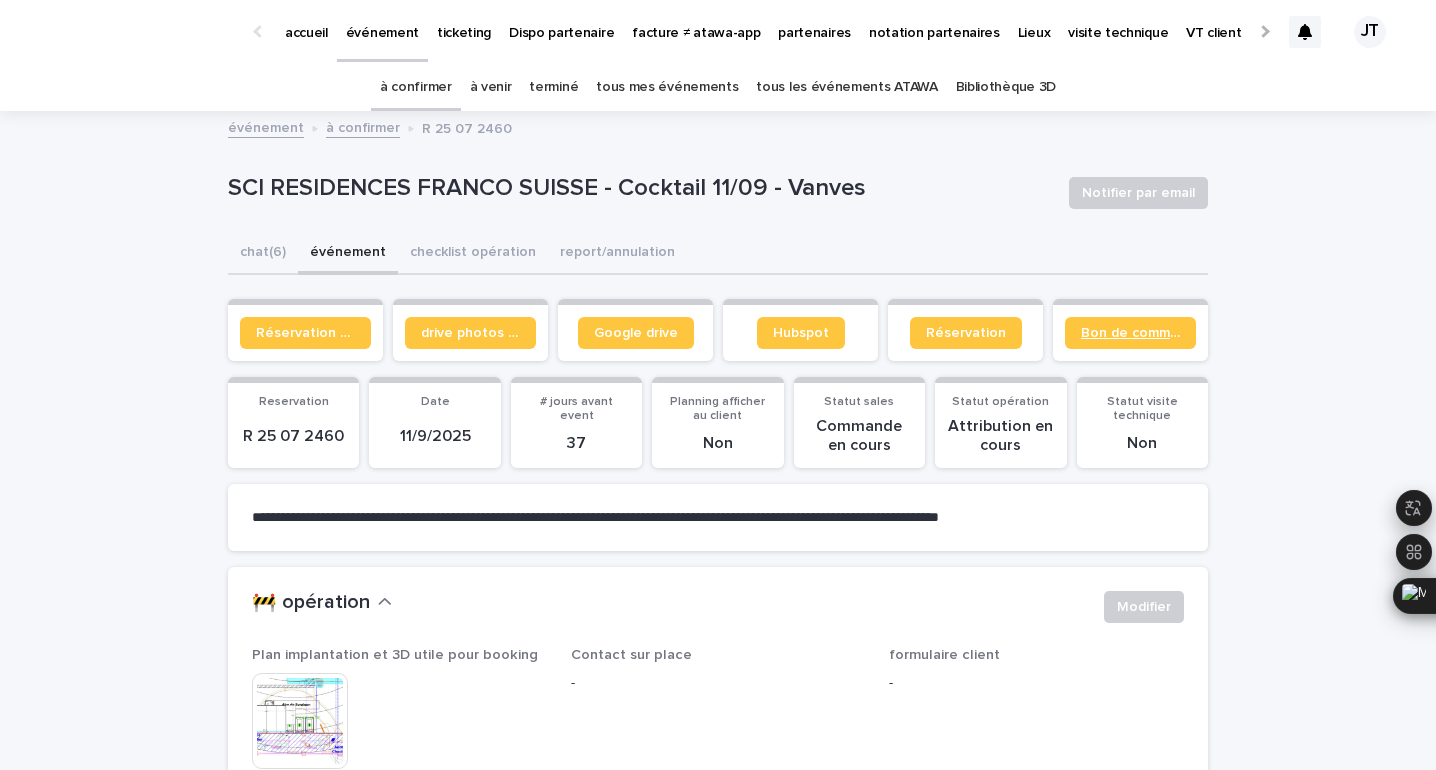 click on "Bon de commande" at bounding box center [1130, 333] 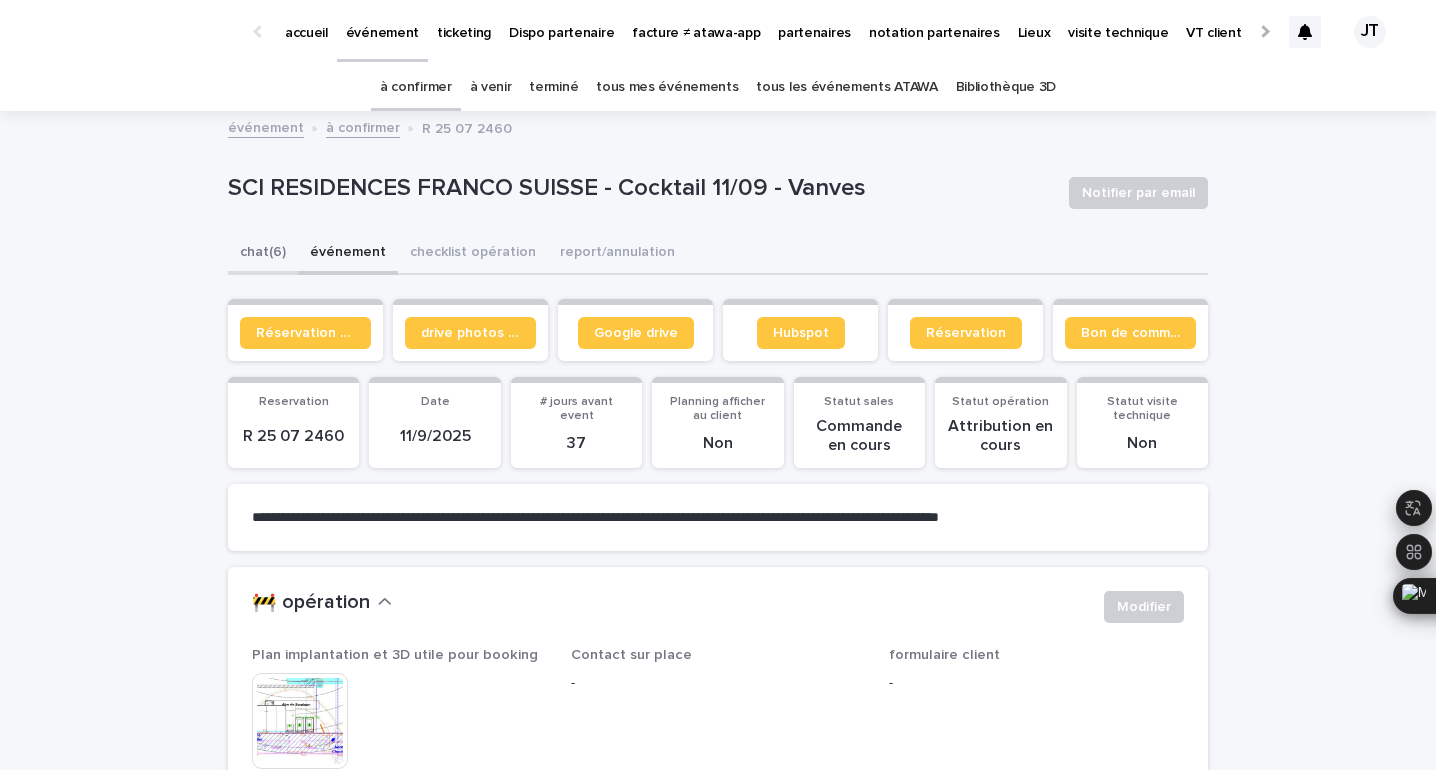 click on "chat  (6)" at bounding box center [263, 254] 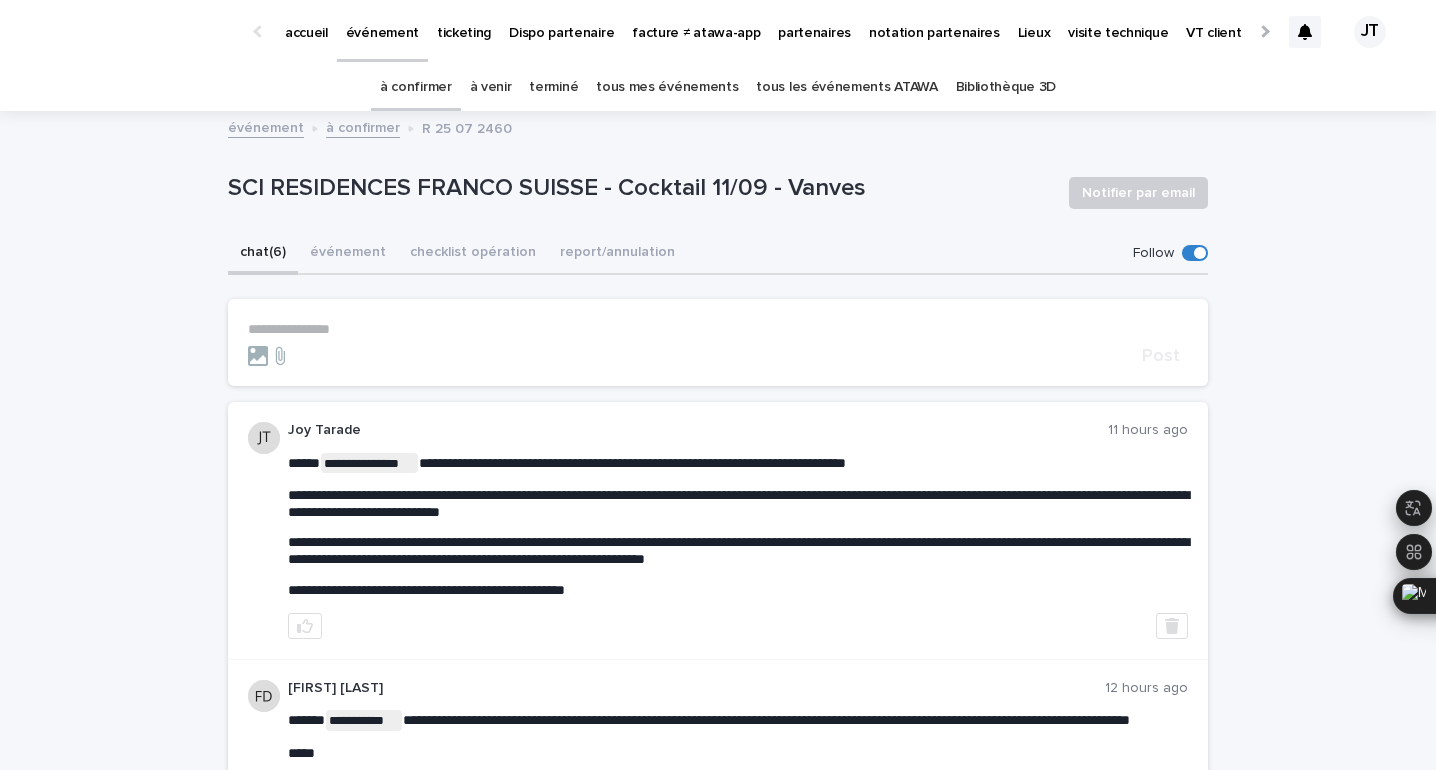 click on "**********" at bounding box center [718, 343] 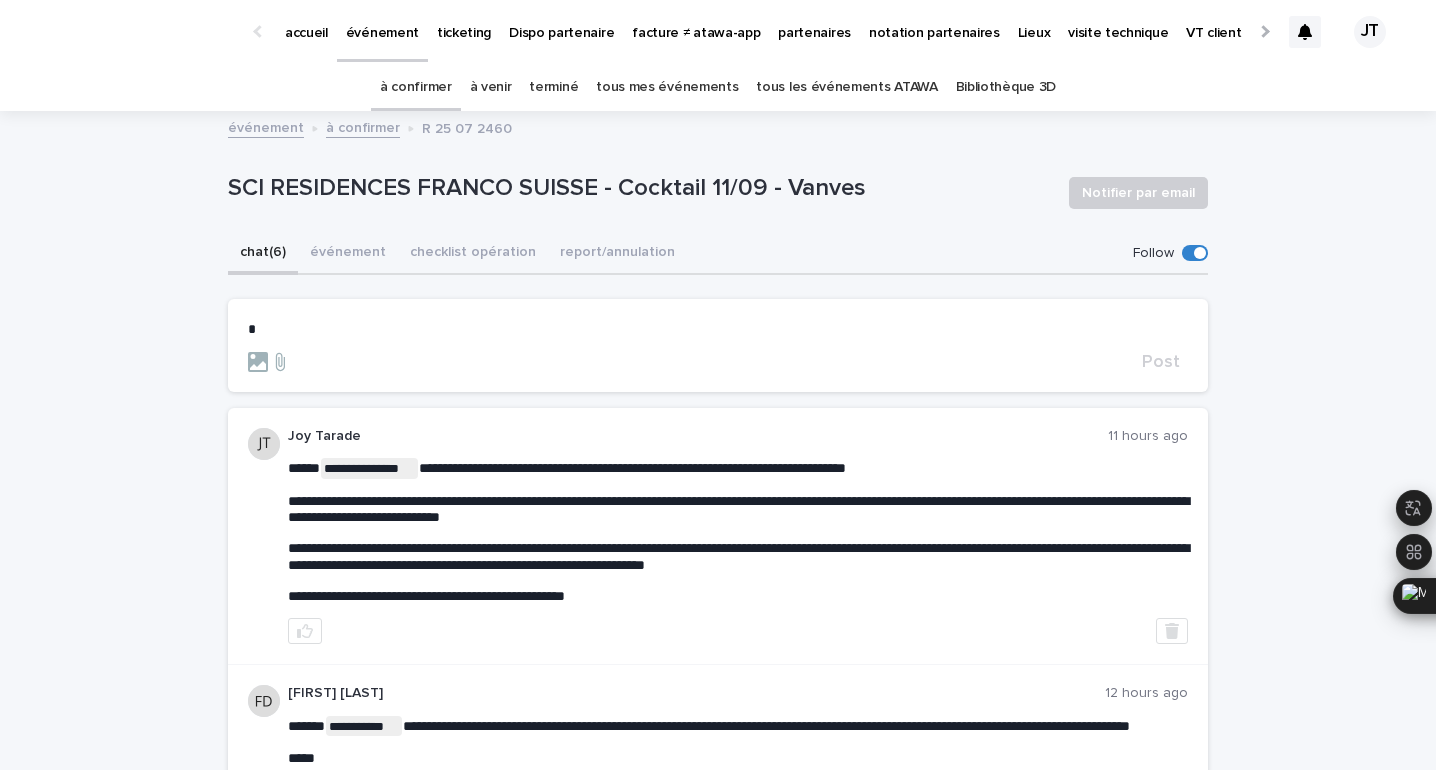 type 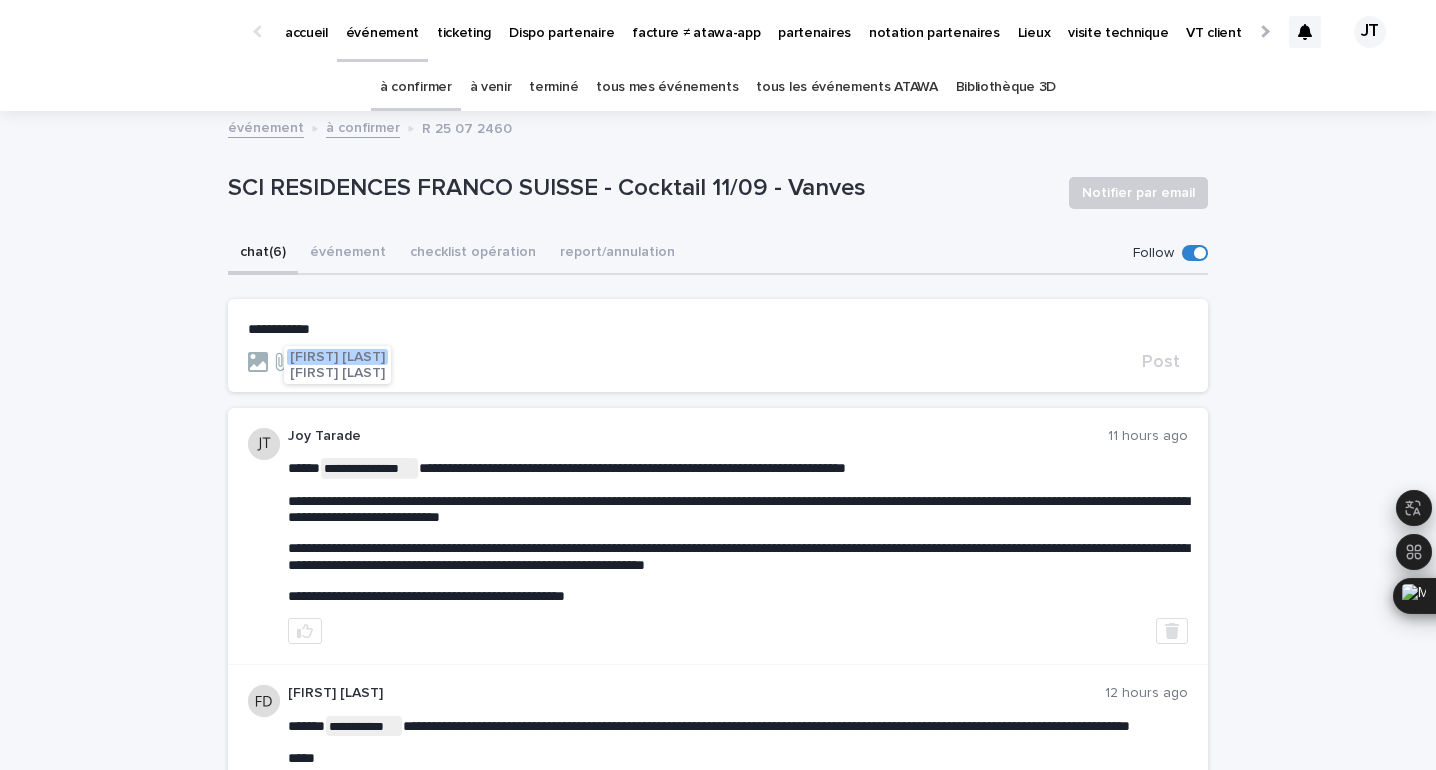 click on "[FIRST] [LAST]" at bounding box center [337, 357] 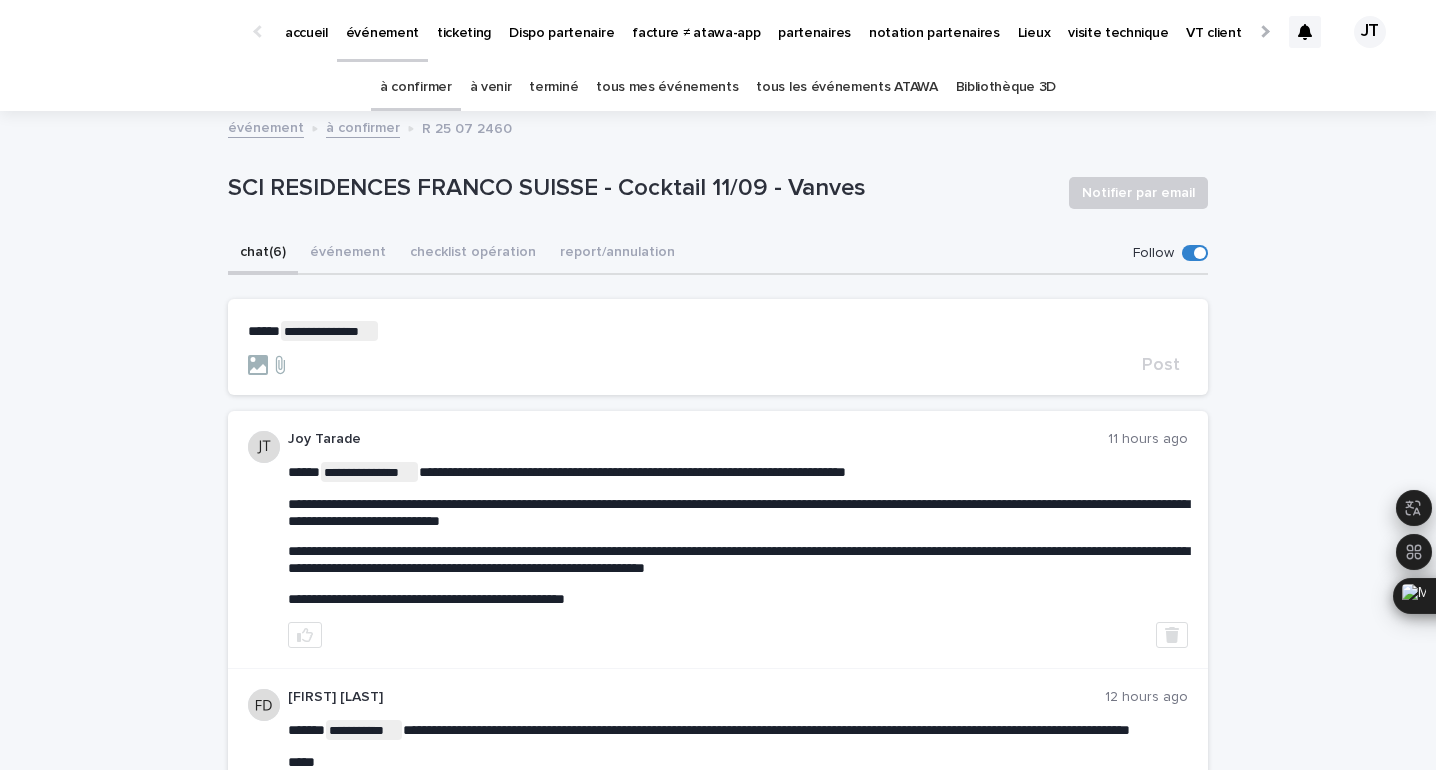 click on "**********" at bounding box center (718, 331) 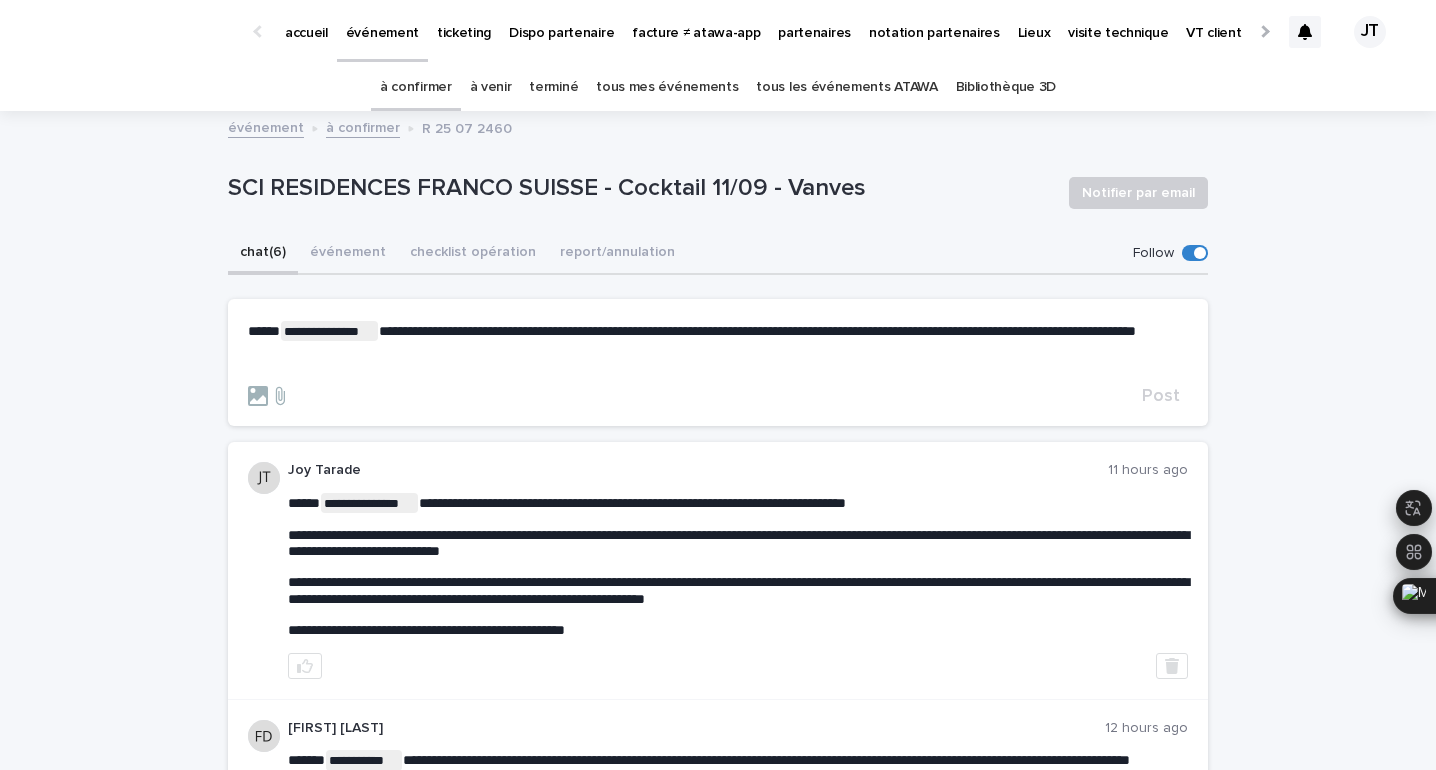 click on "**********" at bounding box center [757, 331] 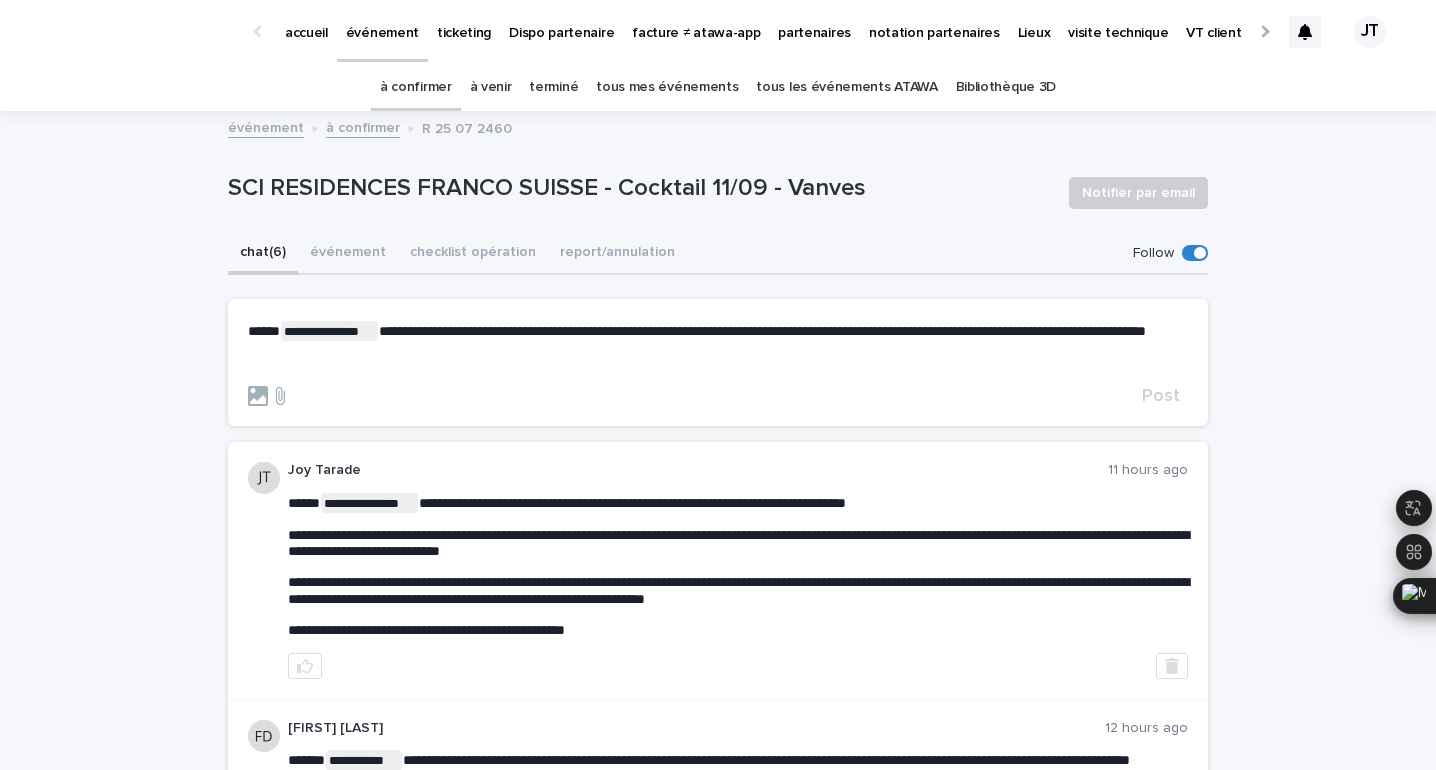 click on "**********" at bounding box center [718, 331] 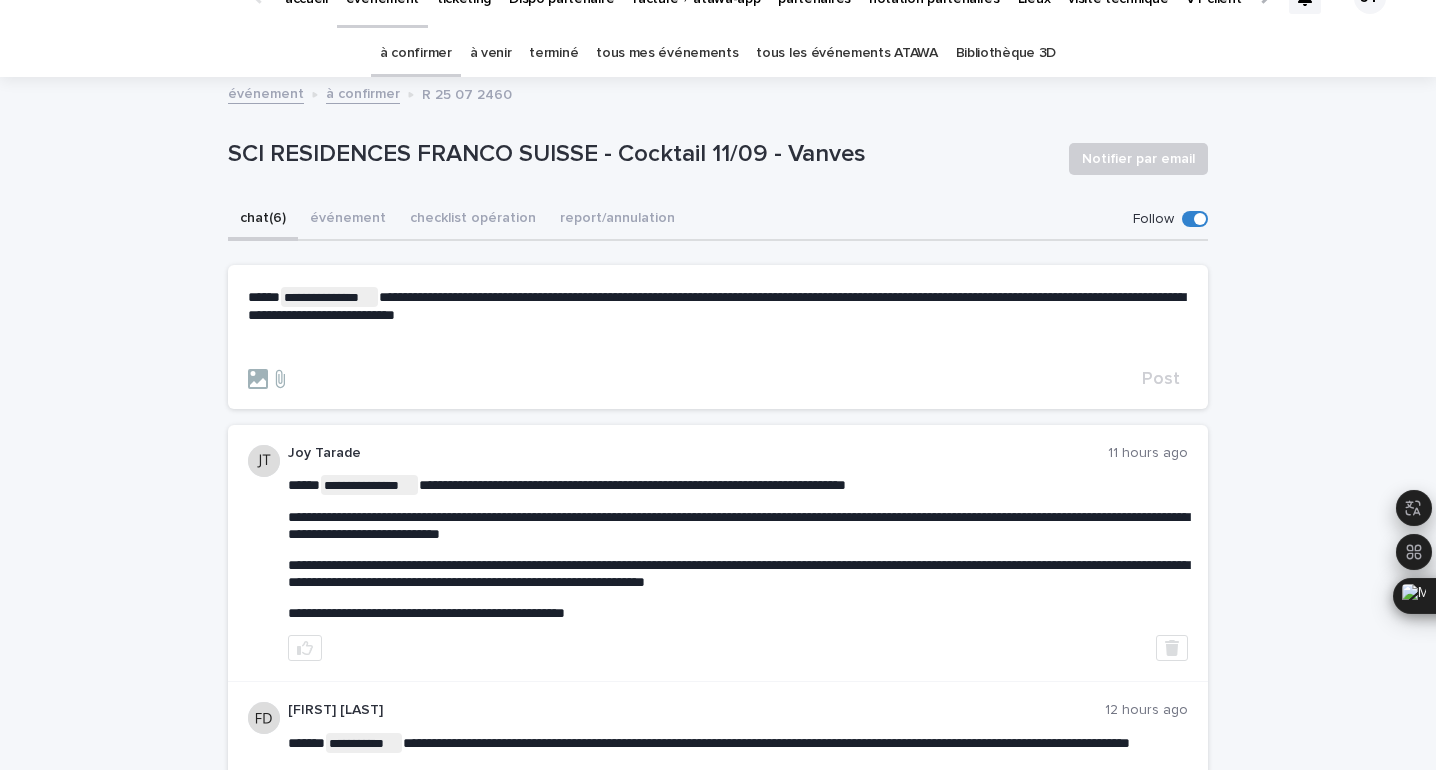 scroll, scrollTop: 27, scrollLeft: 0, axis: vertical 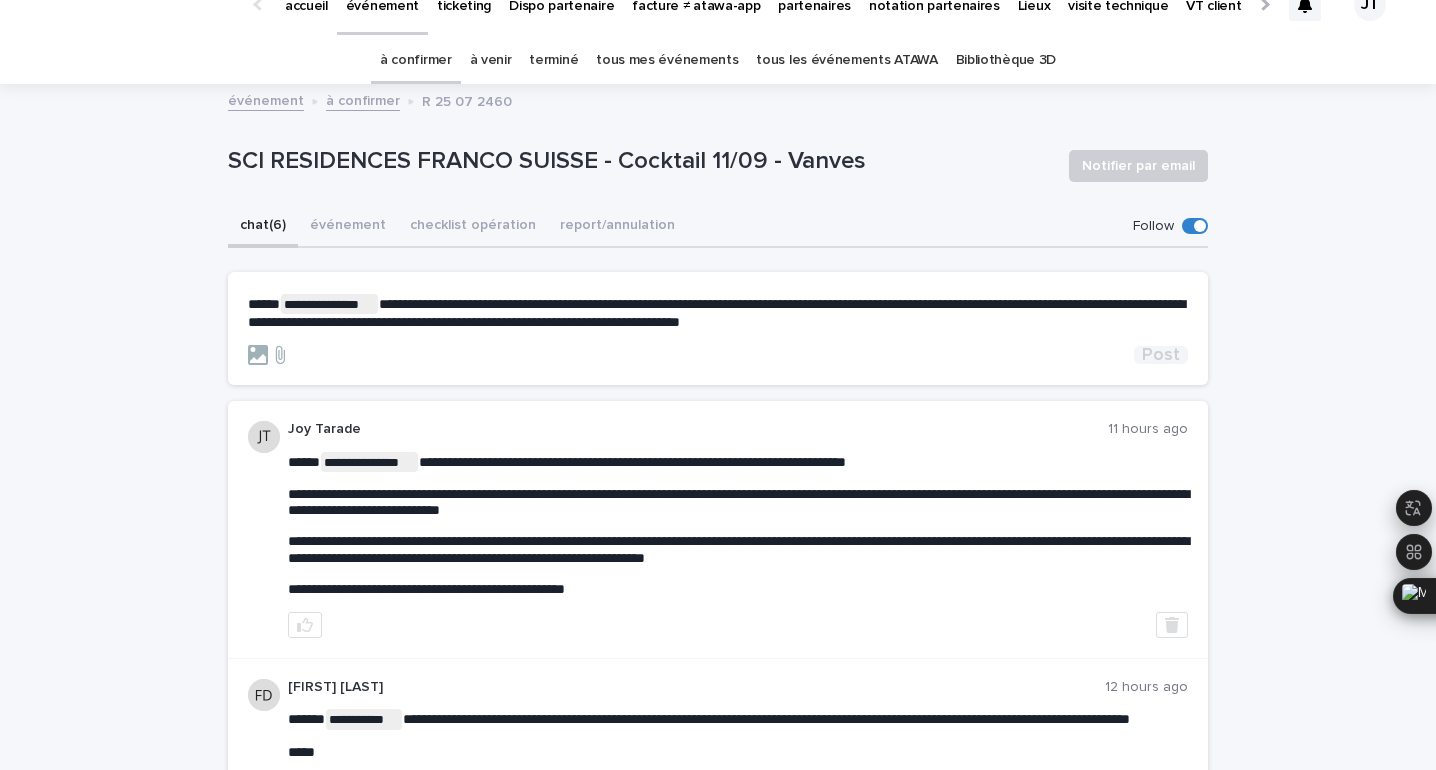 click on "Post" at bounding box center [1161, 355] 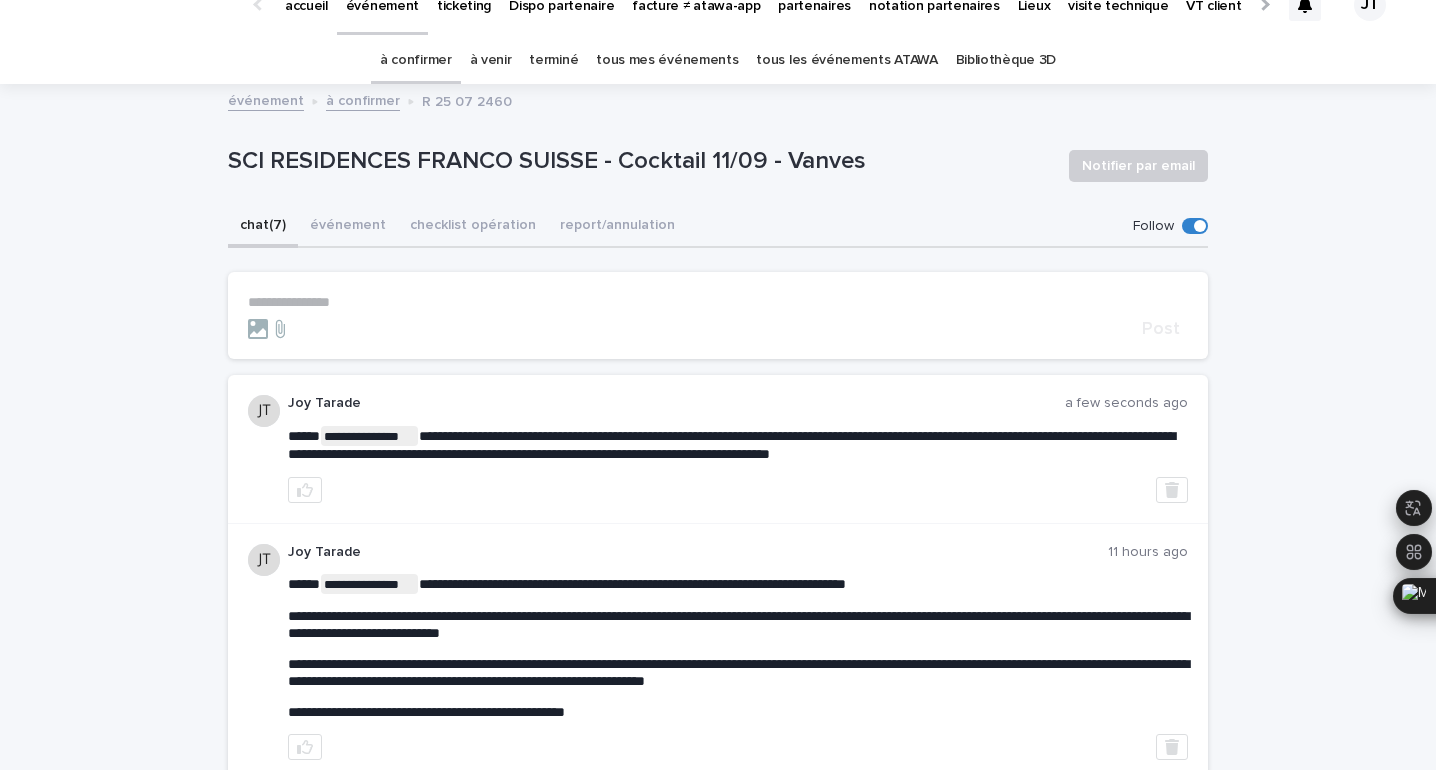 scroll, scrollTop: 0, scrollLeft: 0, axis: both 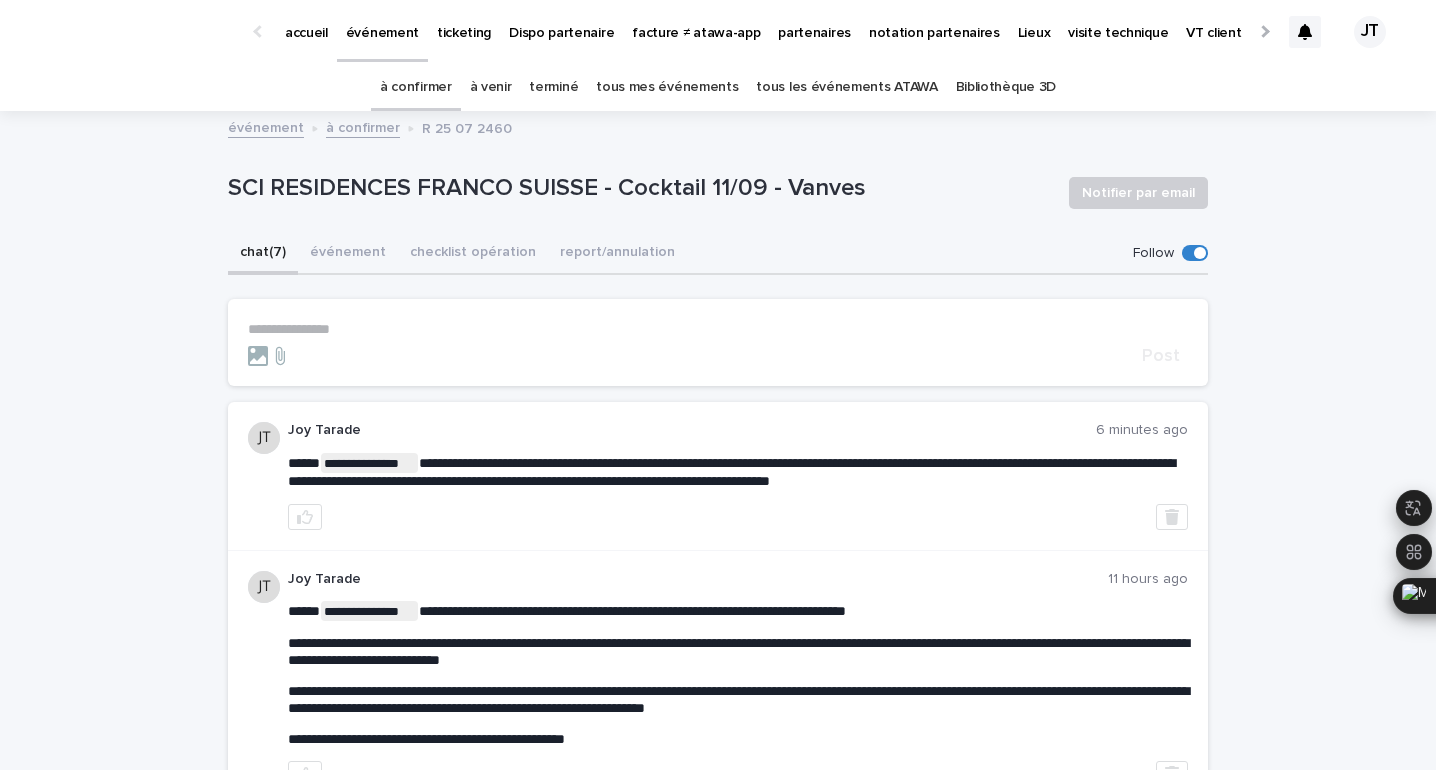 click 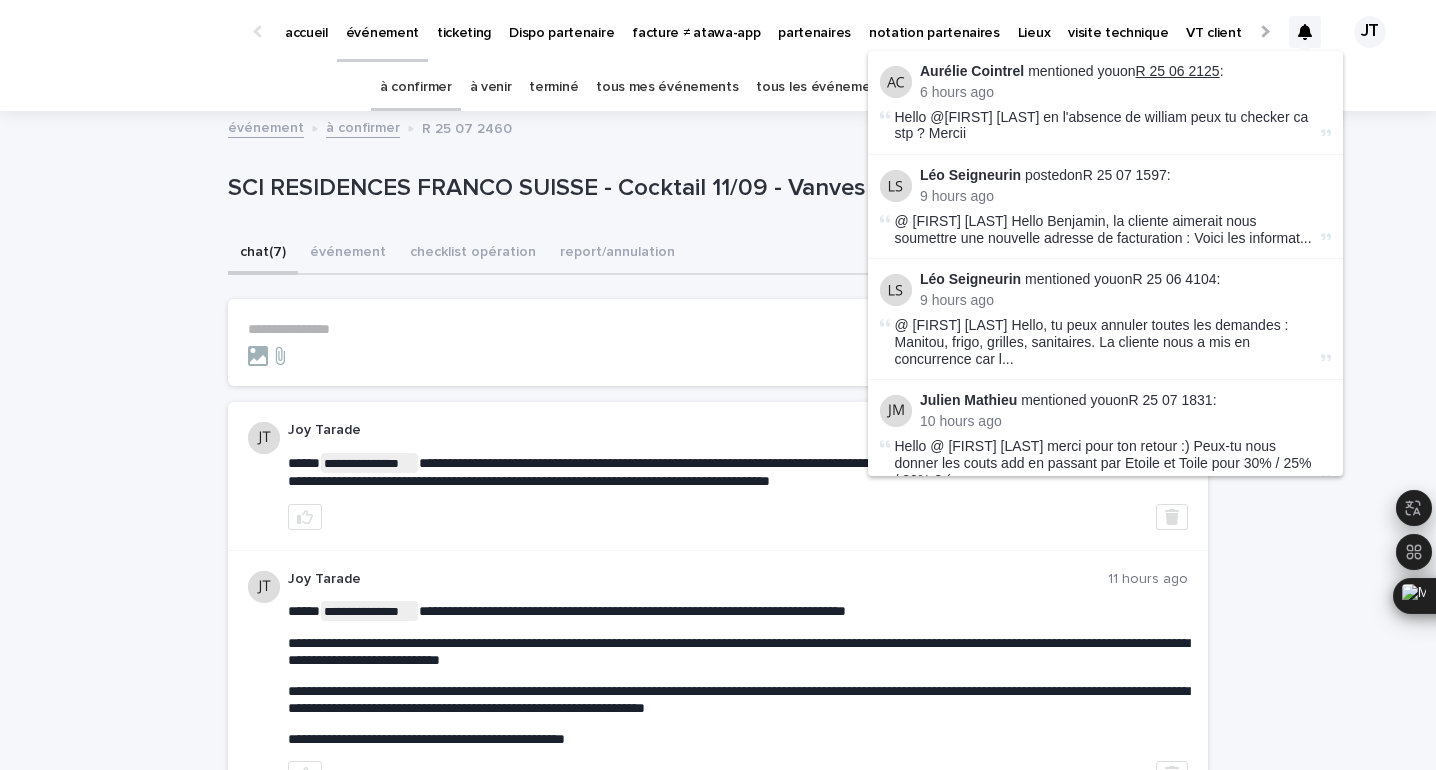 click on "R 25 06 2125" at bounding box center (1178, 71) 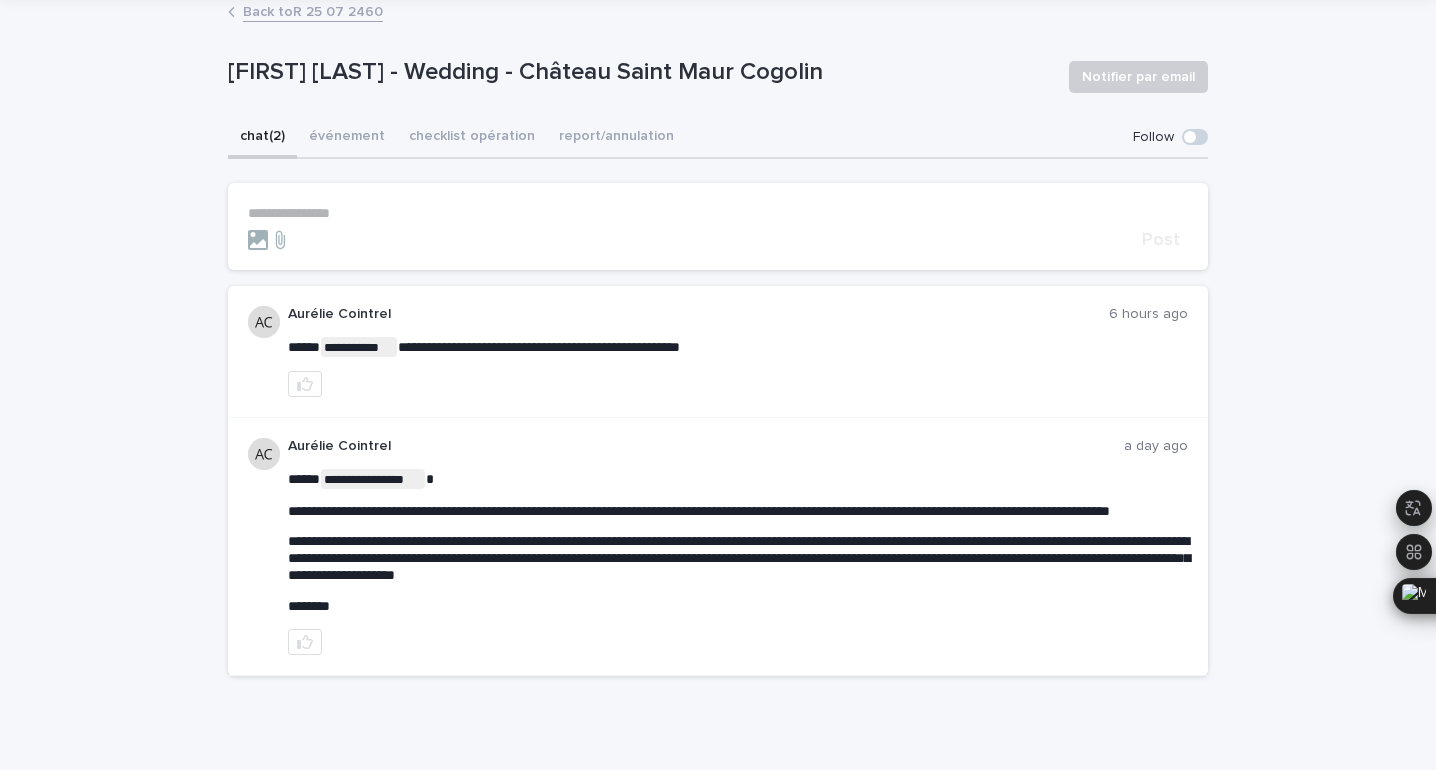 scroll, scrollTop: 144, scrollLeft: 0, axis: vertical 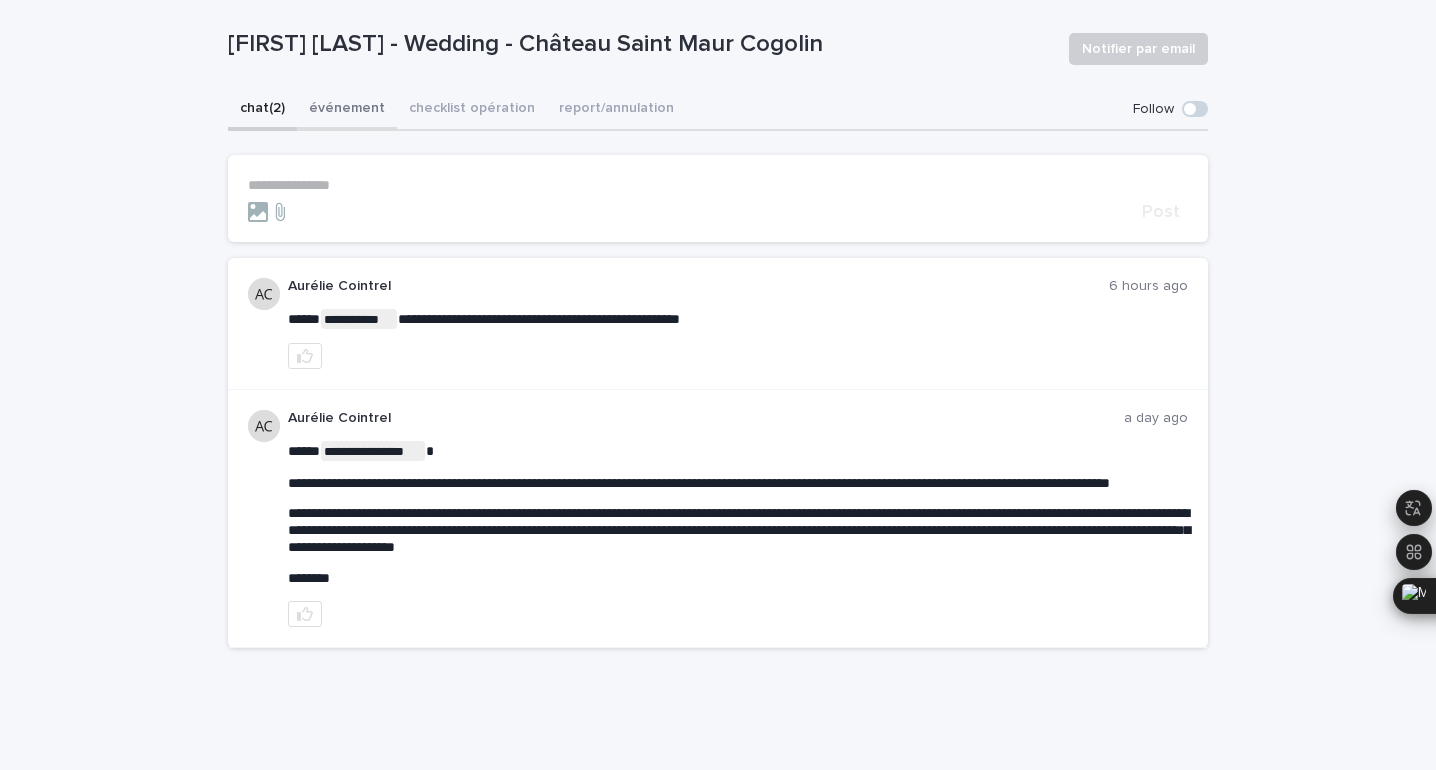 click on "**********" at bounding box center (718, 376) 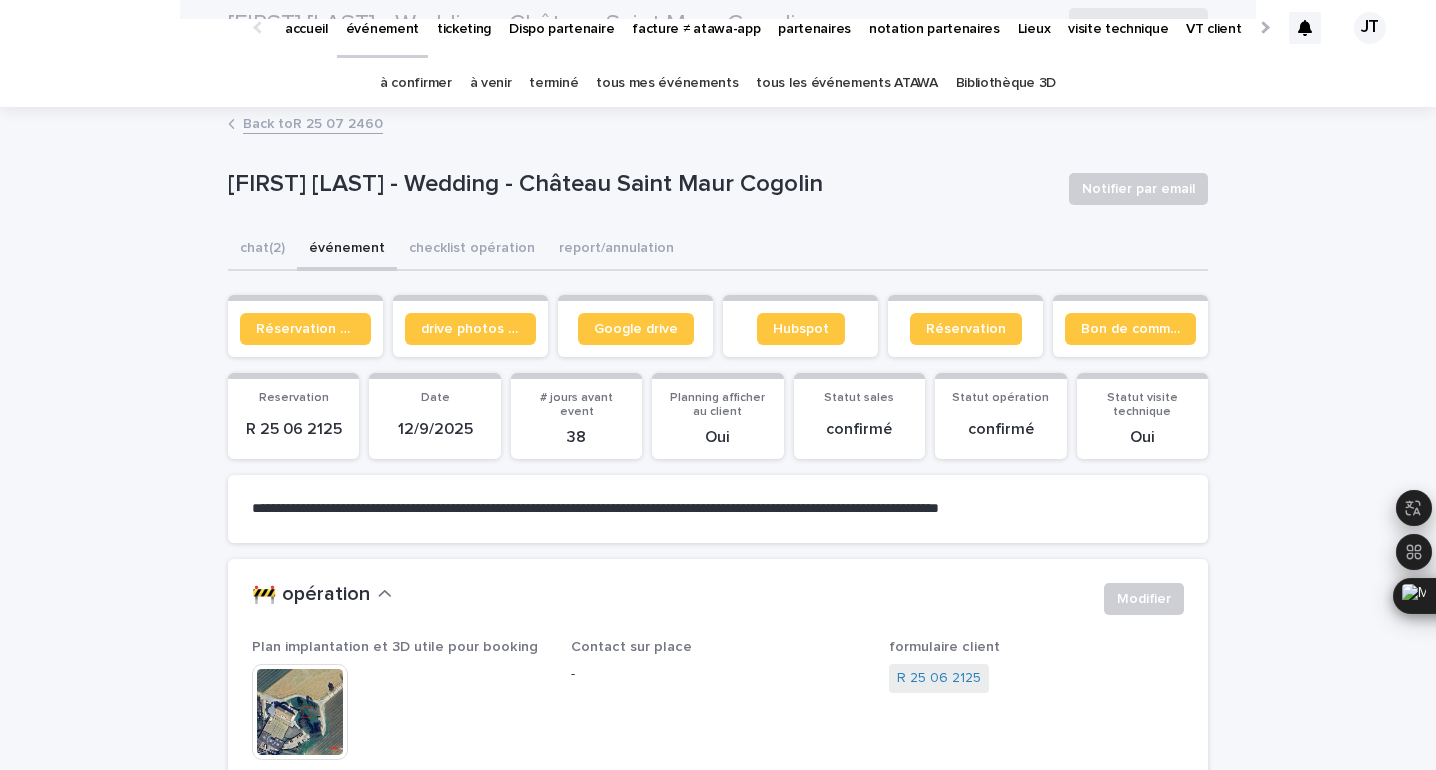 scroll, scrollTop: 0, scrollLeft: 0, axis: both 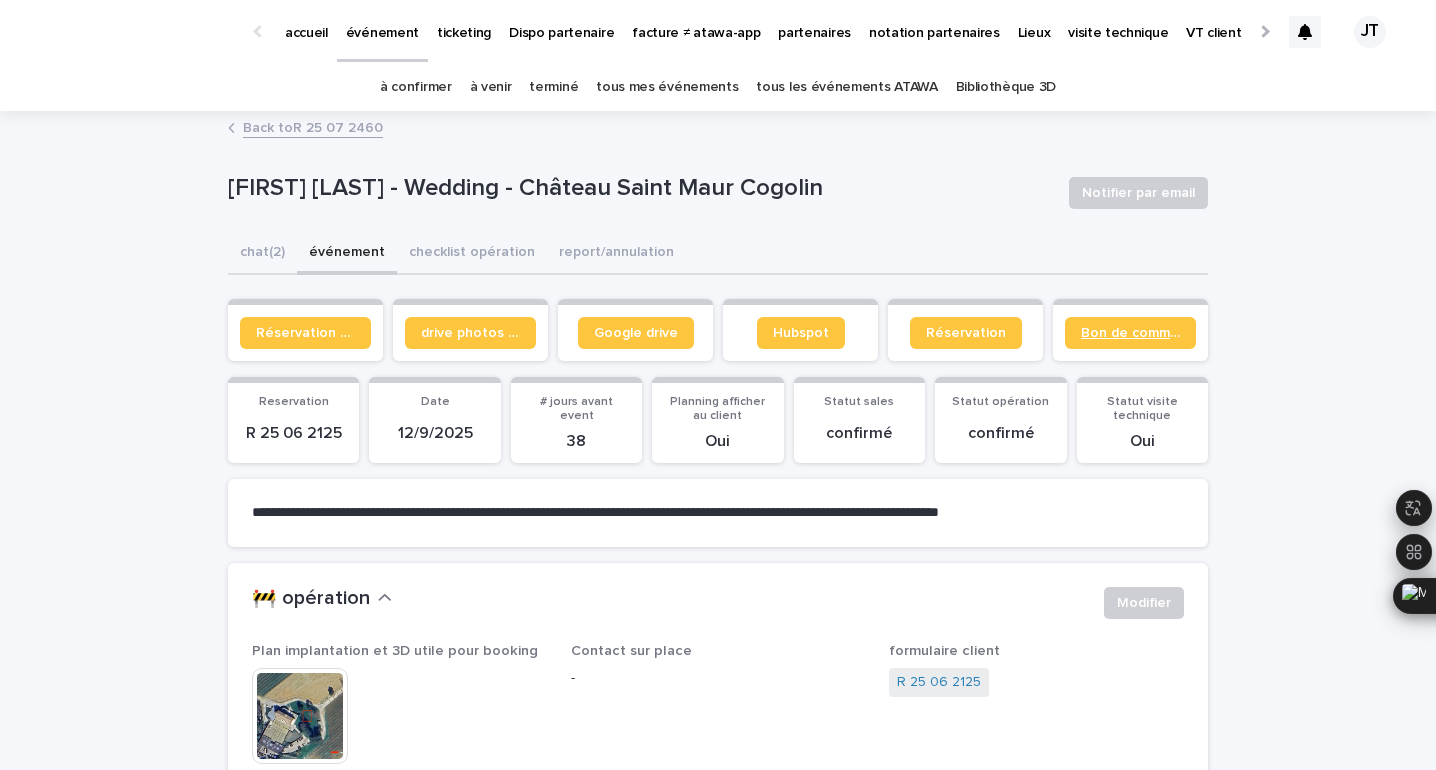 click on "Bon de commande" at bounding box center (1130, 333) 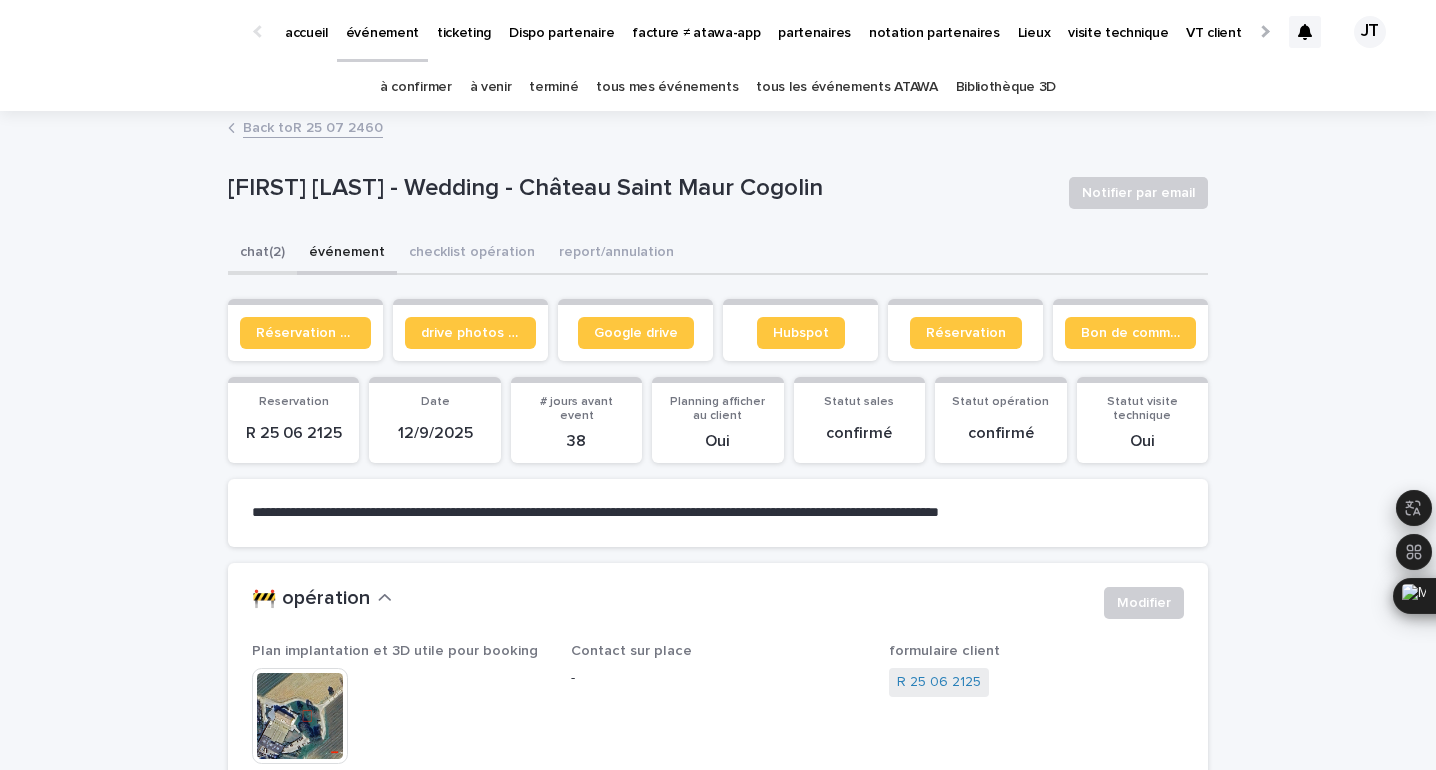 click on "chat  (2)" at bounding box center (262, 254) 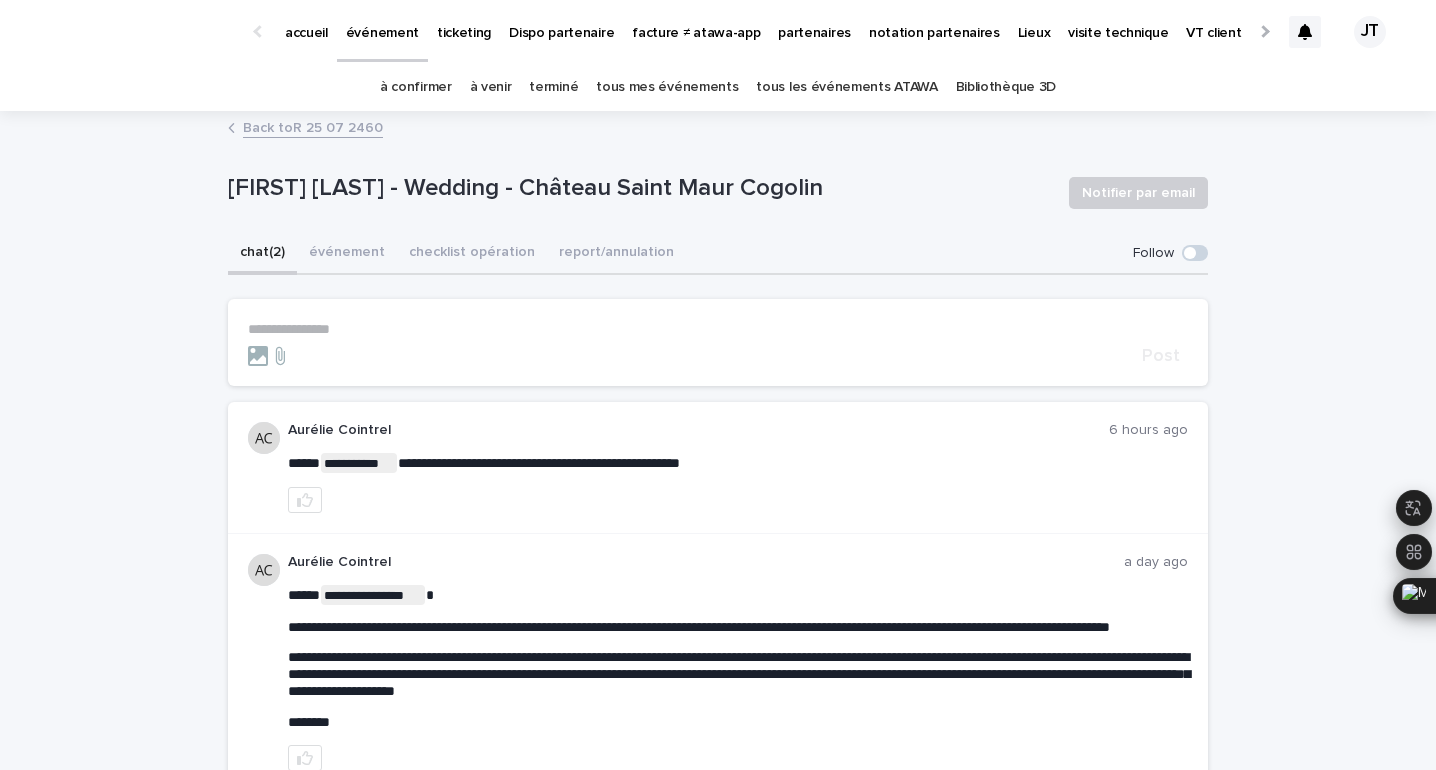 click on "**********" at bounding box center (718, 342) 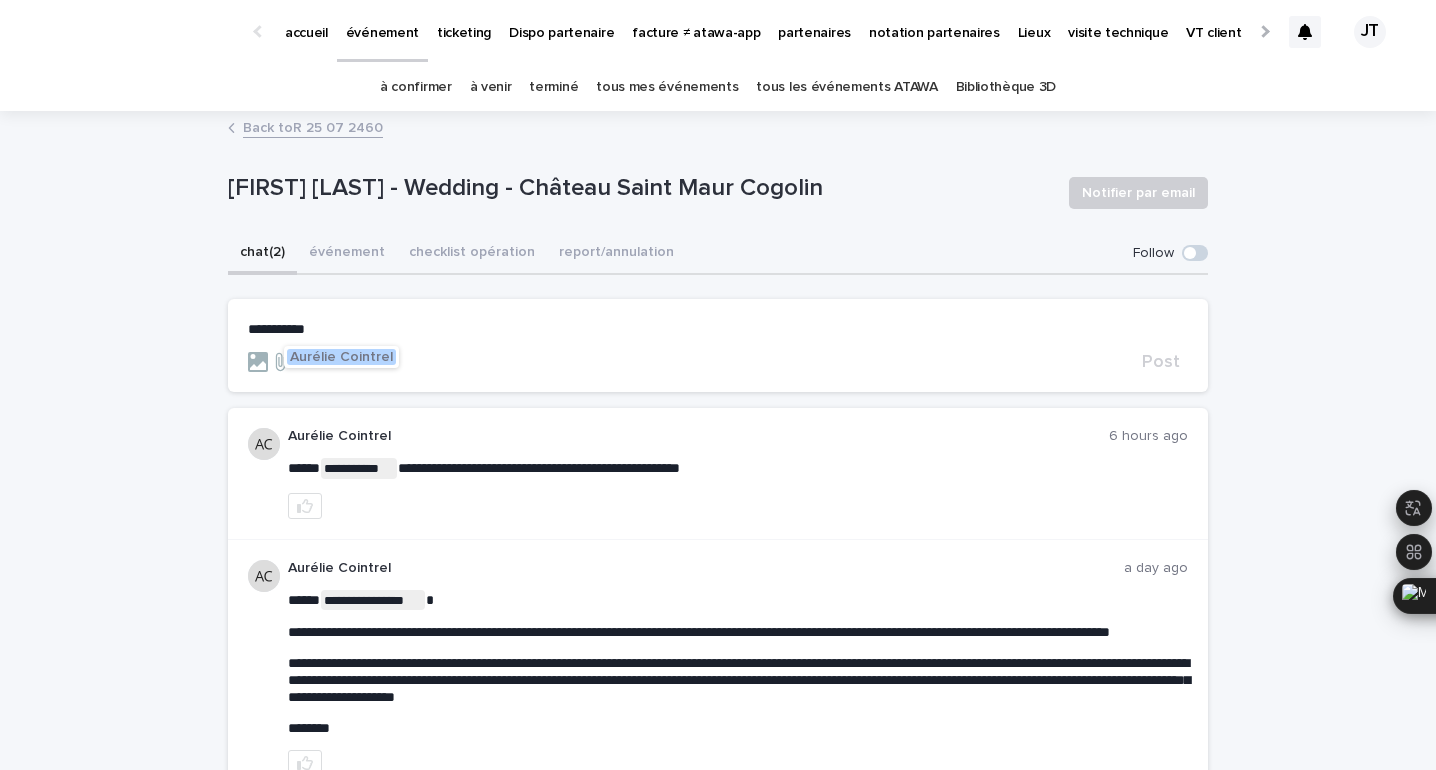 click on "Aurélie Cointrel" at bounding box center (341, 357) 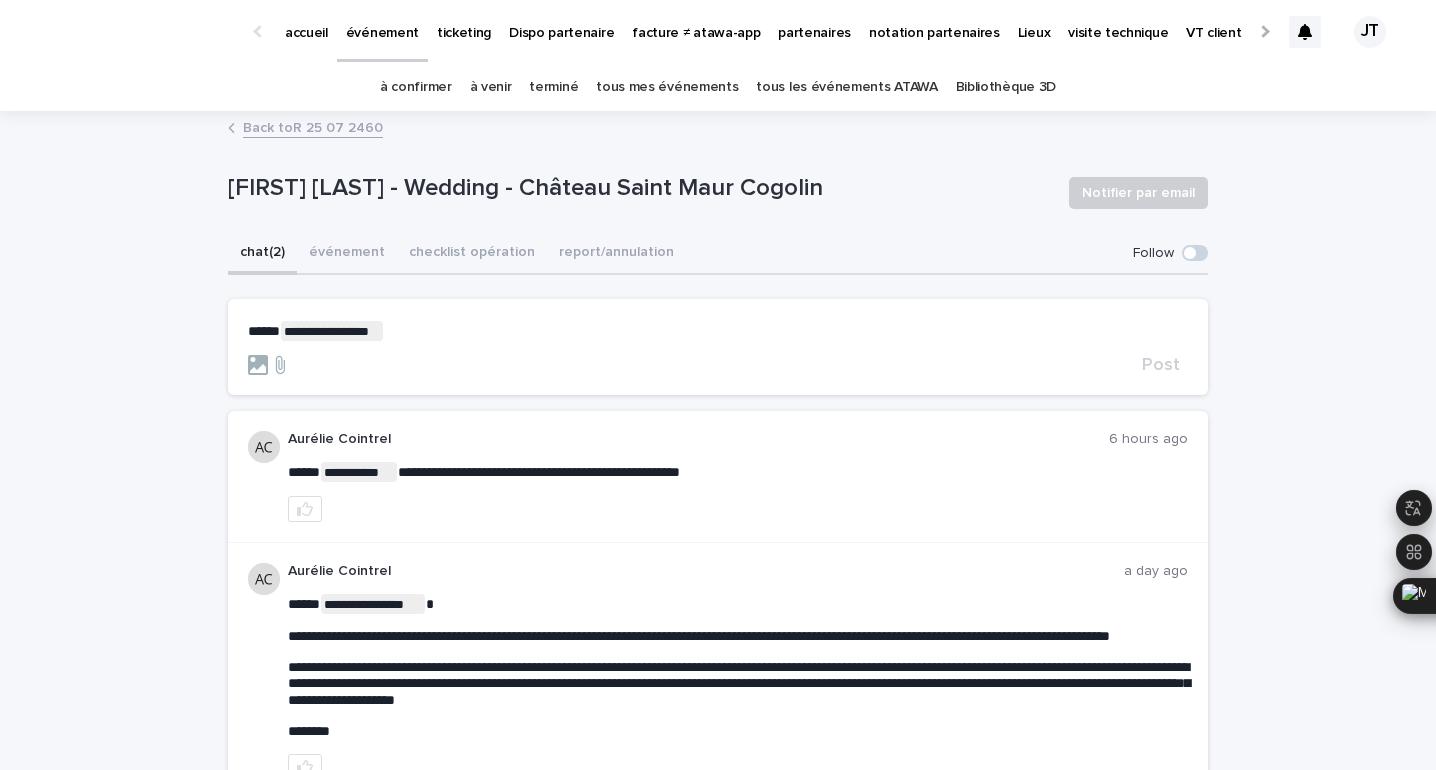 click on "**********" at bounding box center [718, 331] 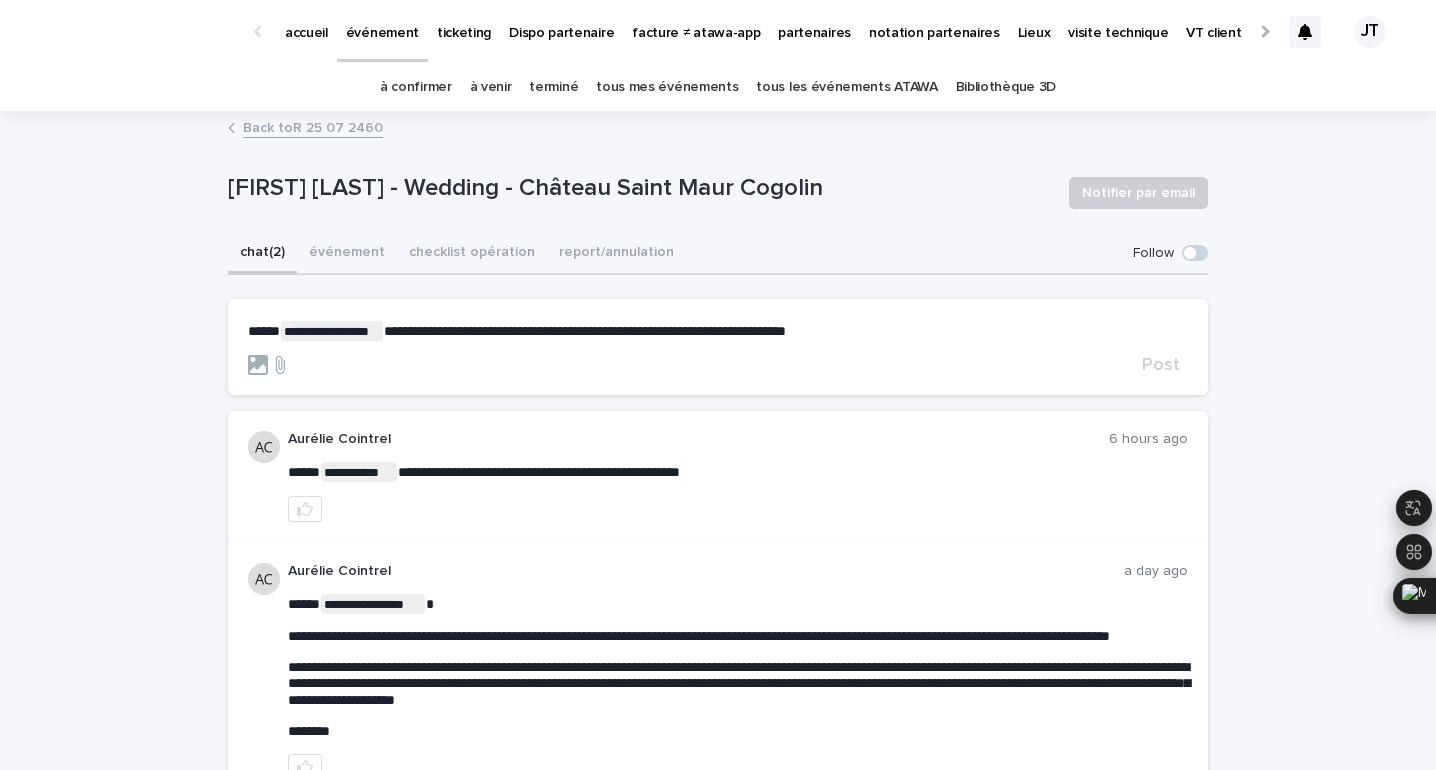 click on "**********" at bounding box center [585, 331] 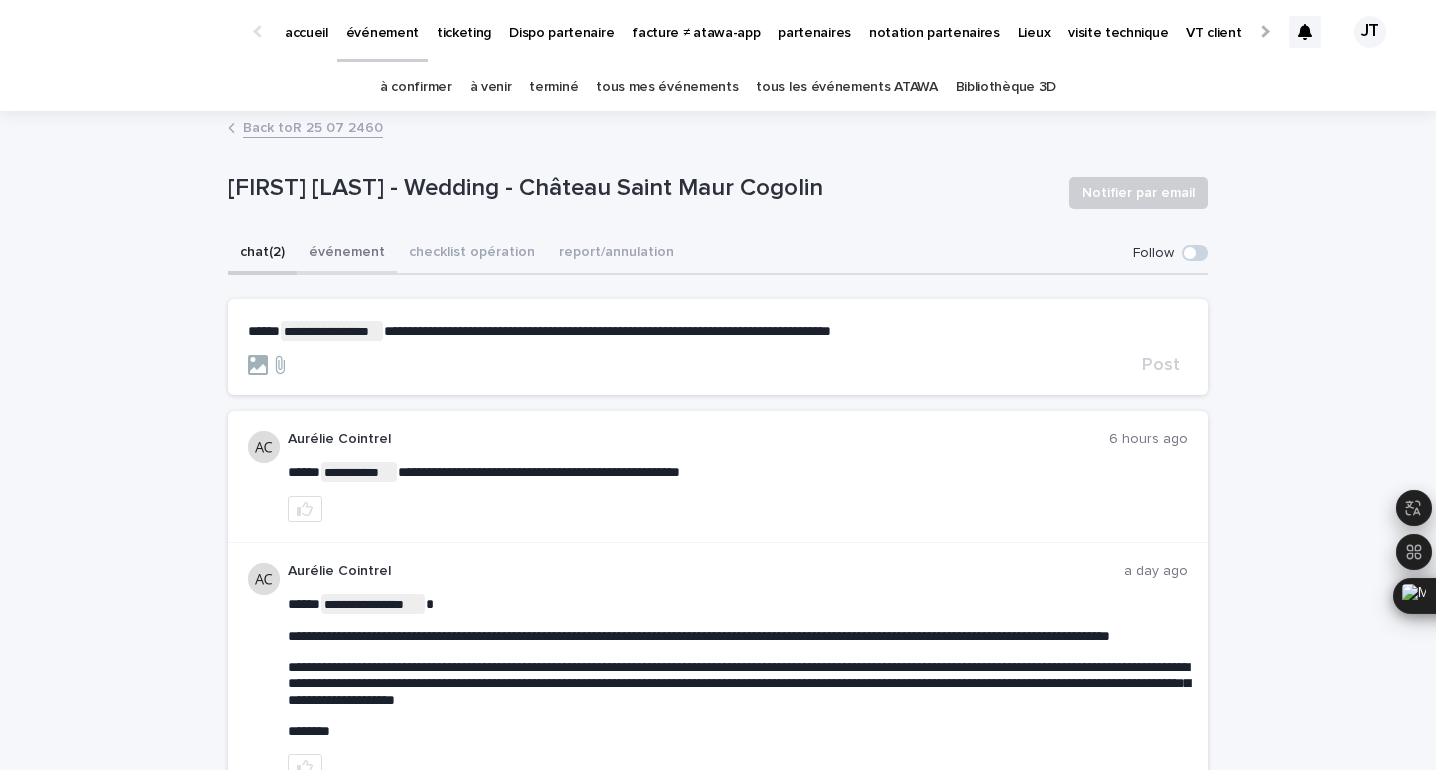 click on "événement" at bounding box center [347, 254] 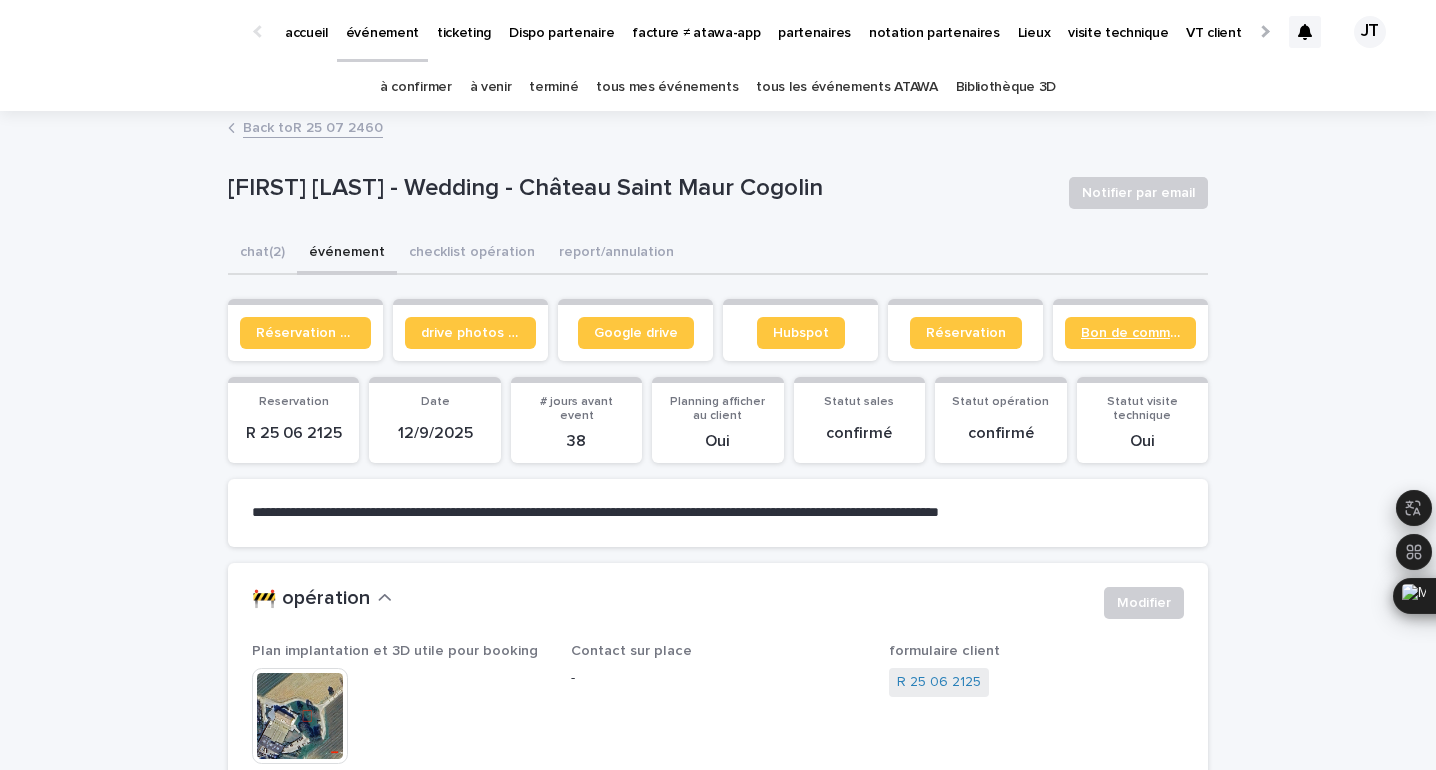 click on "Bon de commande" at bounding box center [1130, 333] 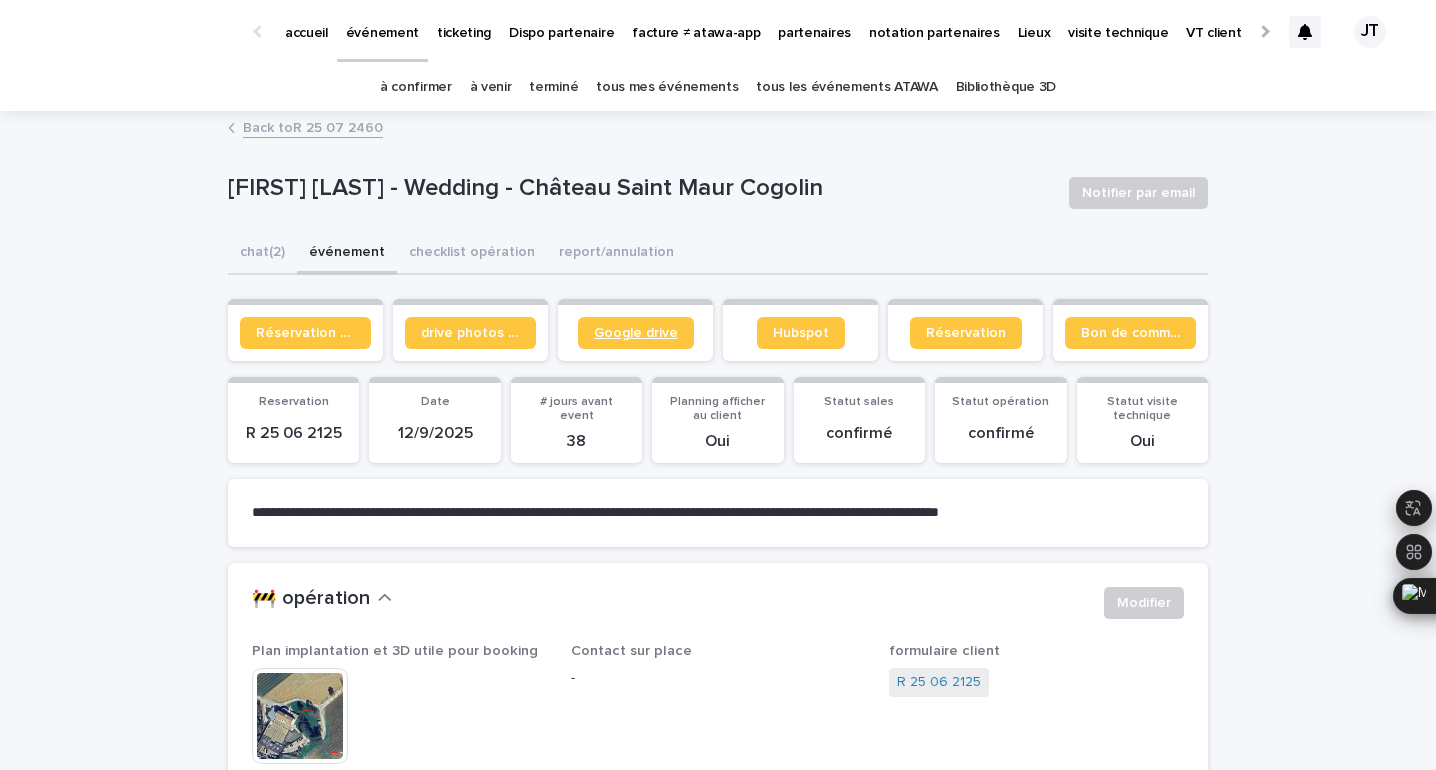 click on "Google drive" at bounding box center [636, 333] 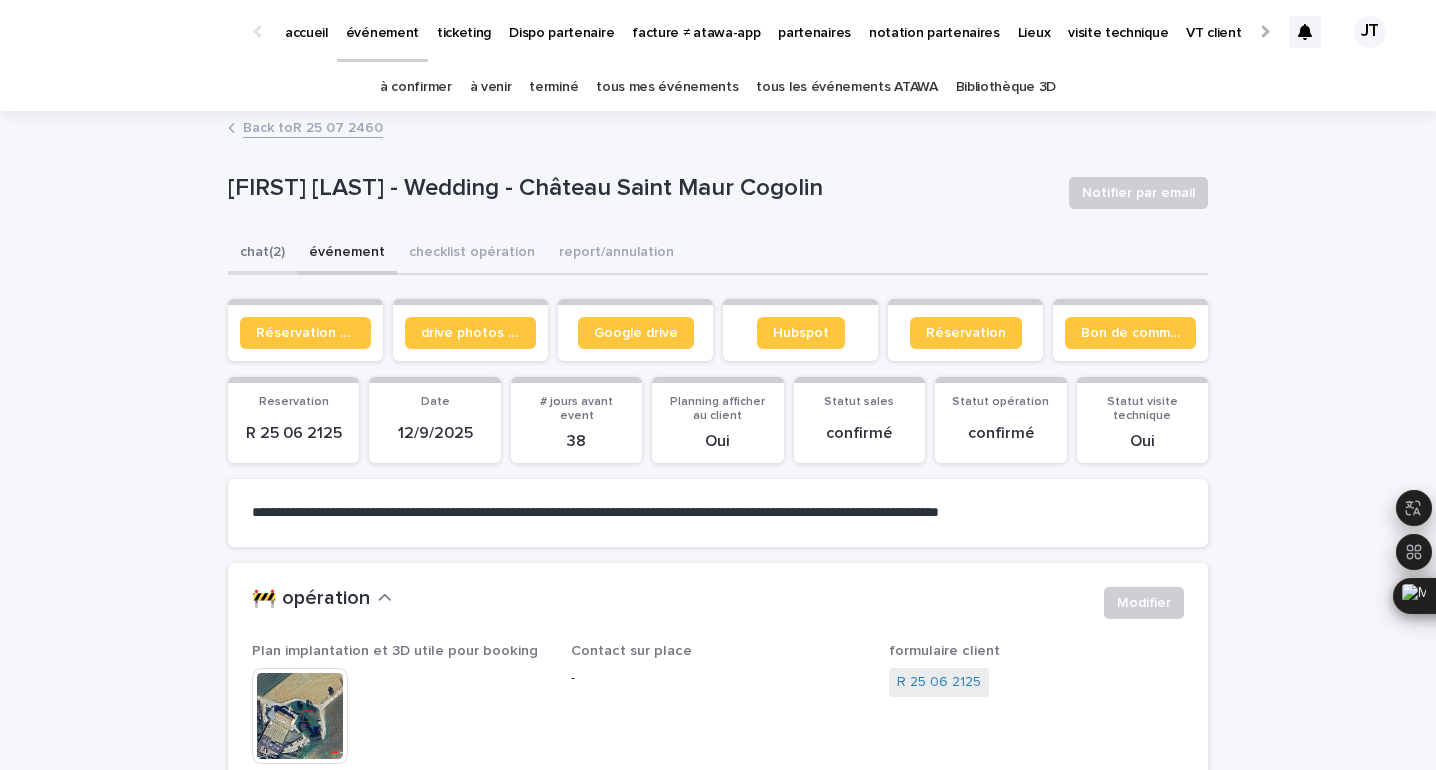 click on "chat  (2)" at bounding box center [262, 254] 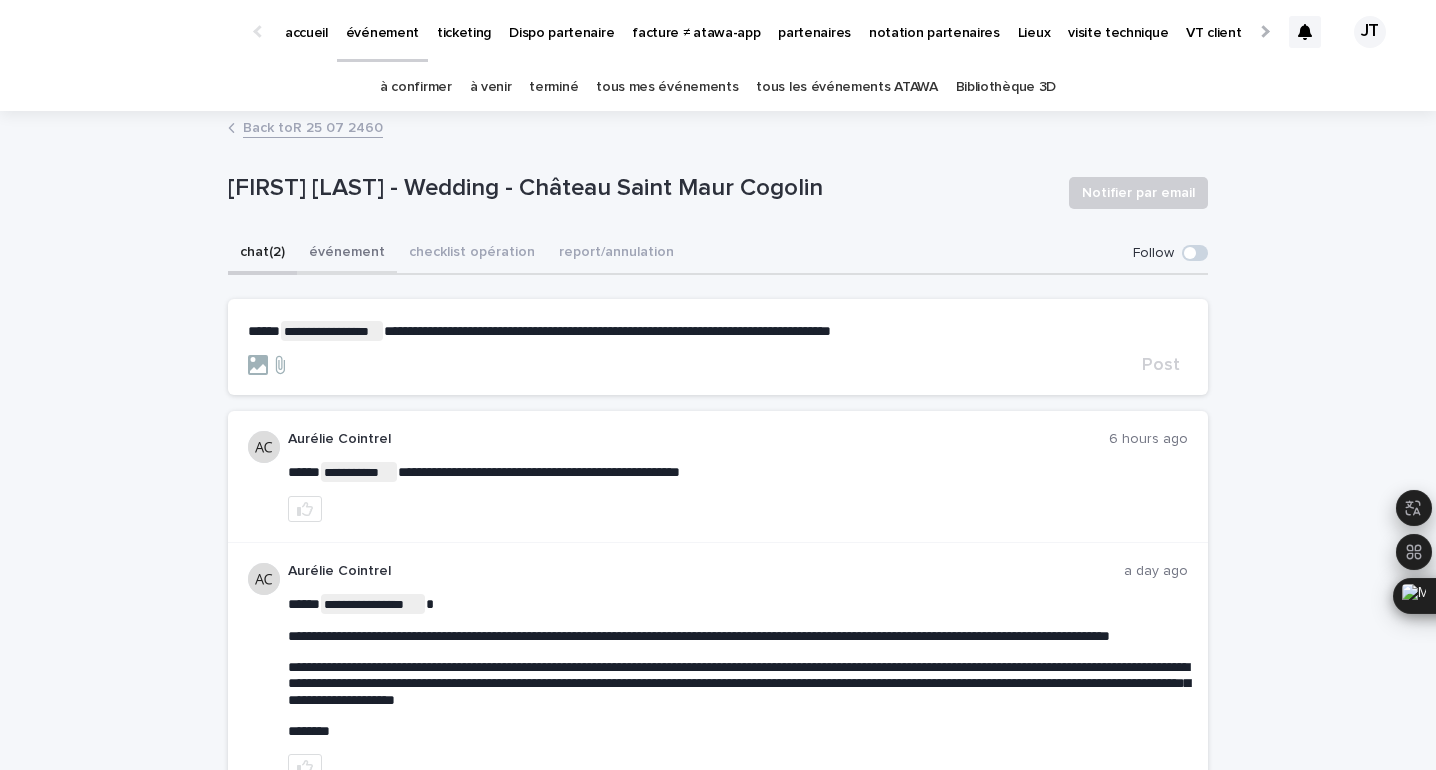 click on "événement" at bounding box center [347, 254] 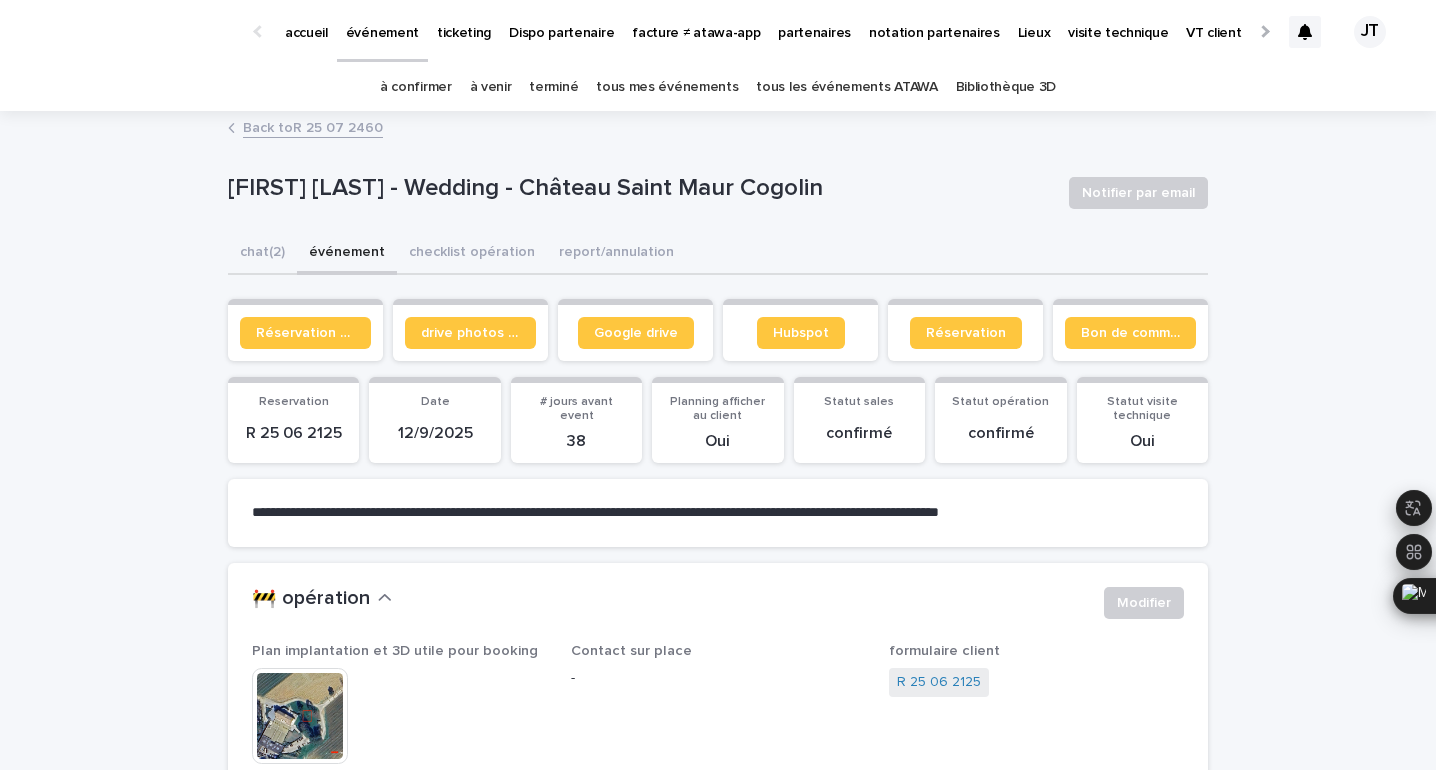click at bounding box center [300, 716] 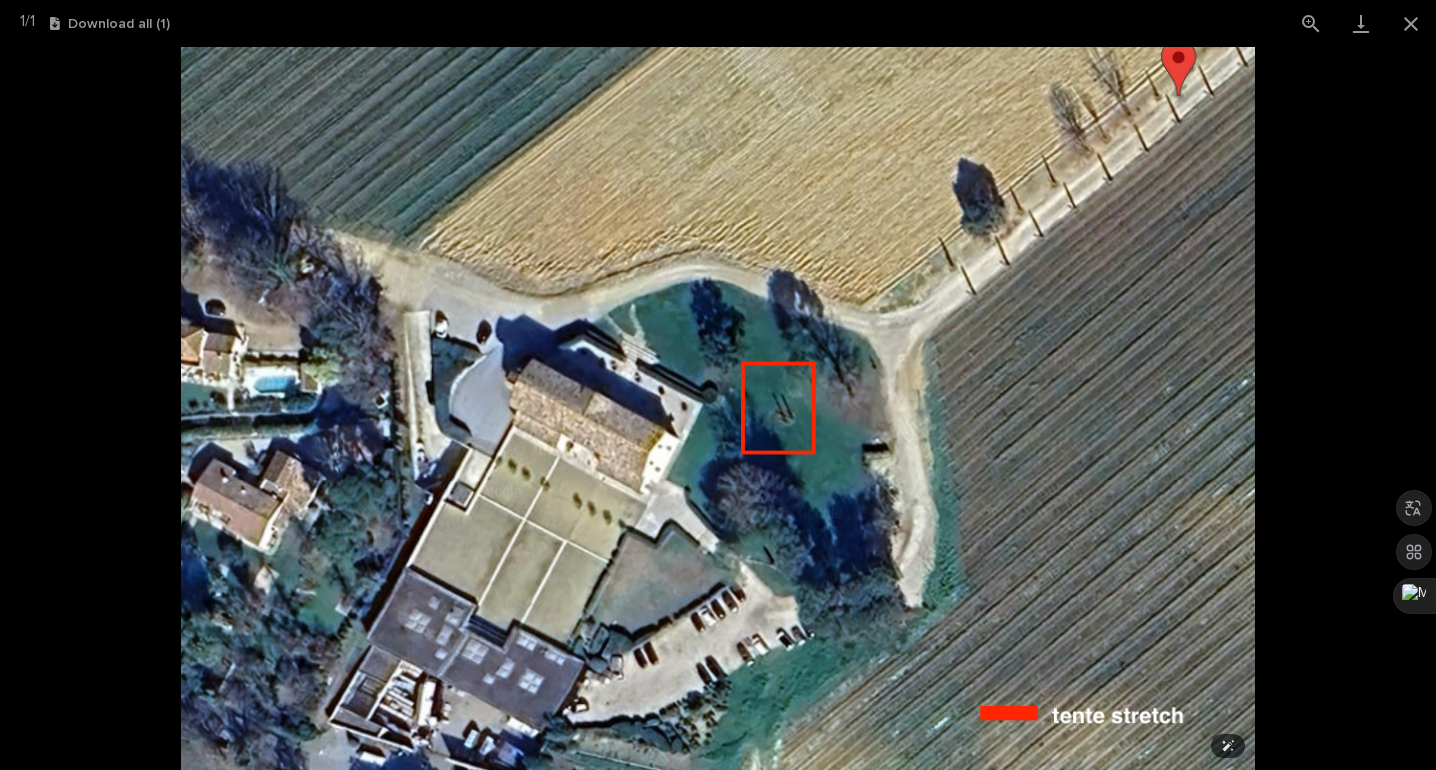 click at bounding box center [718, 408] 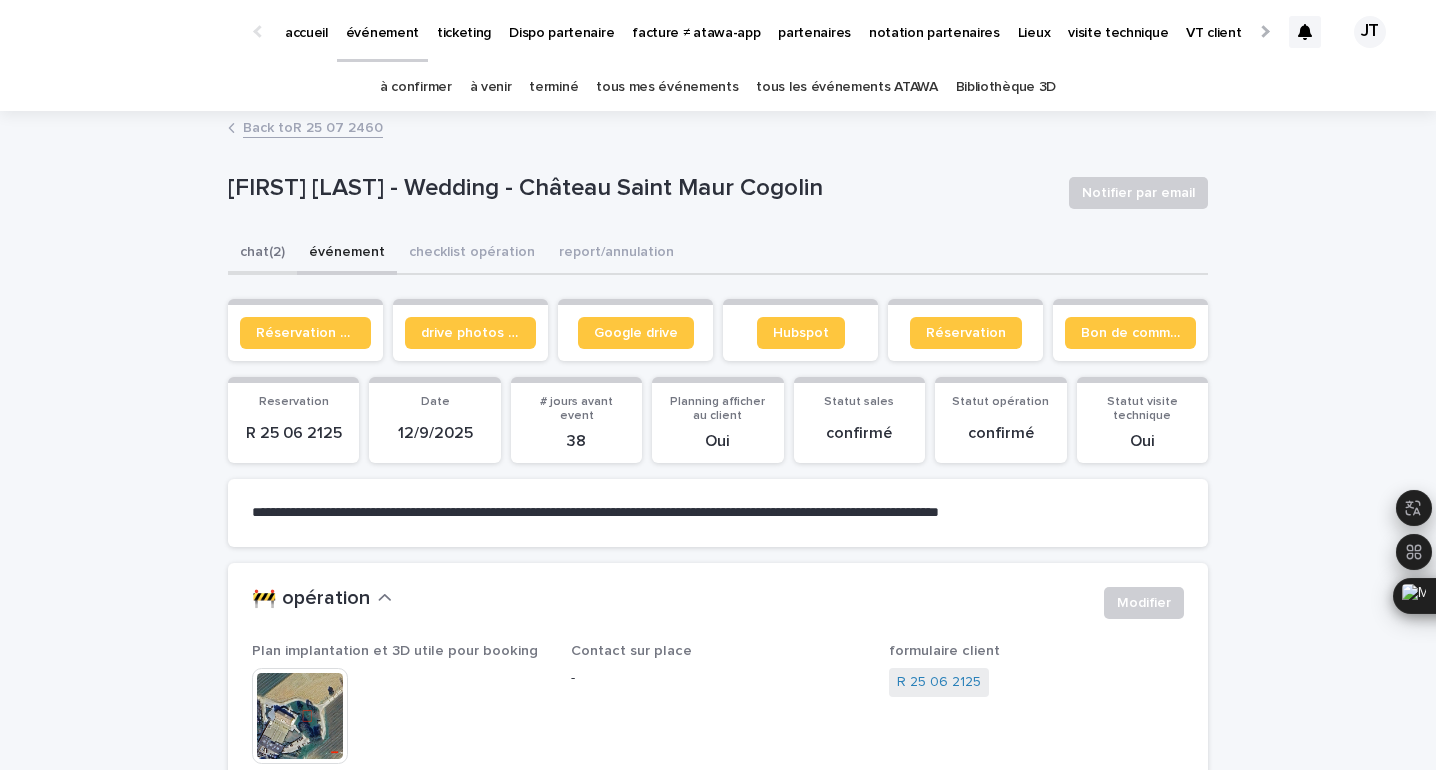 click on "chat  (2)" at bounding box center [262, 254] 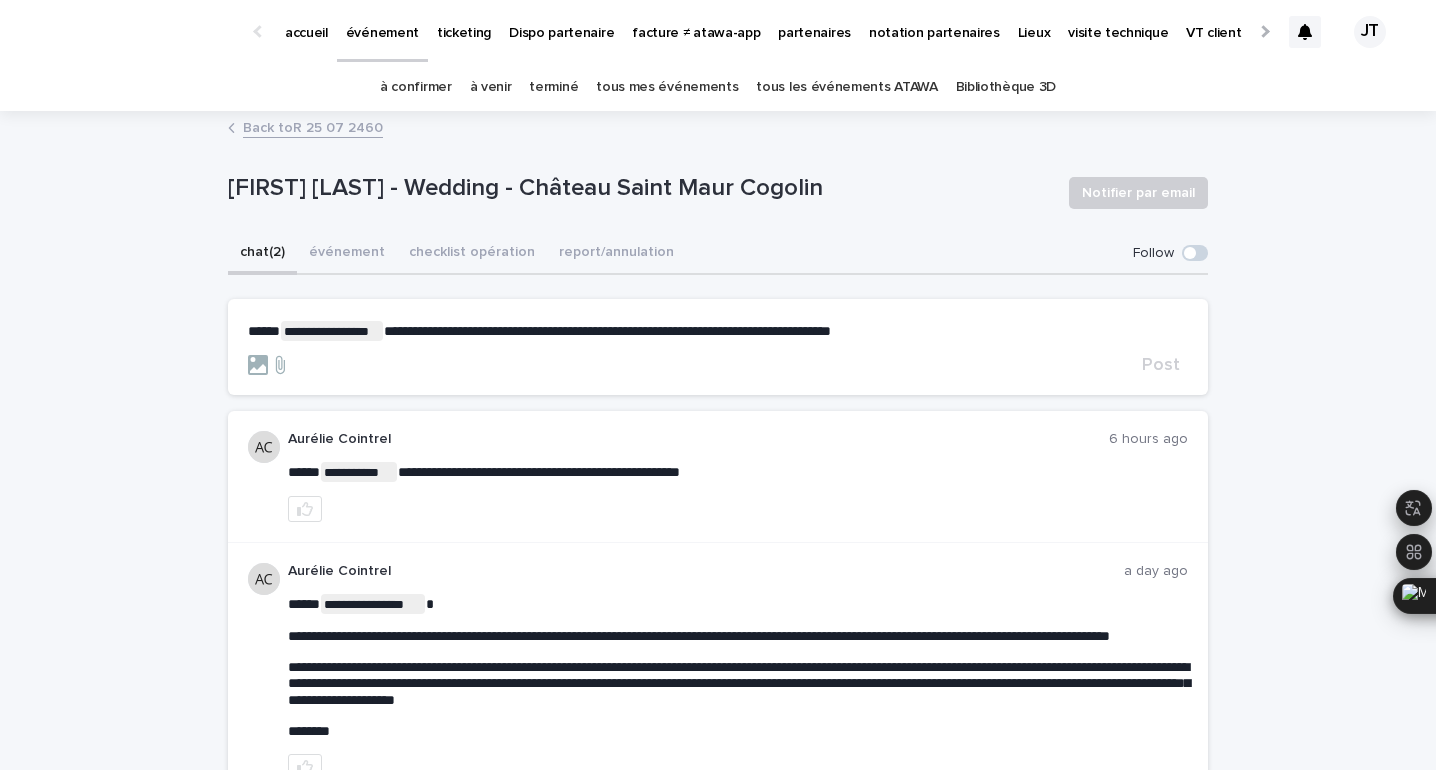 scroll, scrollTop: 48, scrollLeft: 0, axis: vertical 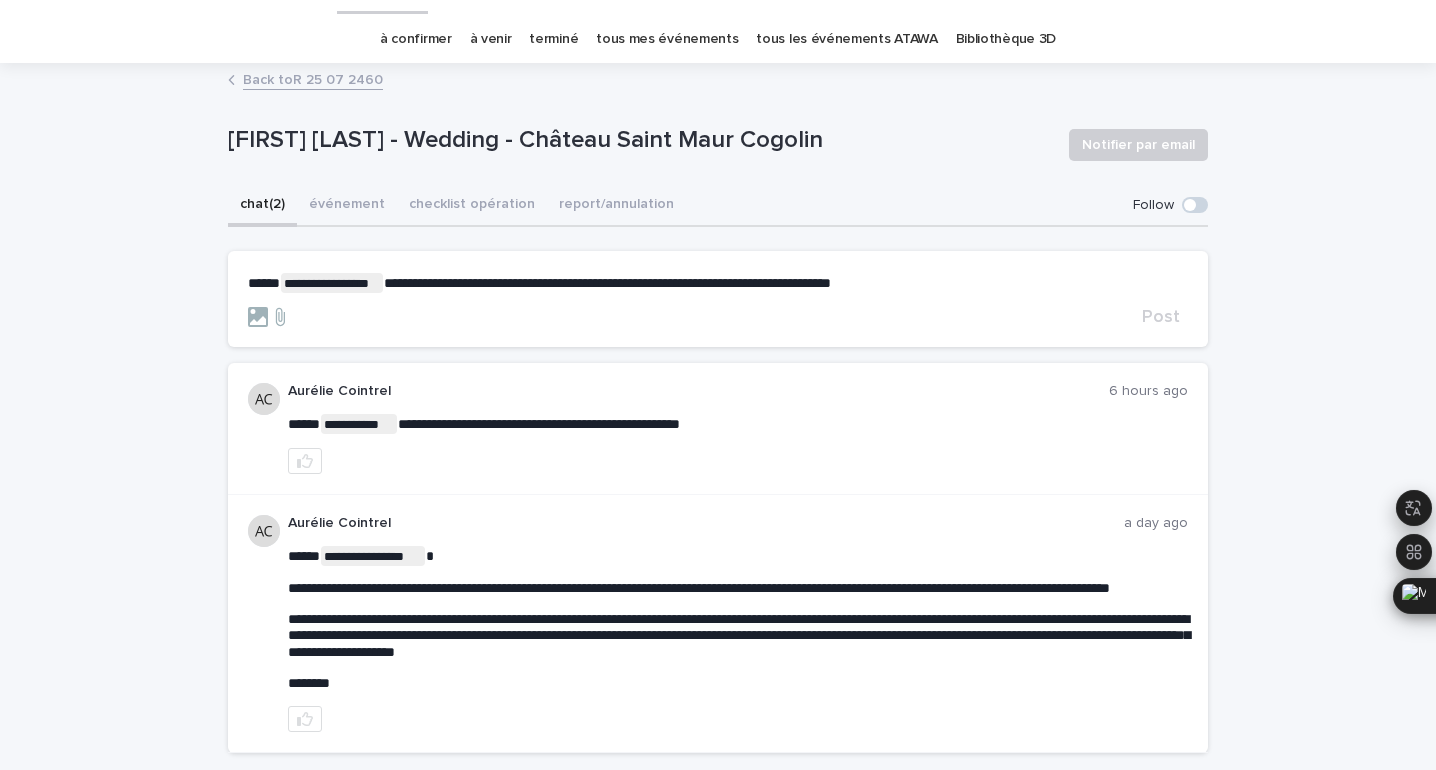 click on "**********" at bounding box center [718, 283] 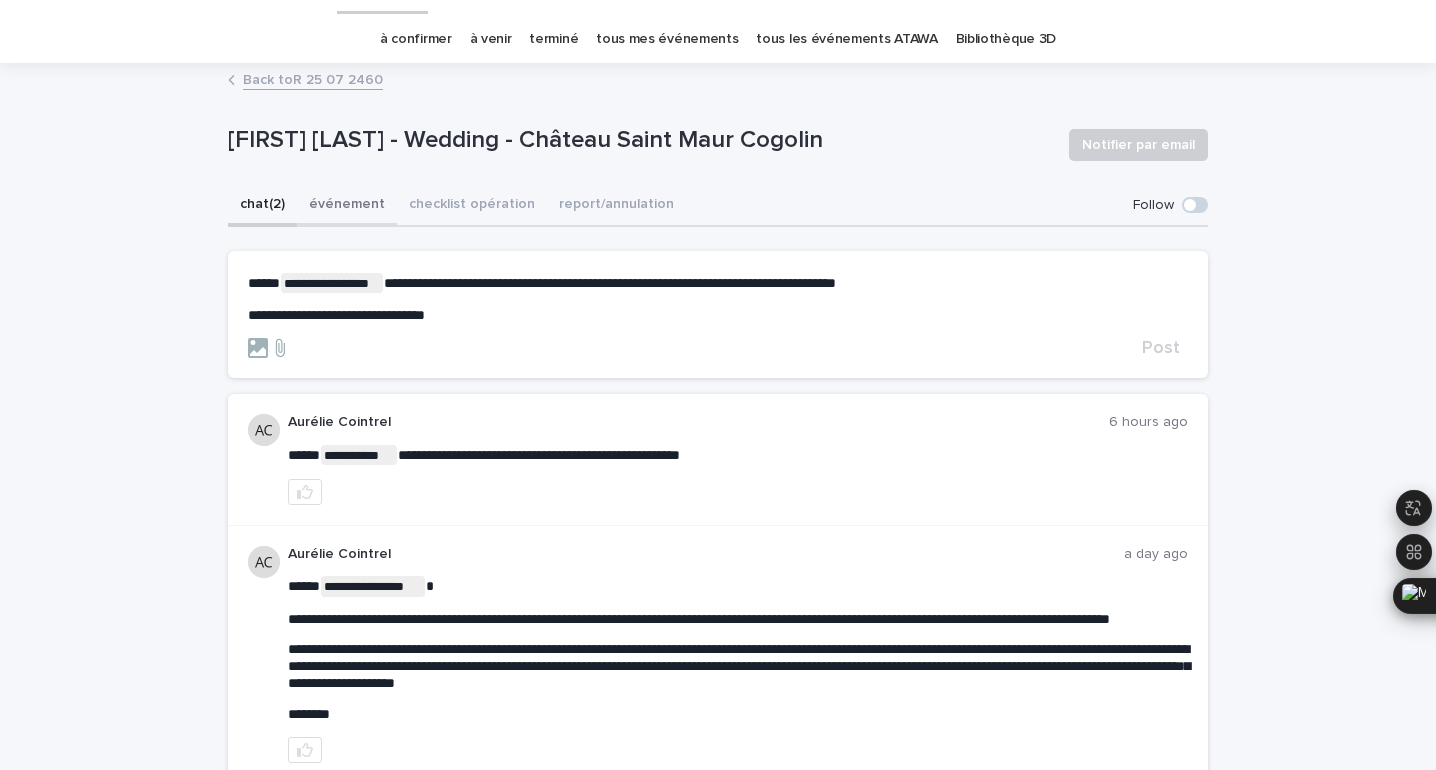 click on "événement" at bounding box center [347, 206] 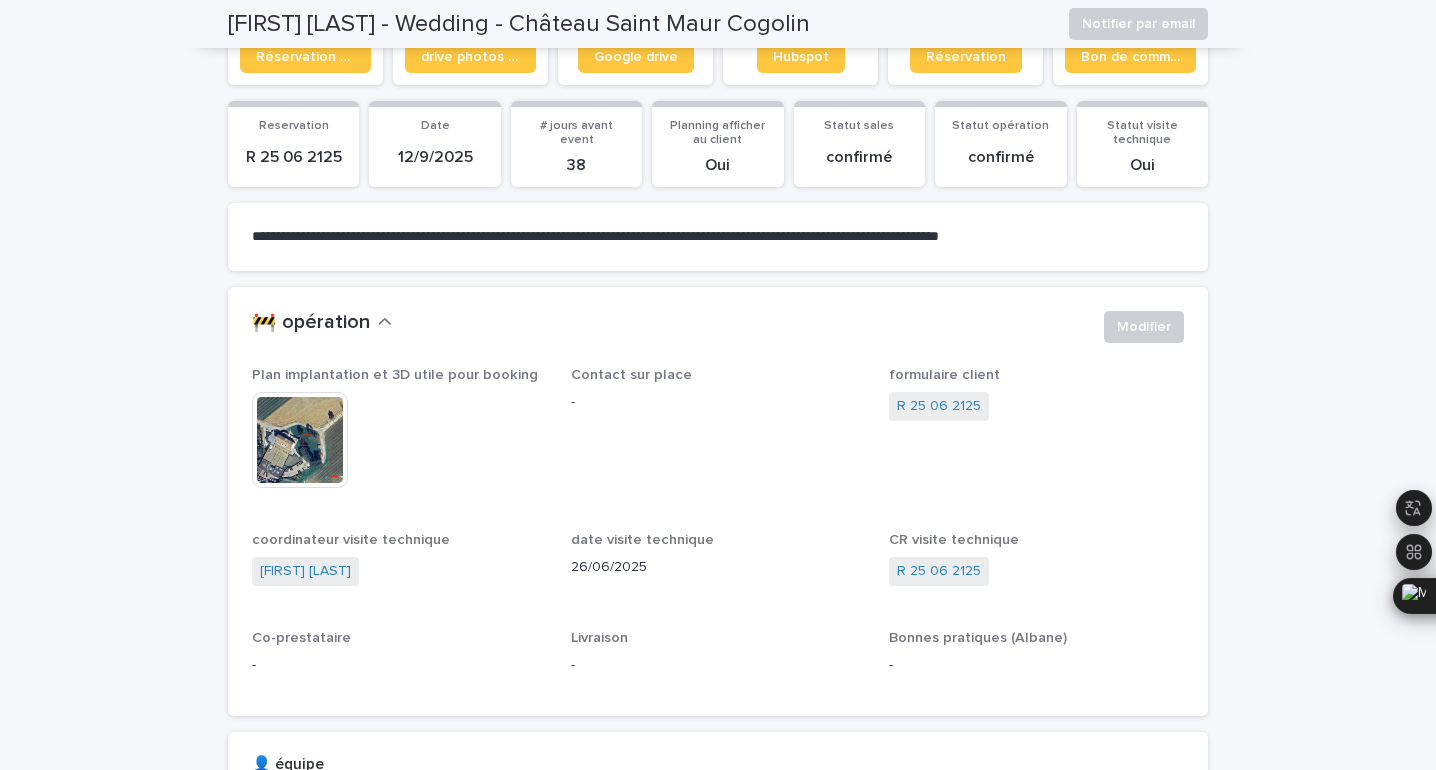 scroll, scrollTop: 310, scrollLeft: 0, axis: vertical 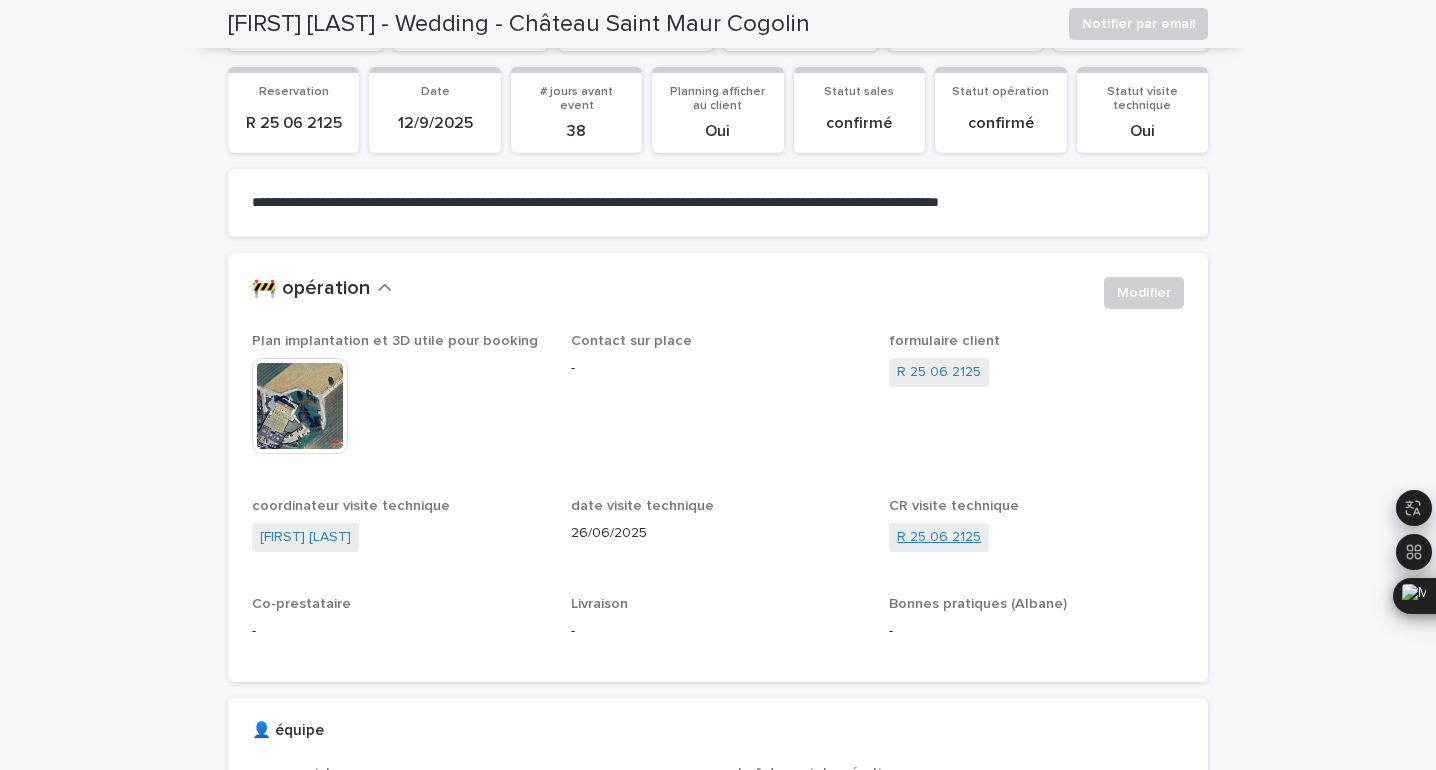 click on "R 25 06 2125" at bounding box center (939, 537) 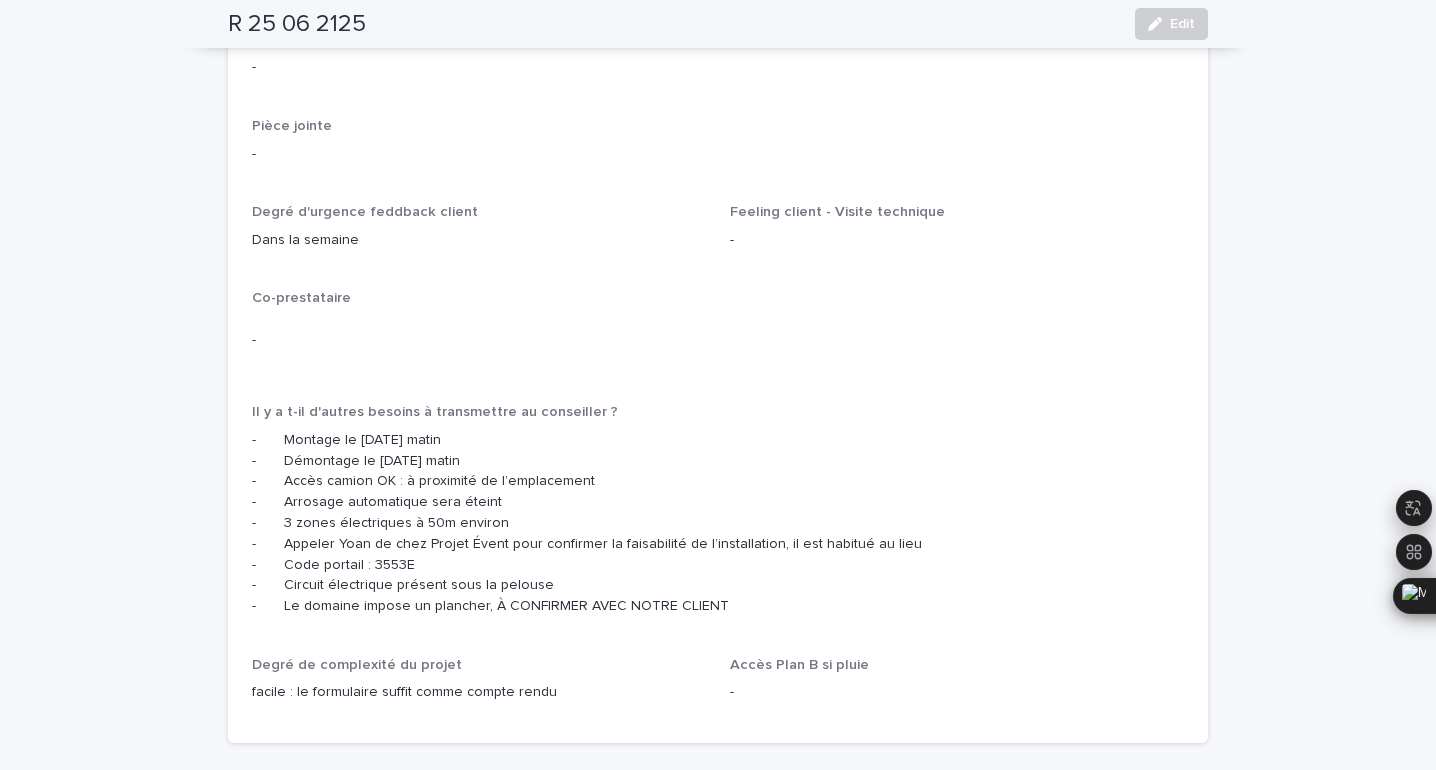 scroll, scrollTop: 3047, scrollLeft: 0, axis: vertical 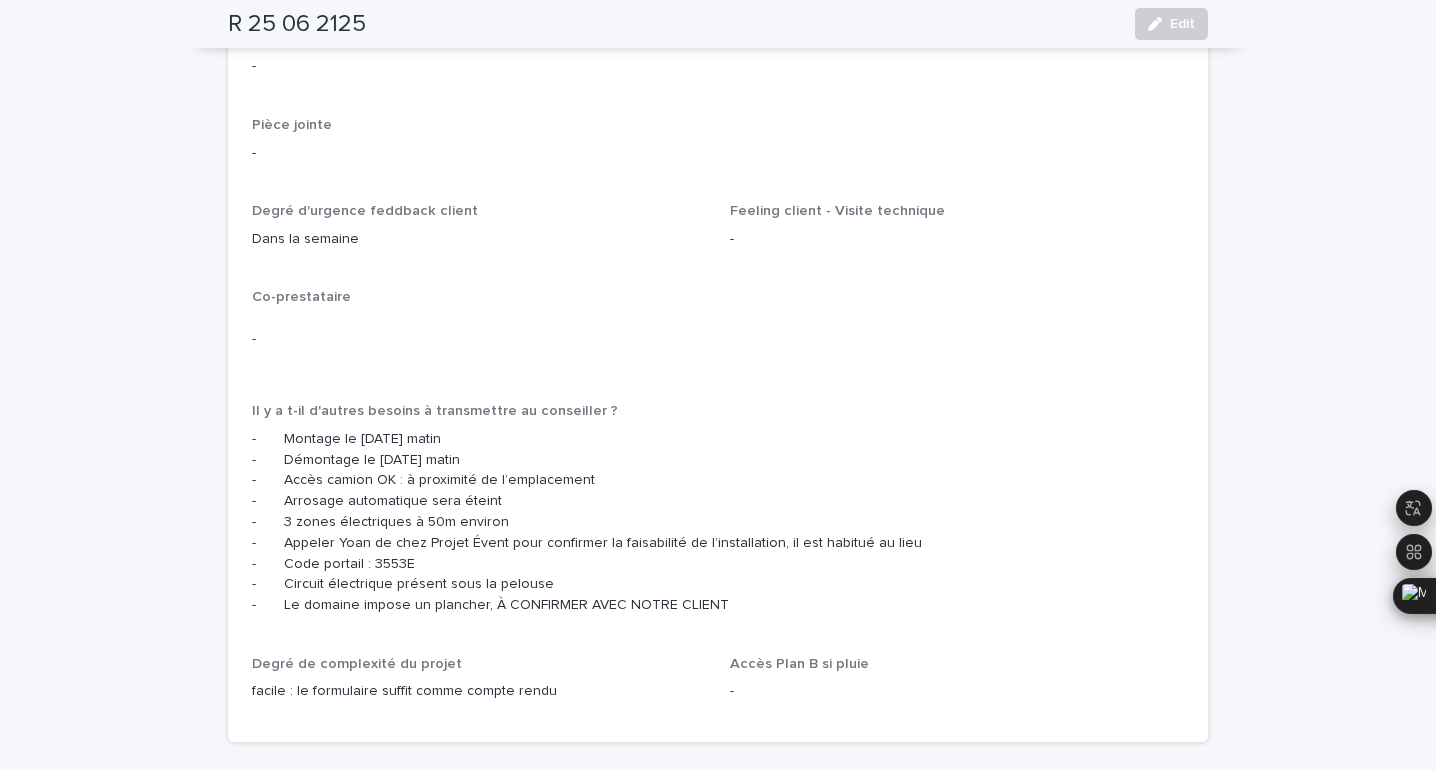 click on "-	Montage le [DATE] matin
-	Démontage le [DATE] matin
-	Accès camion OK : à proximité de l’emplacement
-	Arrosage automatique sera éteint
-	3 zones électriques à 50m environ
-	Appeler Yoan de chez Projet Évent pour confirmer la faisabilité de l’installation, il est habitué au lieu
-	Code portail : 3553E
-	Circuit électrique présent sous la pelouse
-	Le domaine impose un plancher, À CONFIRMER AVEC NOTRE CLIENT" at bounding box center (718, 522) 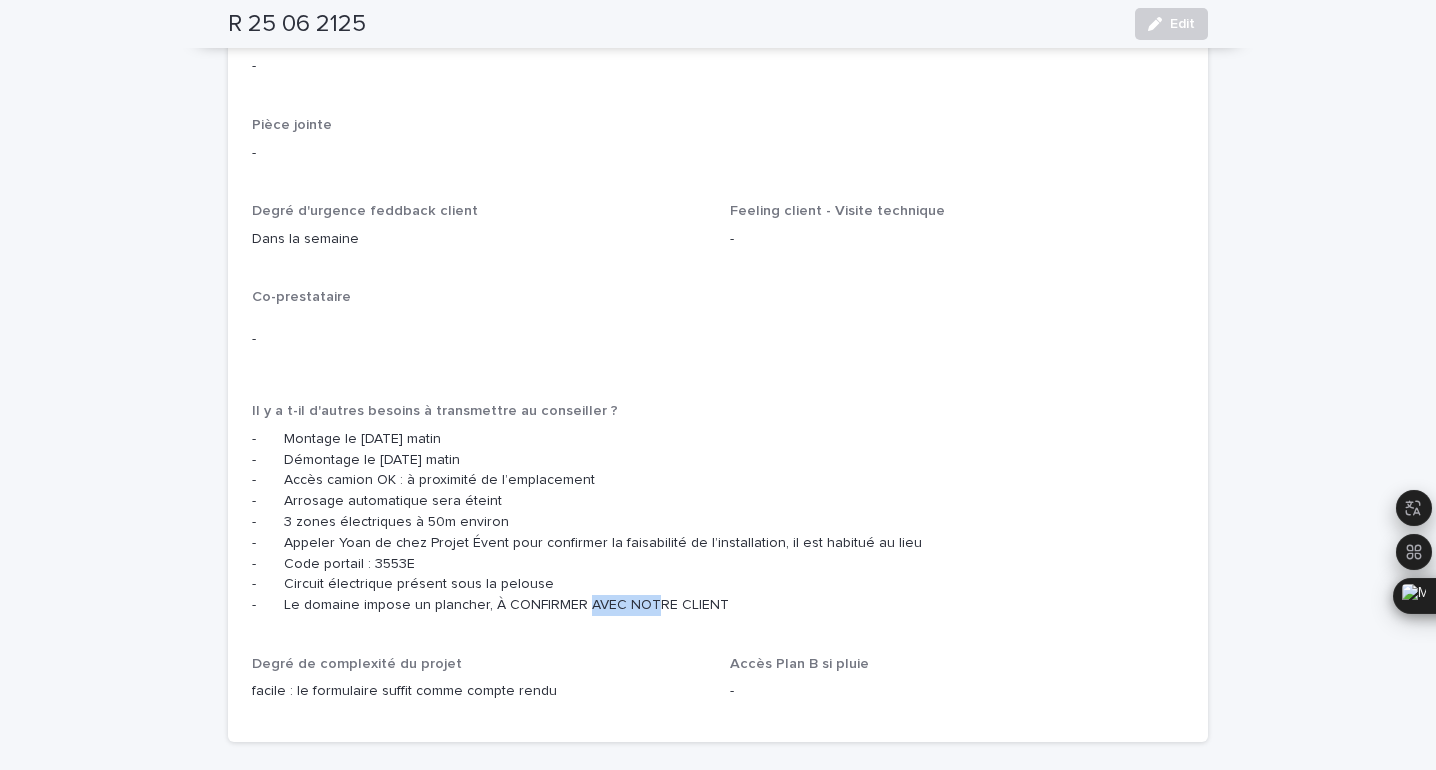 click on "-	Montage le [DATE] matin
-	Démontage le [DATE] matin
-	Accès camion OK : à proximité de l’emplacement
-	Arrosage automatique sera éteint
-	3 zones électriques à 50m environ
-	Appeler Yoan de chez Projet Évent pour confirmer la faisabilité de l’installation, il est habitué au lieu
-	Code portail : 3553E
-	Circuit électrique présent sous la pelouse
-	Le domaine impose un plancher, À CONFIRMER AVEC NOTRE CLIENT" at bounding box center [718, 522] 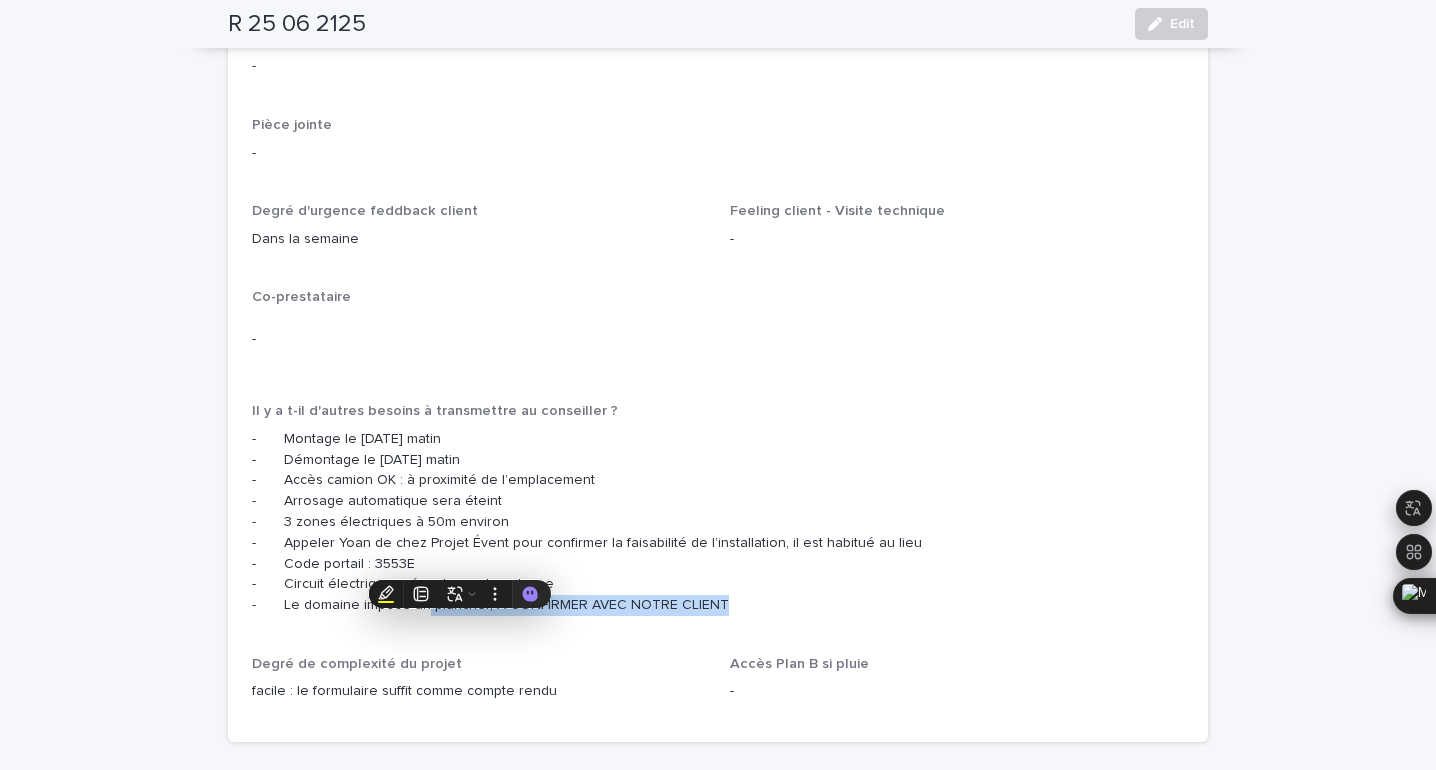 copy on "-	Le domaine impose un plancher, À CONFIRMER AVEC NOTRE CLIENT" 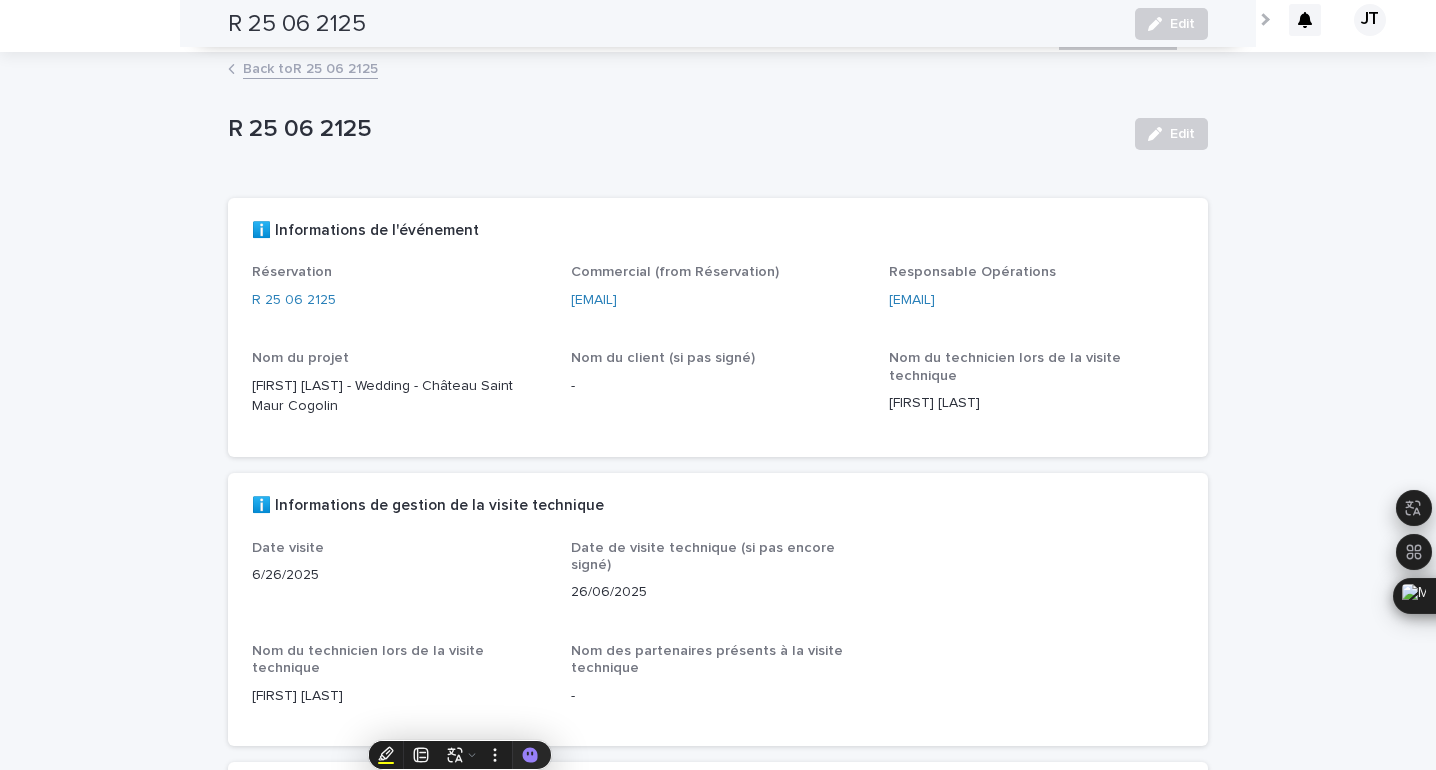 scroll, scrollTop: 0, scrollLeft: 0, axis: both 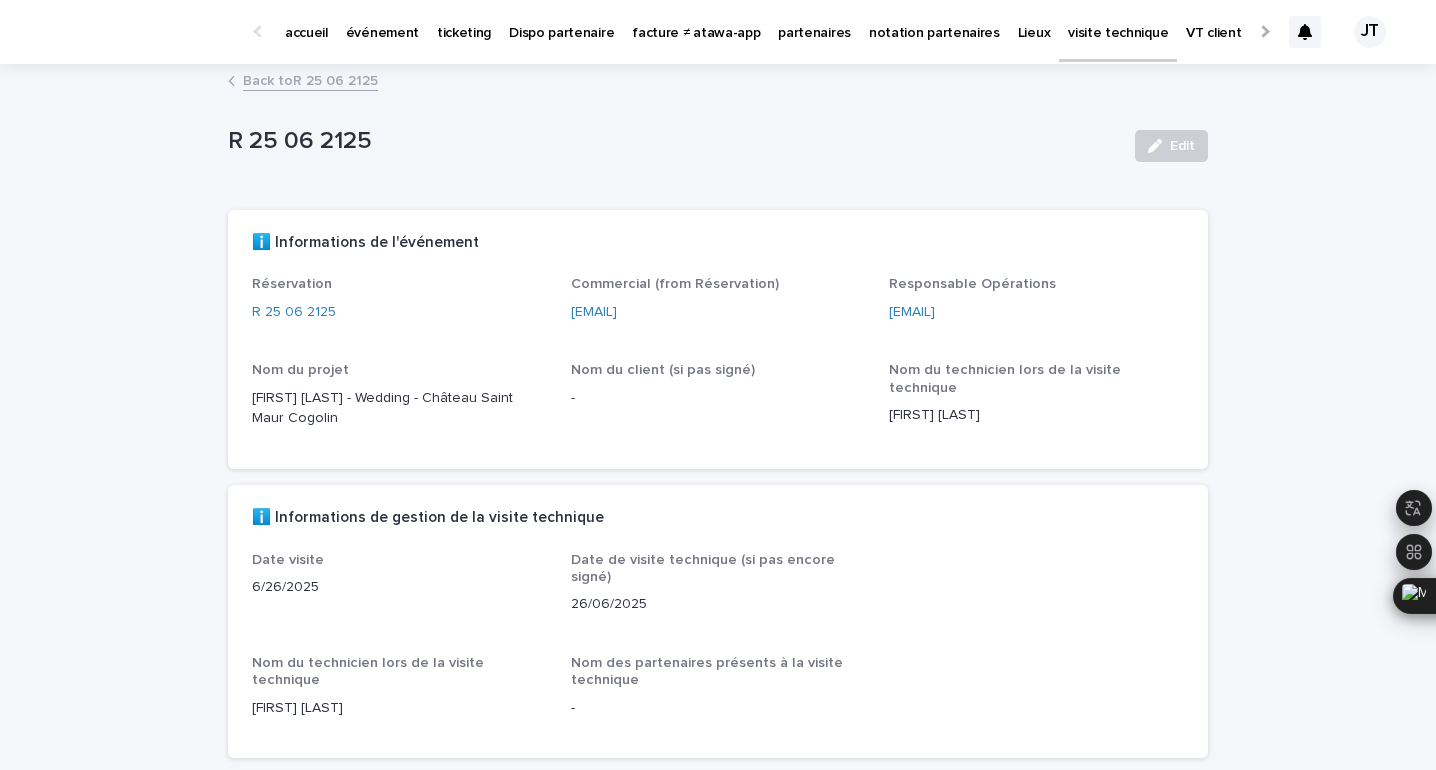 click on "Back to  R 25 06 2125" at bounding box center [310, 79] 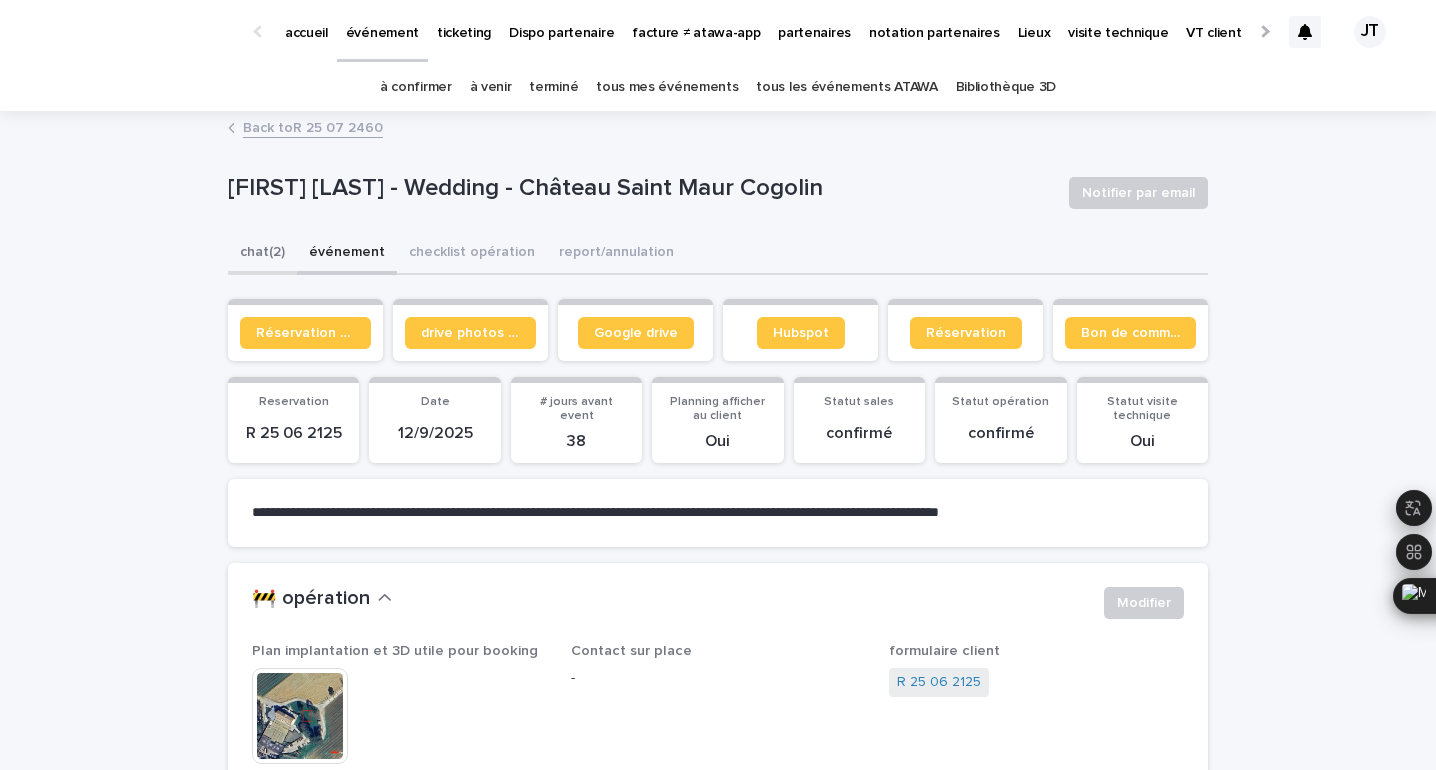 click on "chat  (2)" at bounding box center (262, 254) 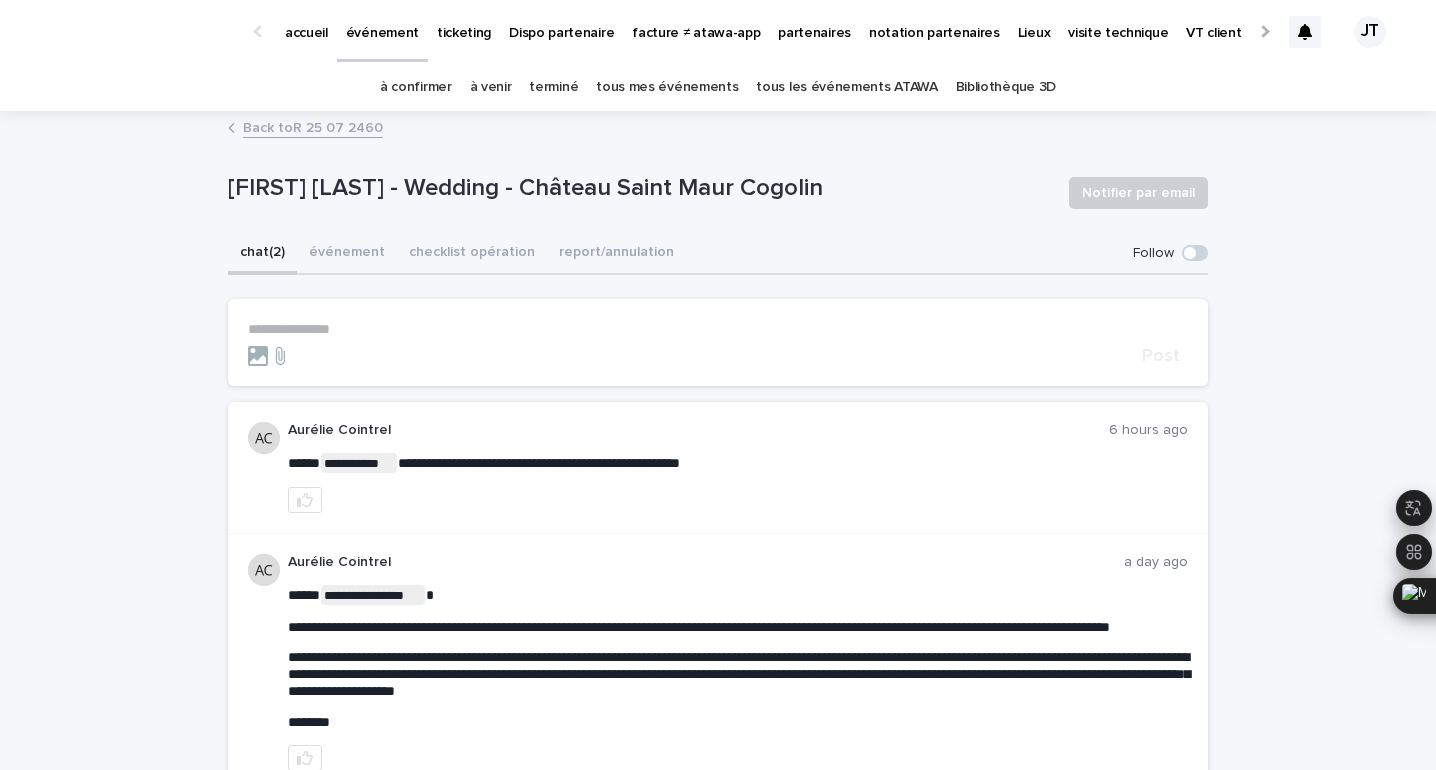 click on "**********" at bounding box center [718, 329] 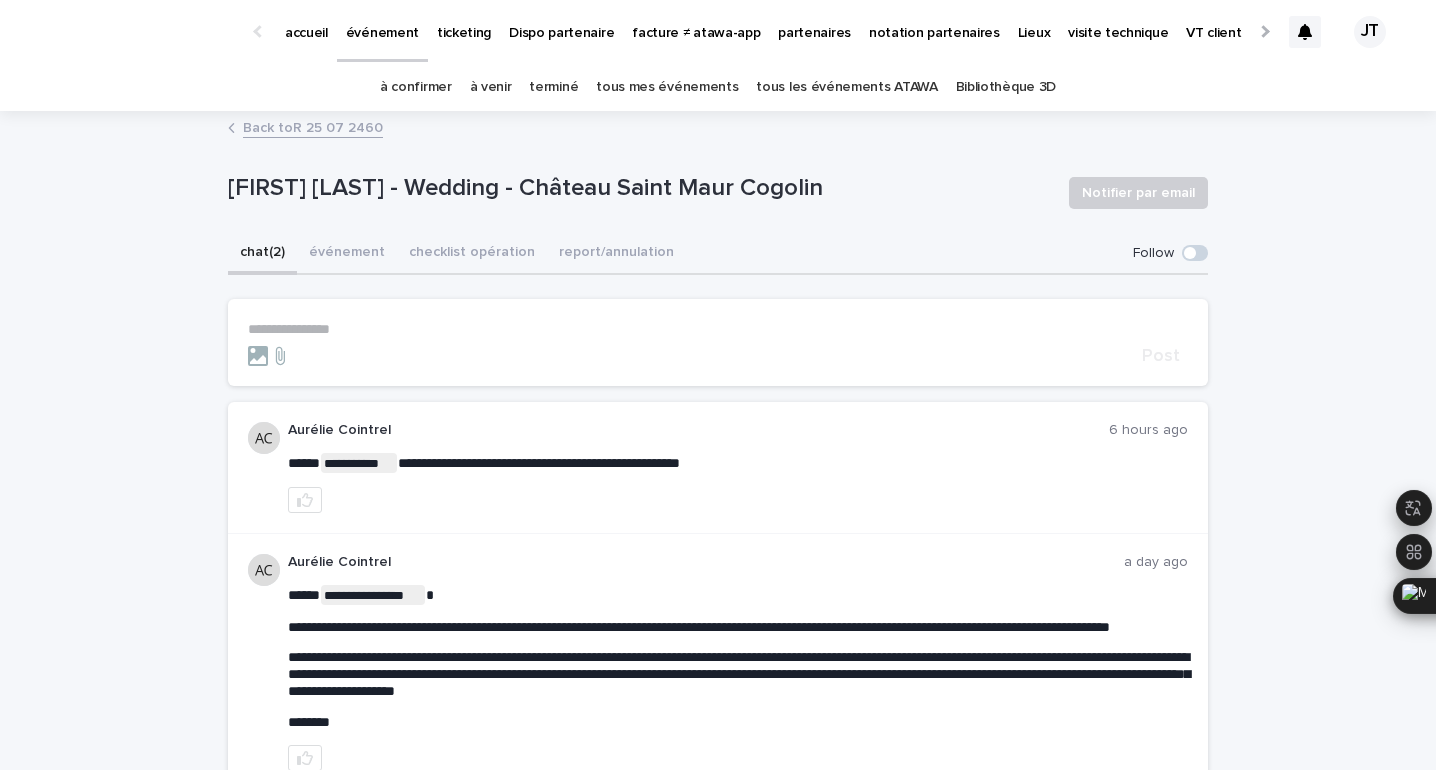 type 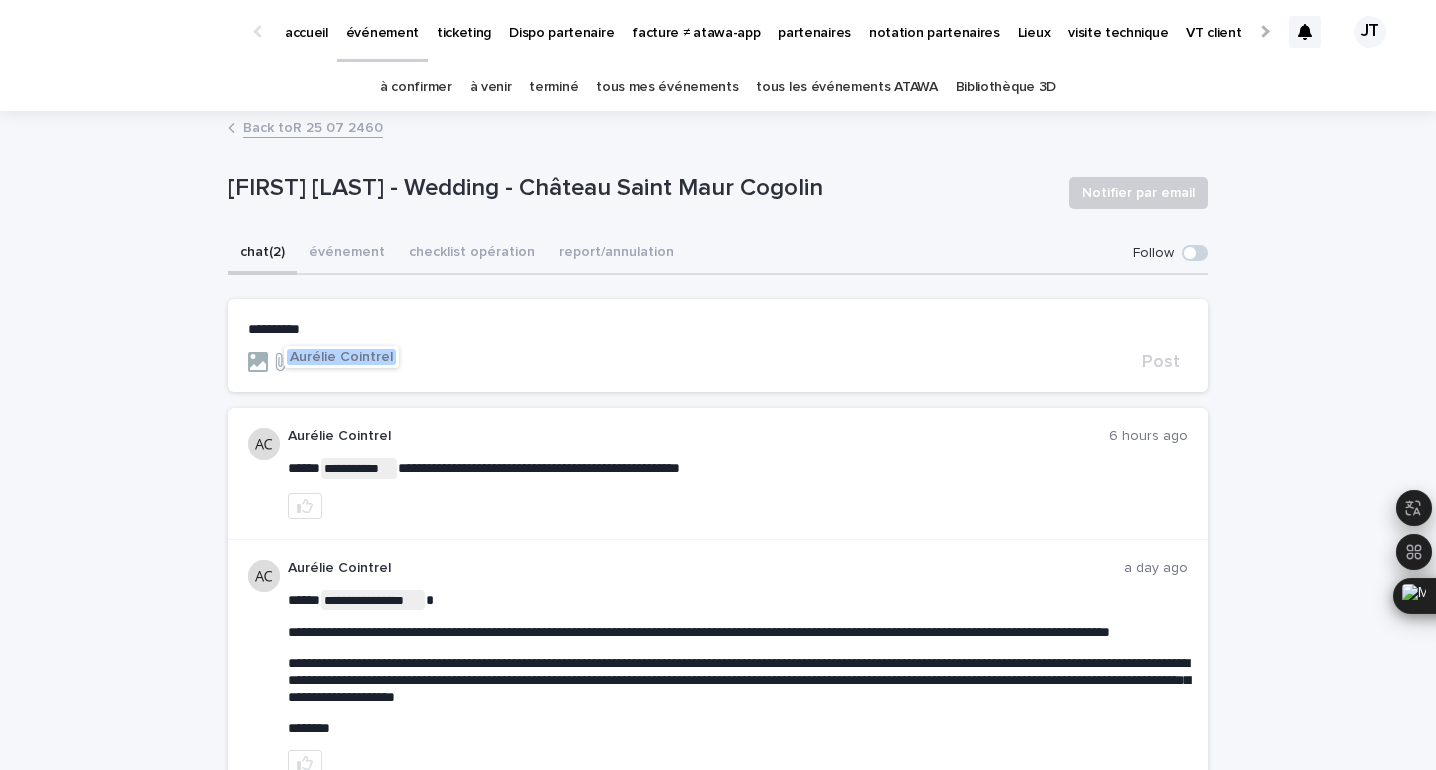 click on "Aurélie Cointrel" at bounding box center [341, 357] 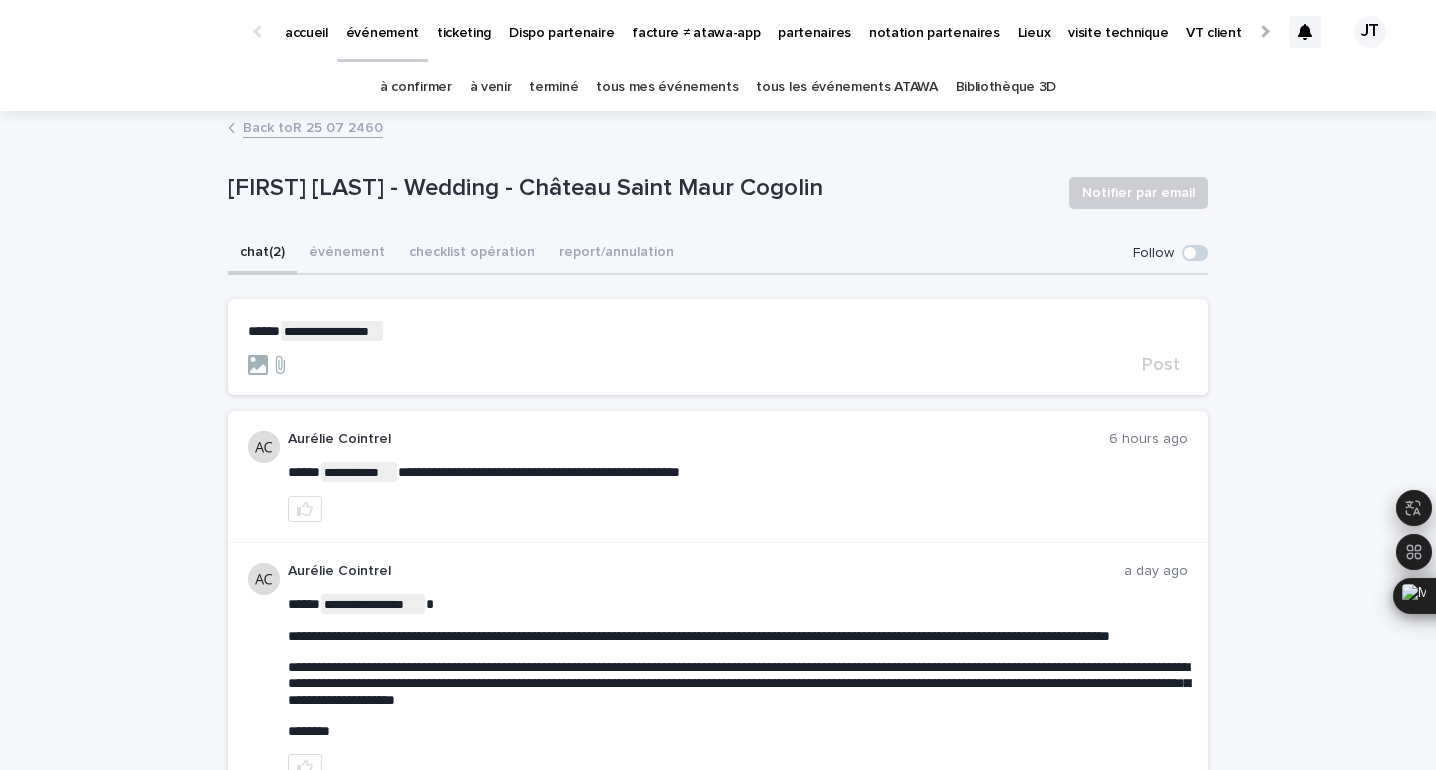 click on "**********" at bounding box center (718, 331) 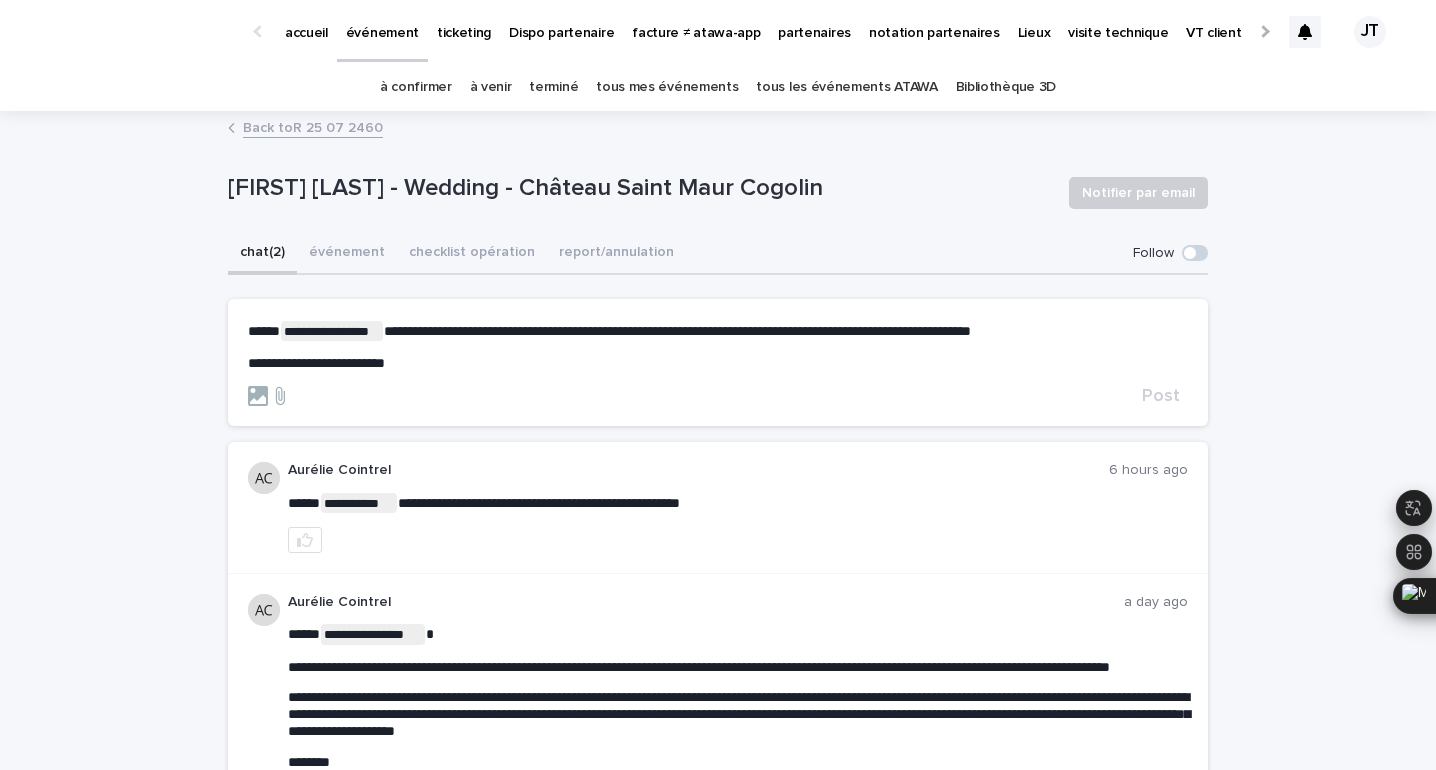 click on "**********" at bounding box center [316, 363] 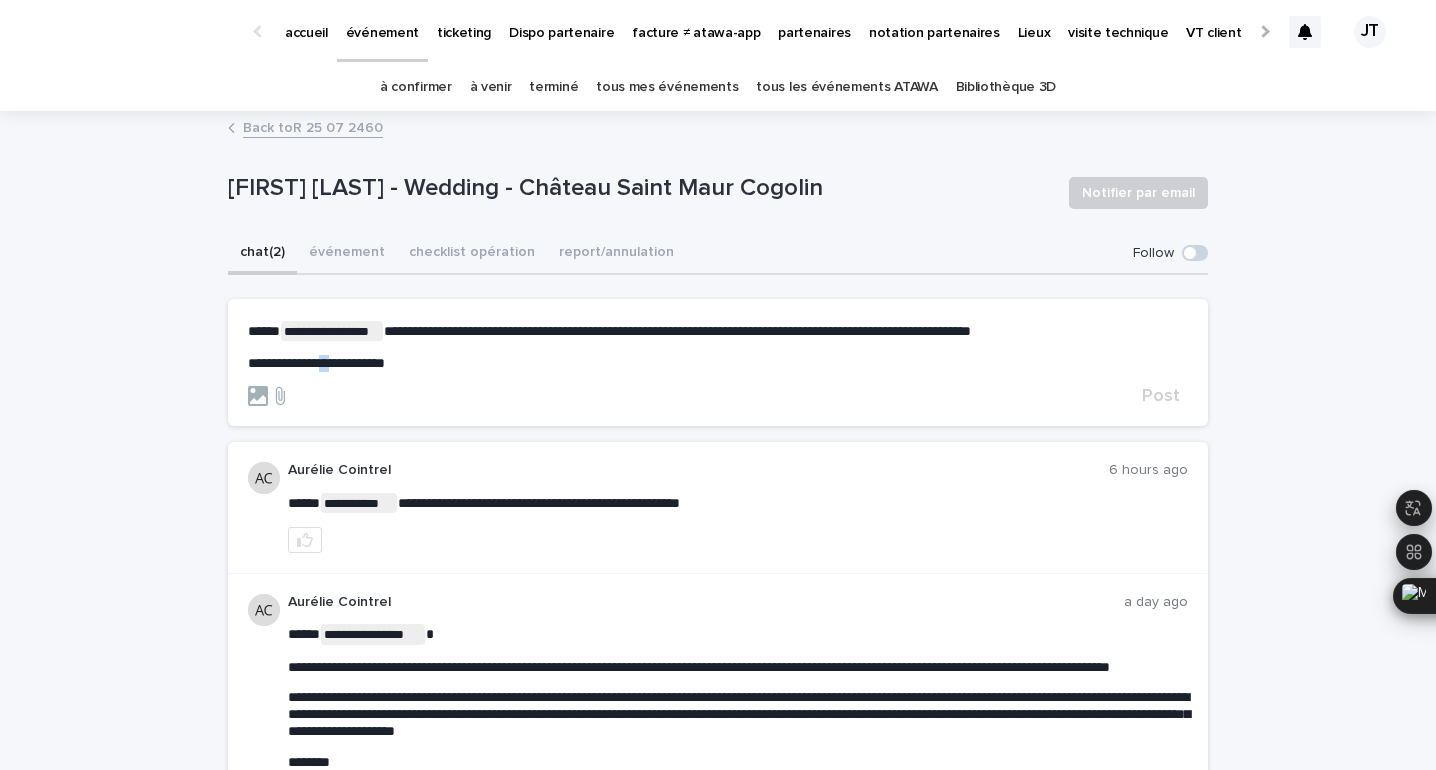 click on "**********" at bounding box center [316, 363] 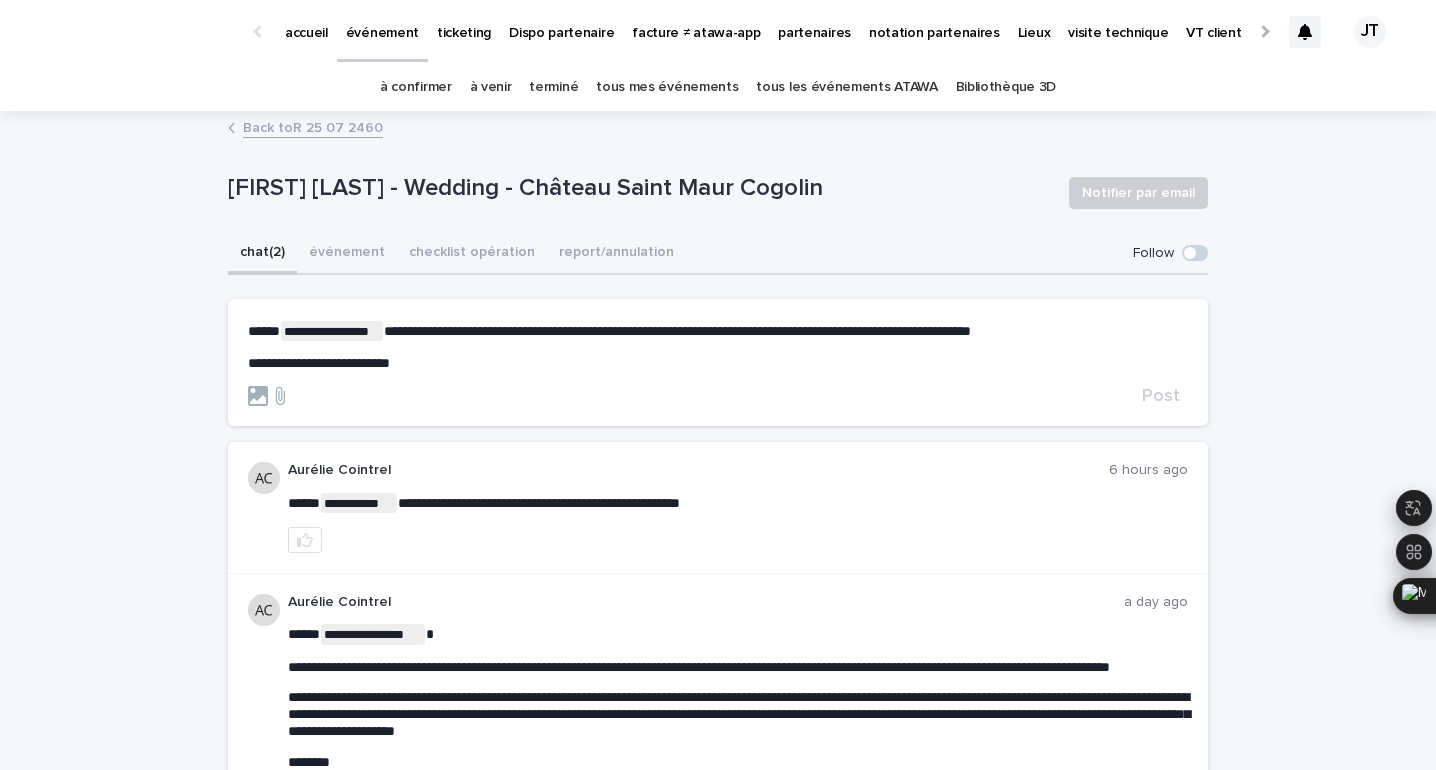 click on "**********" at bounding box center (319, 363) 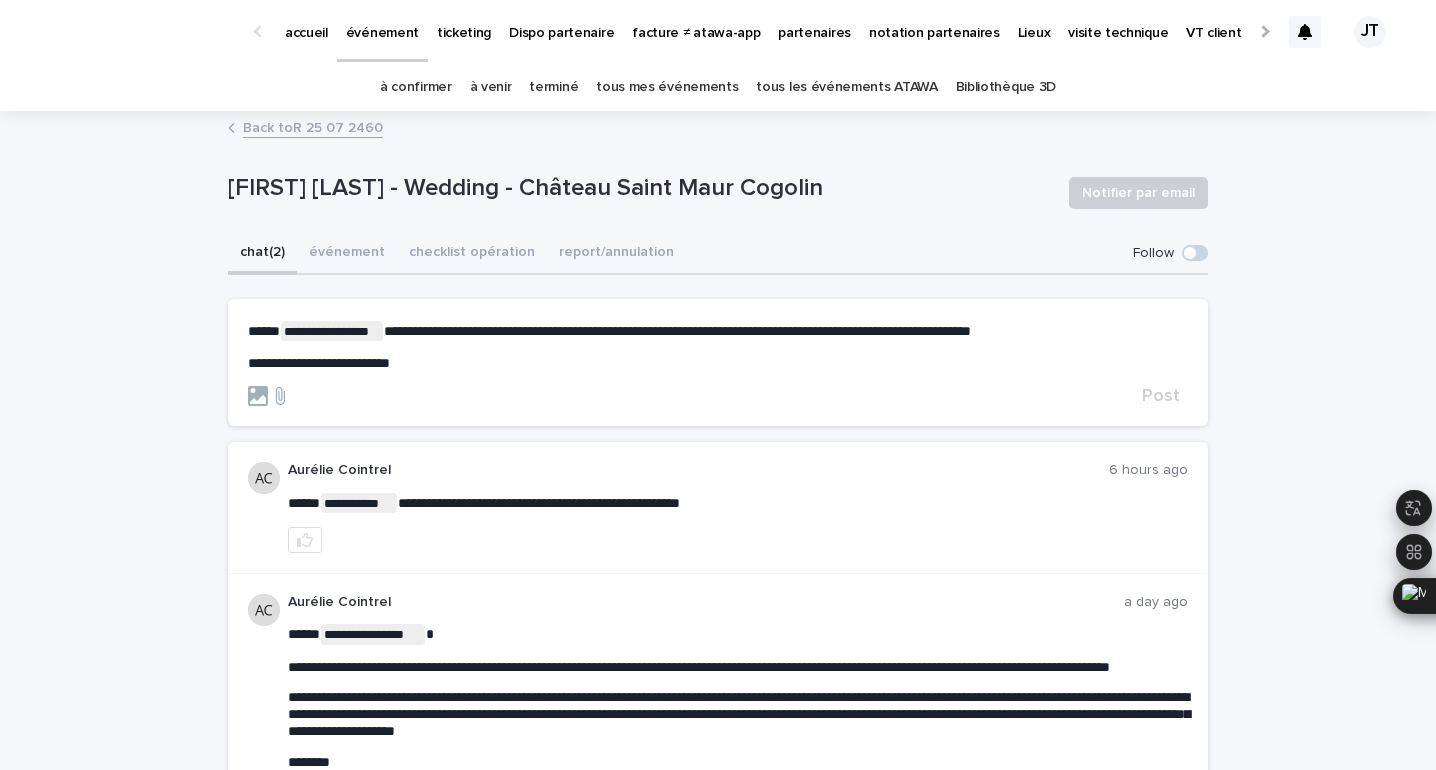click on "********" 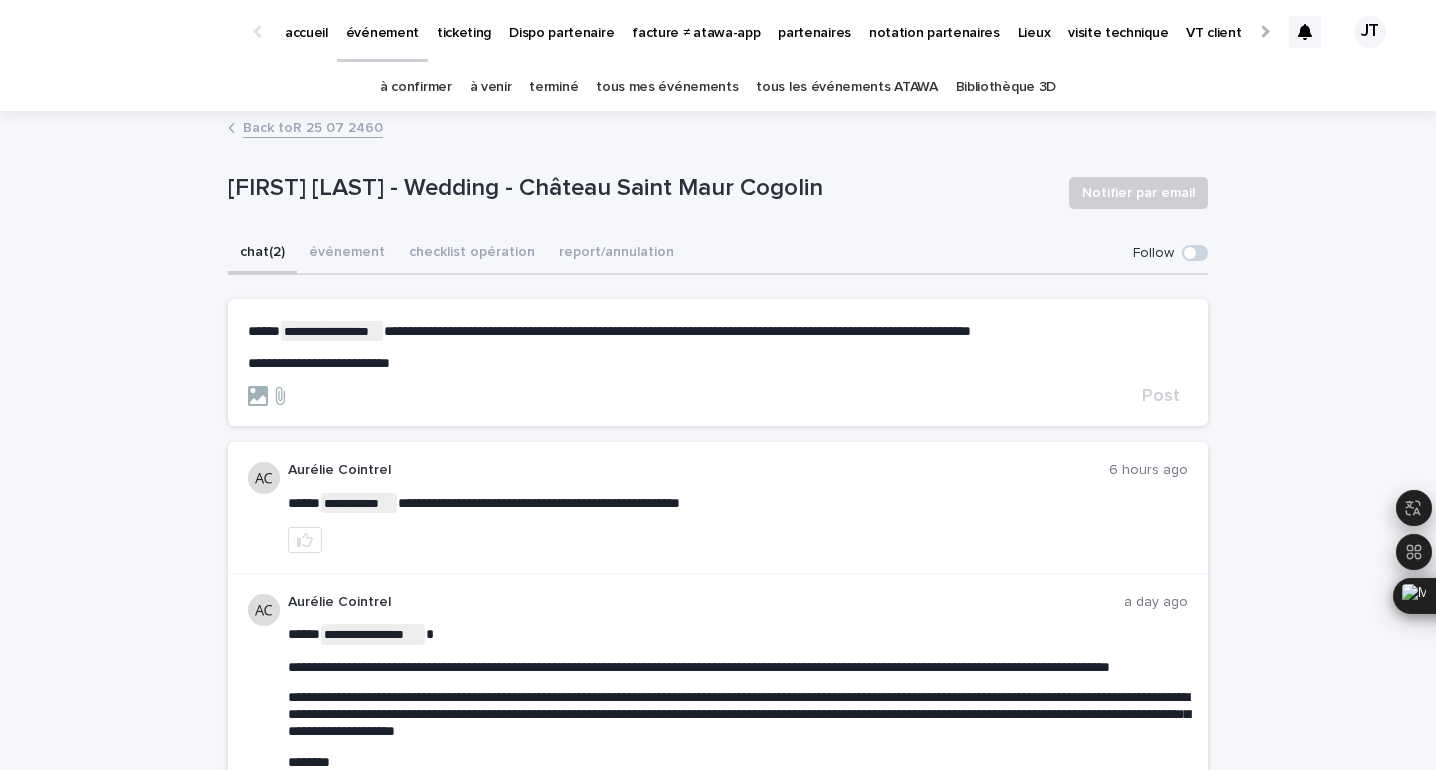 click on "**********" at bounding box center (319, 363) 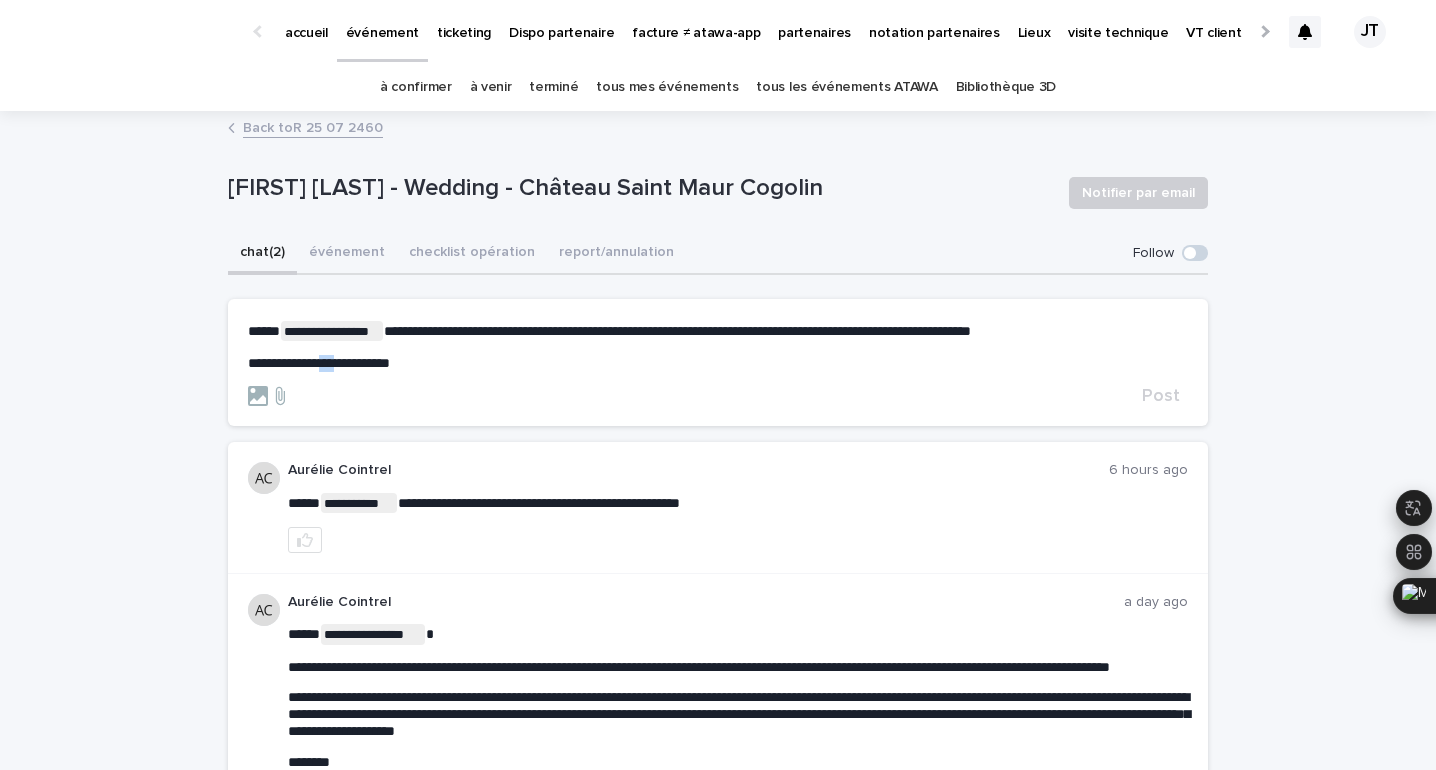 click on "**********" at bounding box center [319, 363] 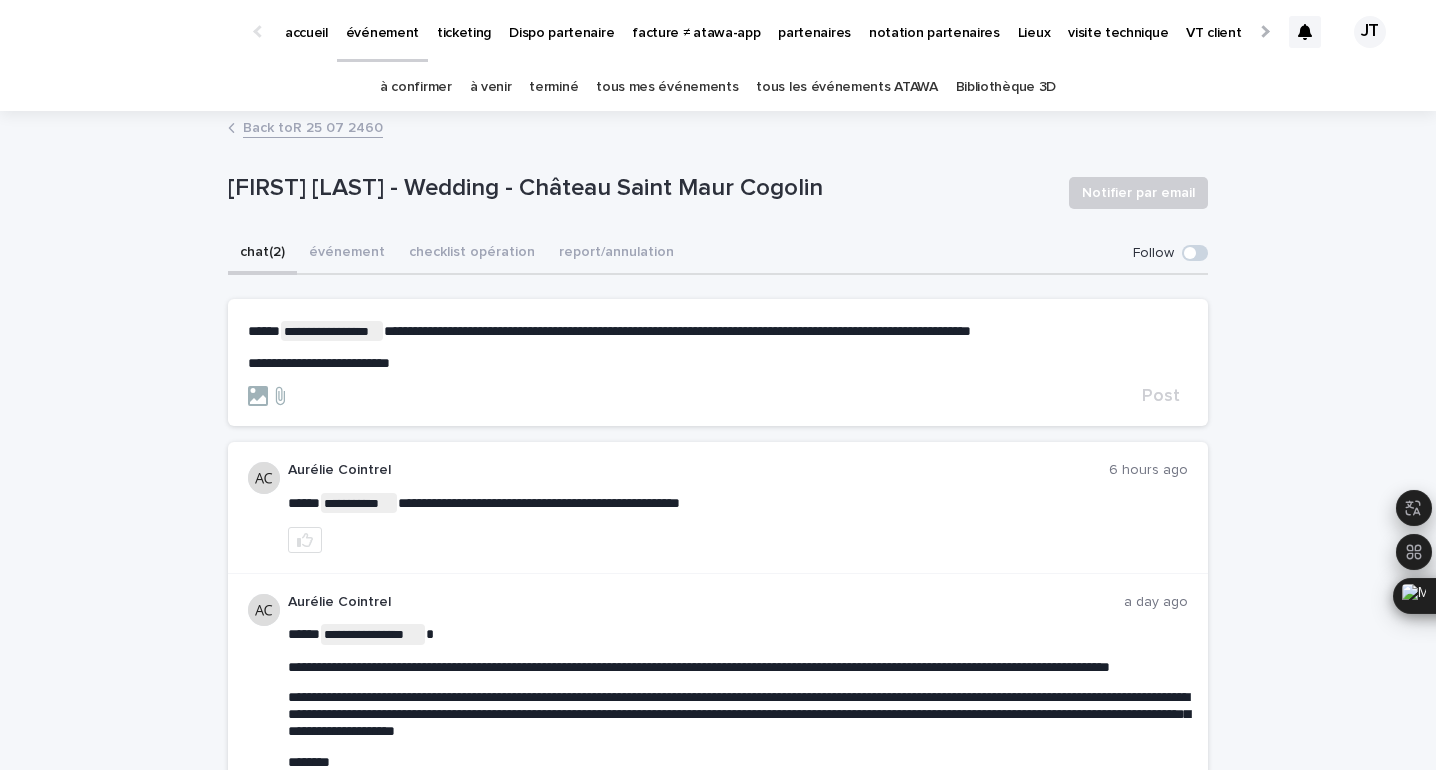 click on "**********" at bounding box center (718, 363) 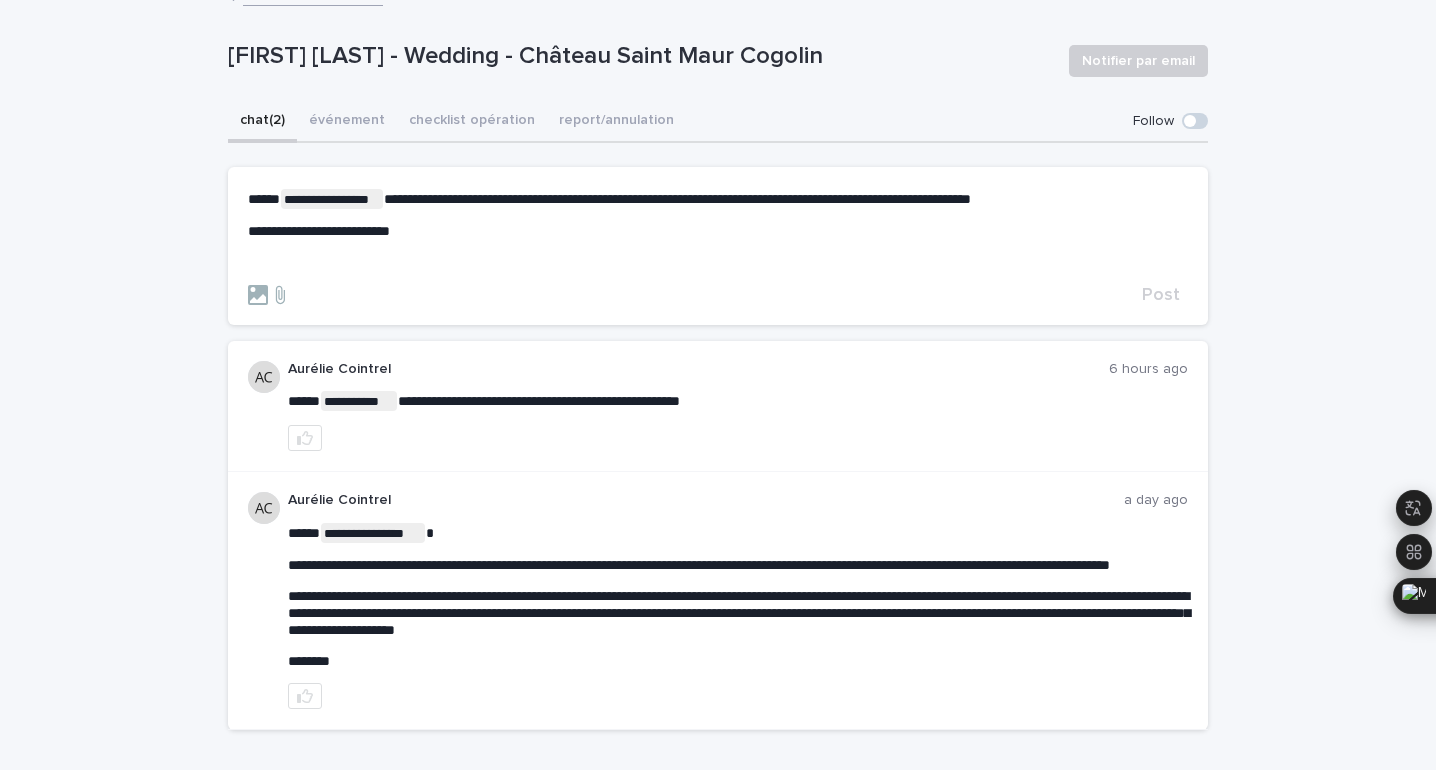 scroll, scrollTop: 133, scrollLeft: 0, axis: vertical 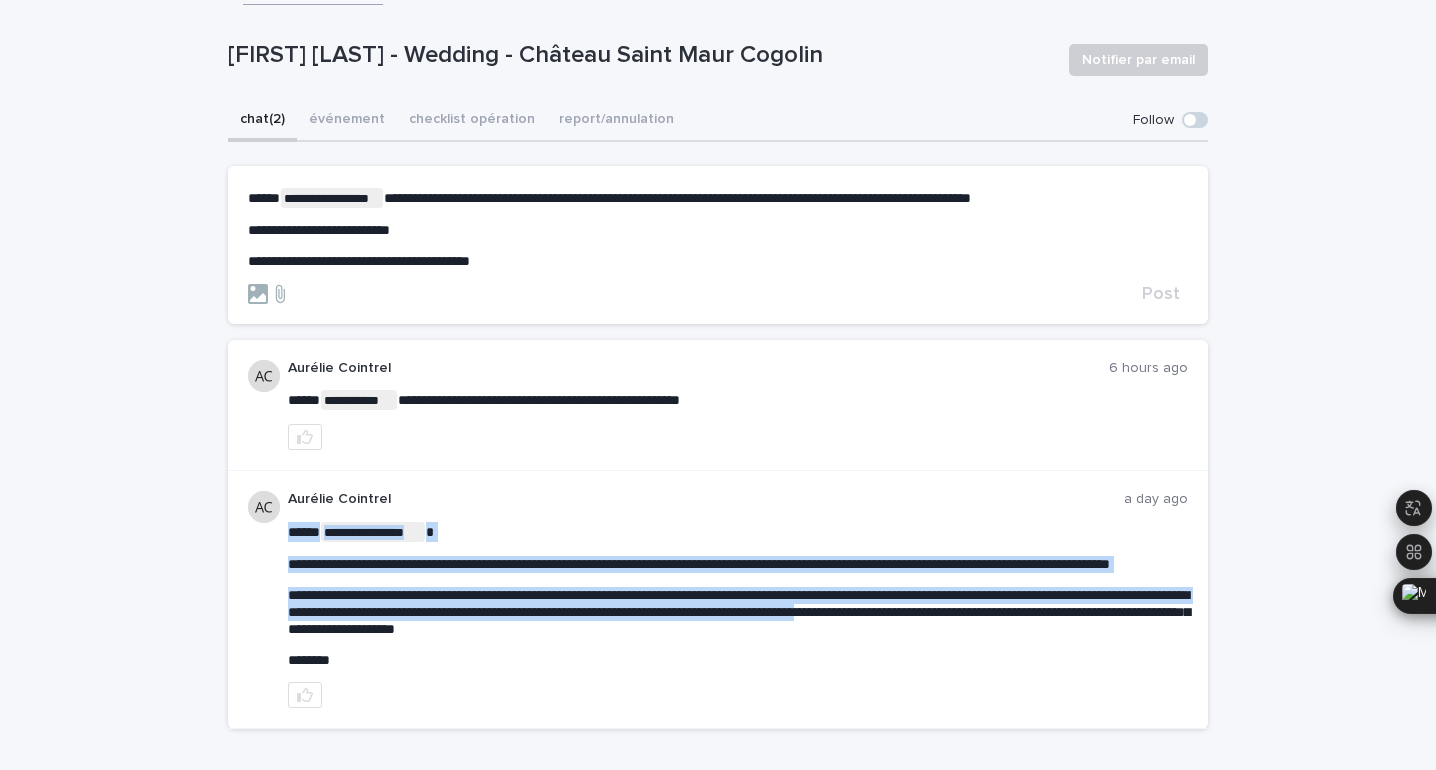 drag, startPoint x: 928, startPoint y: 625, endPoint x: 1075, endPoint y: 627, distance: 147.01361 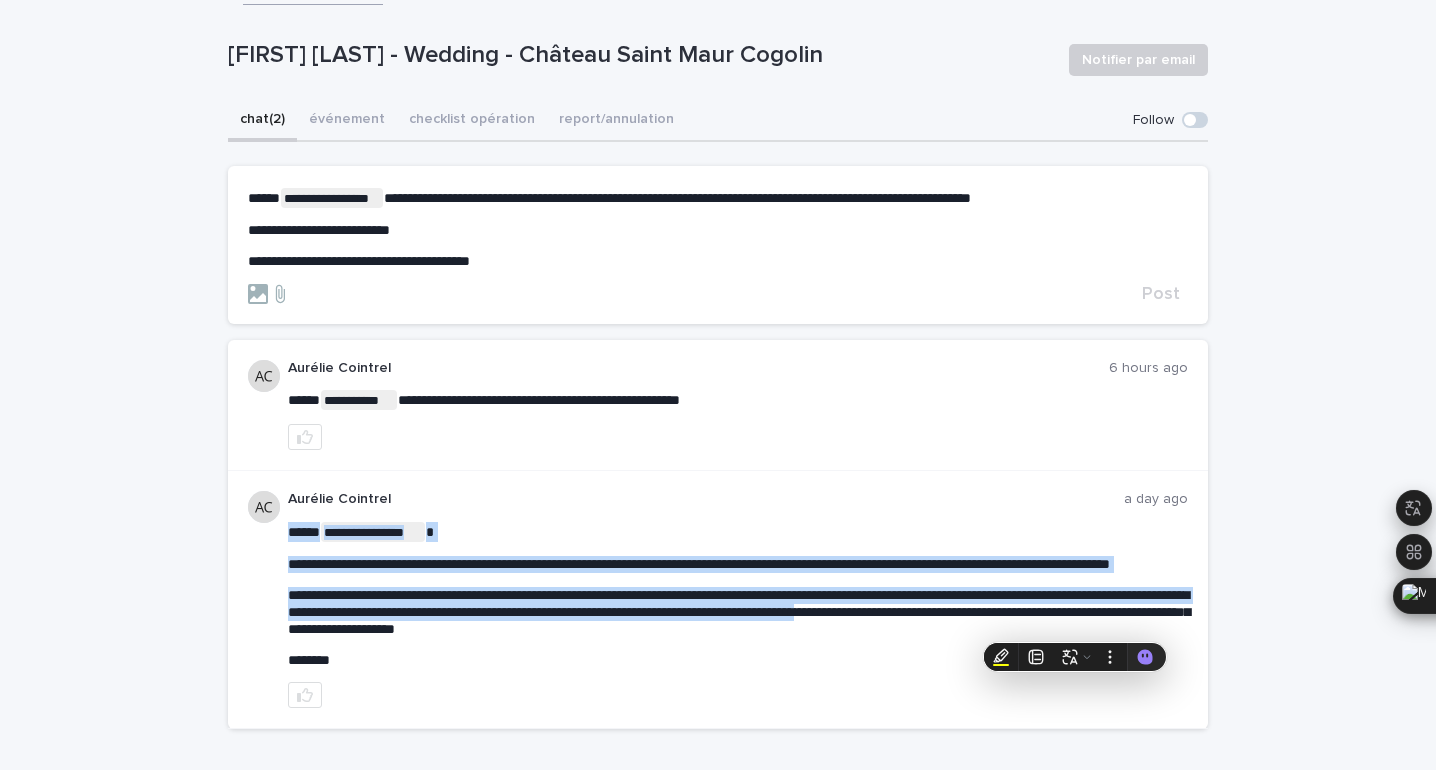 click on "**********" at bounding box center [739, 612] 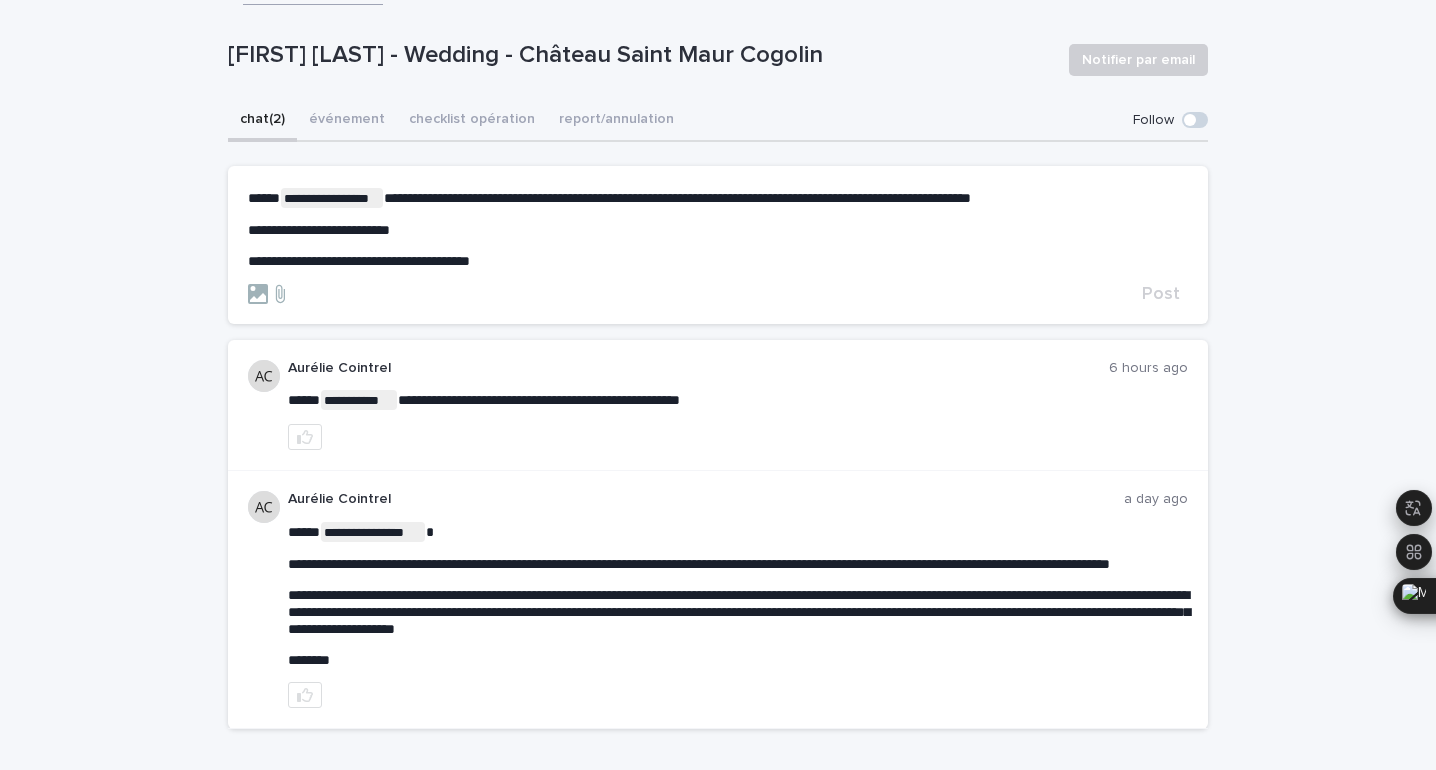 click on "**********" at bounding box center [718, 261] 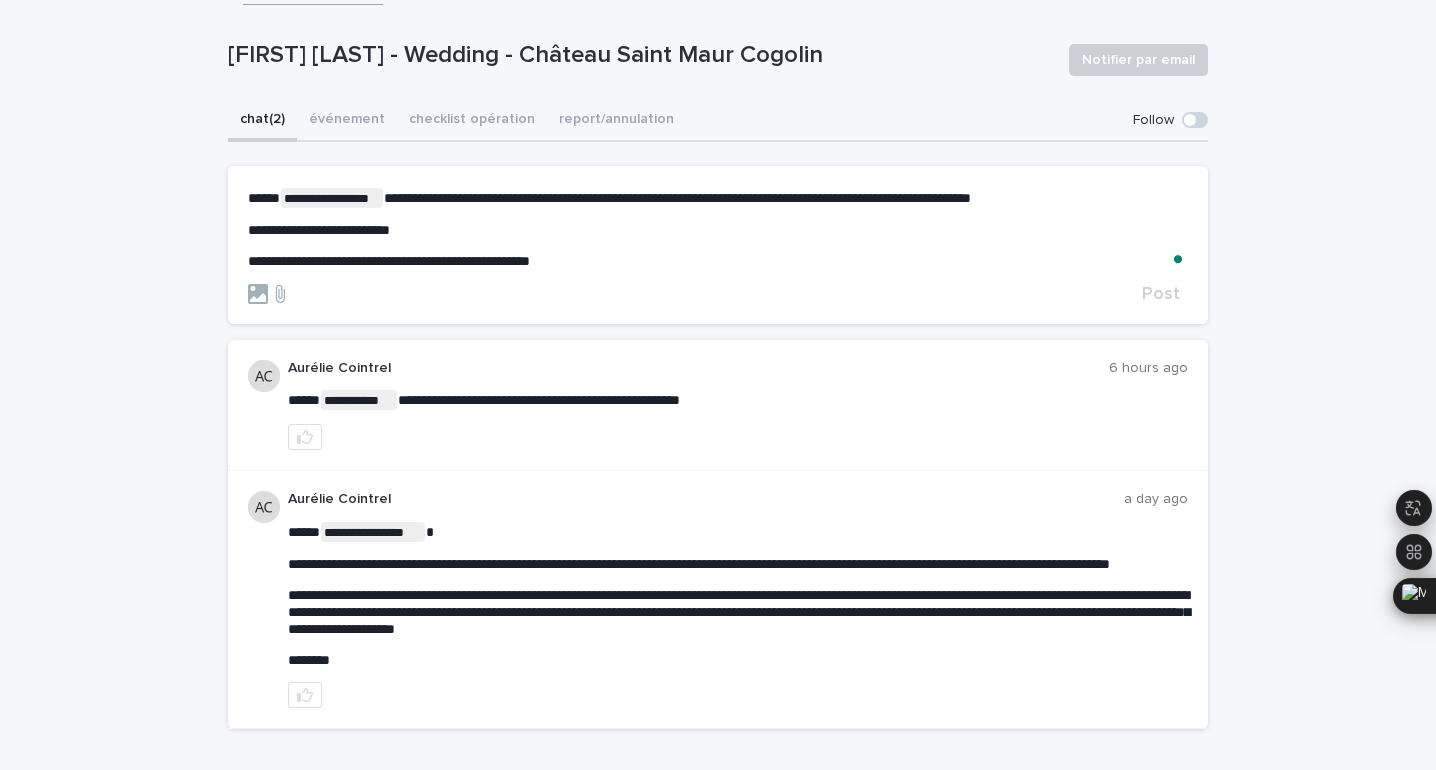 scroll, scrollTop: 133, scrollLeft: 0, axis: vertical 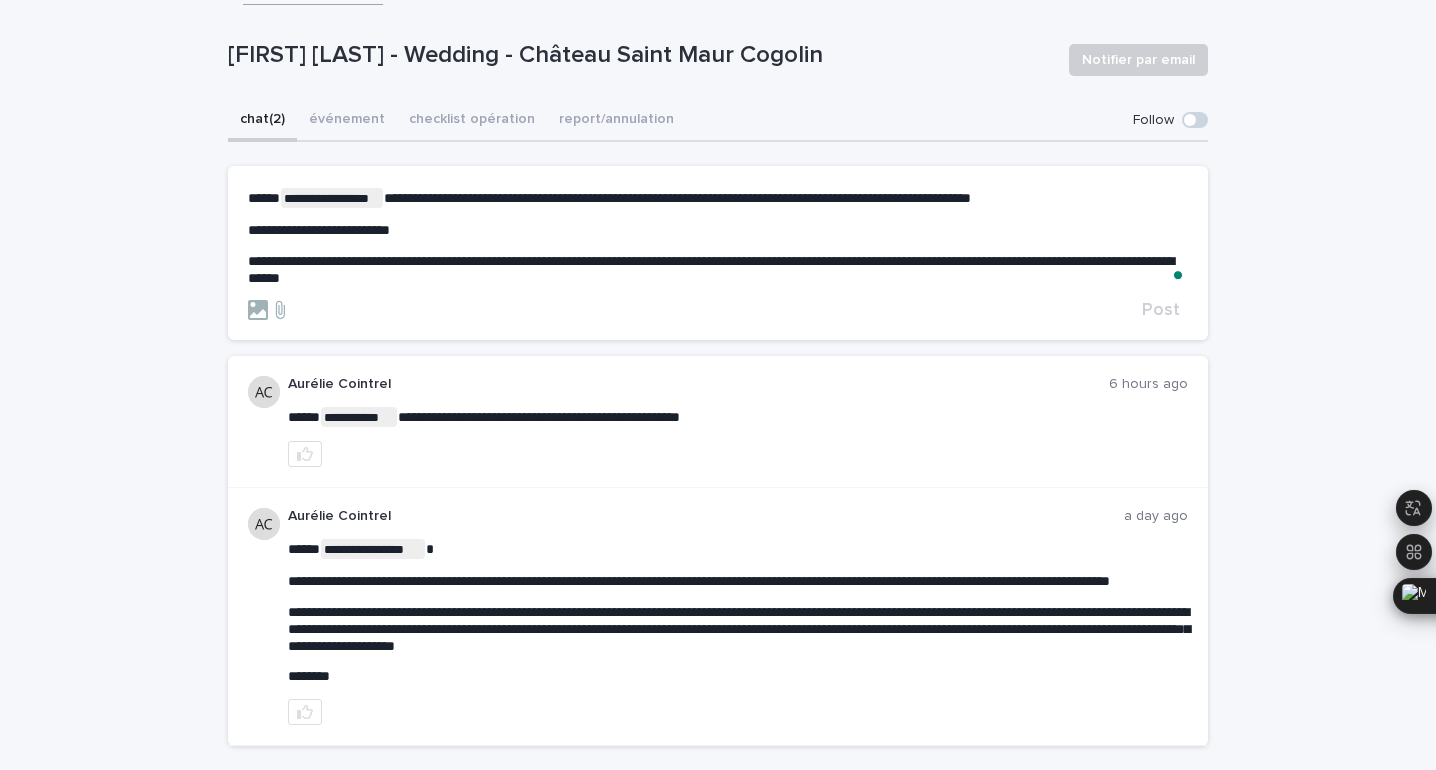 click on "**********" at bounding box center (711, 269) 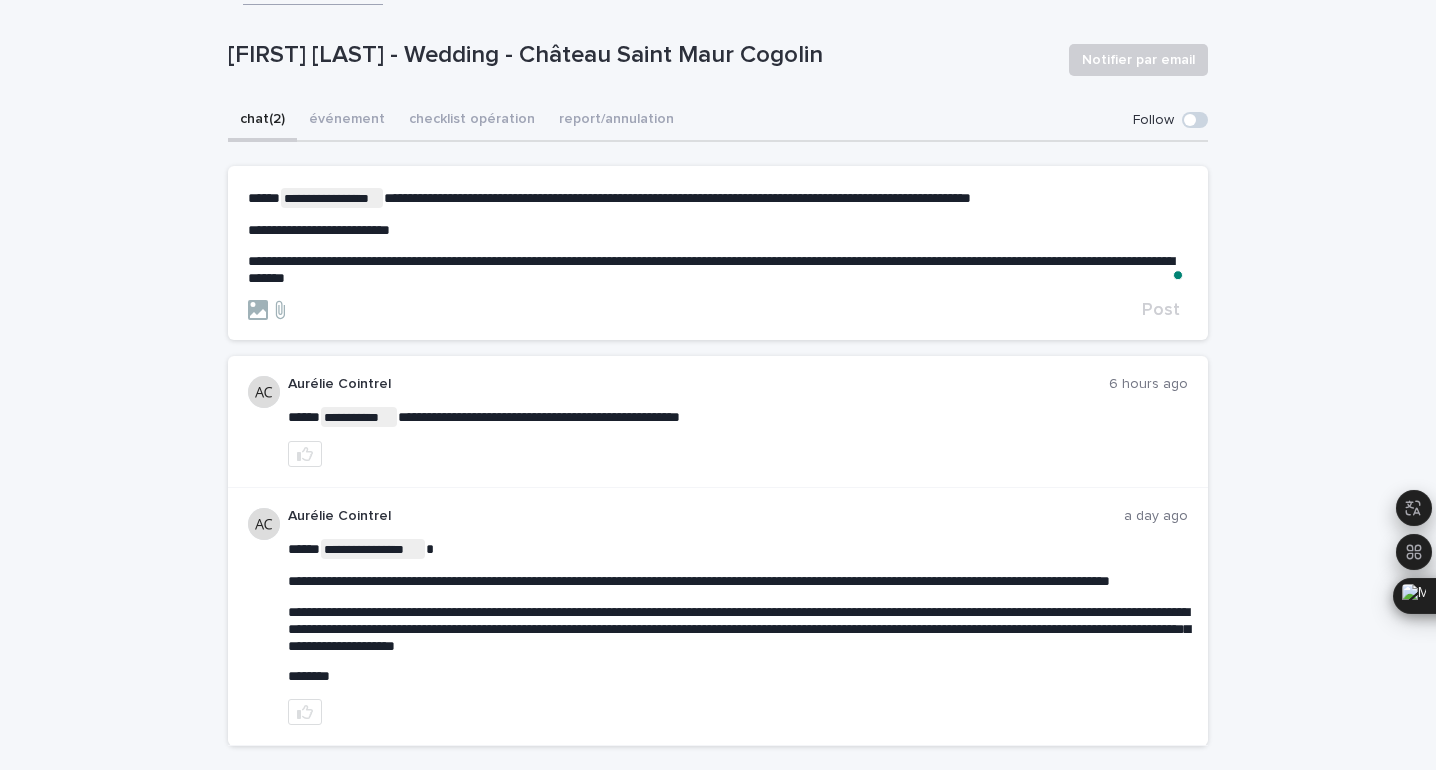 click on "**********" at bounding box center [711, 269] 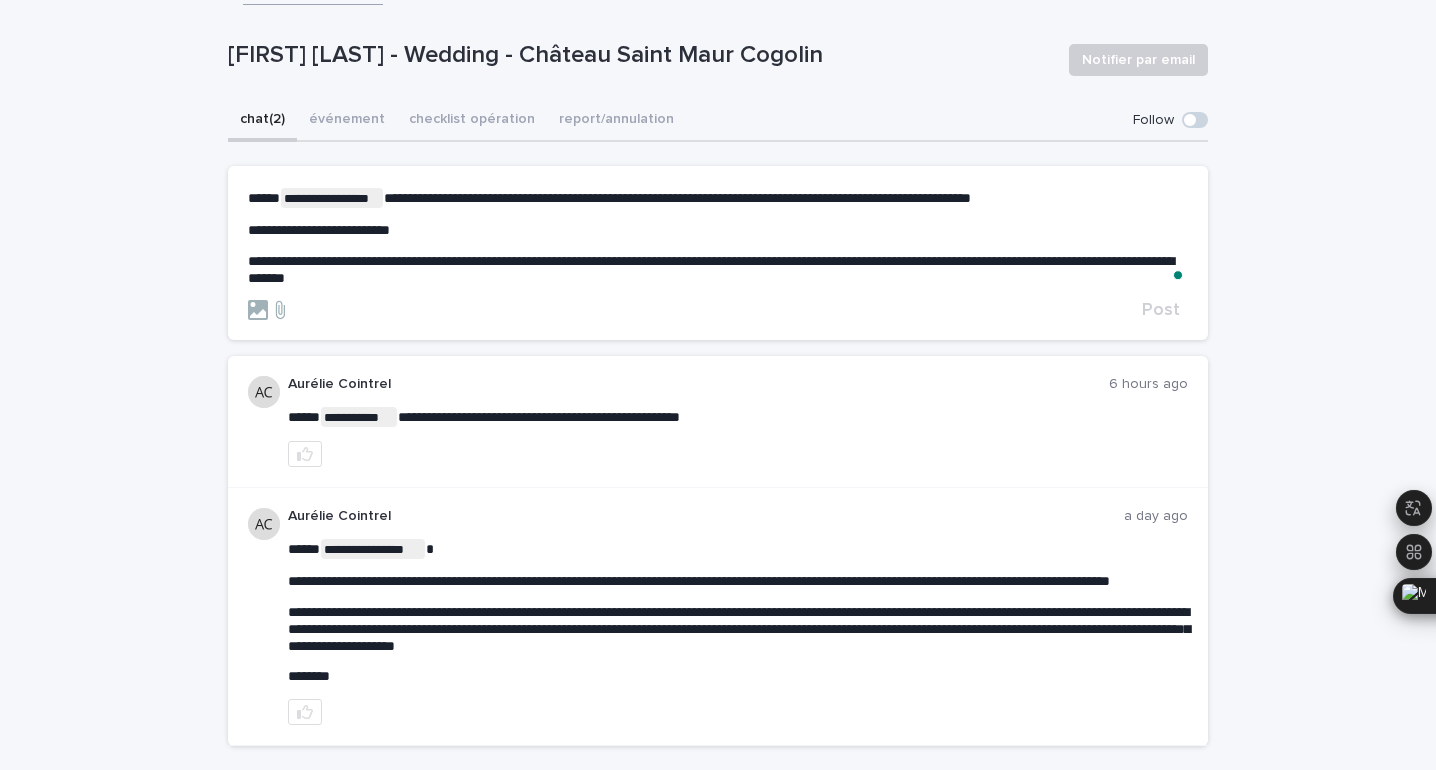 click on "*** ** **" 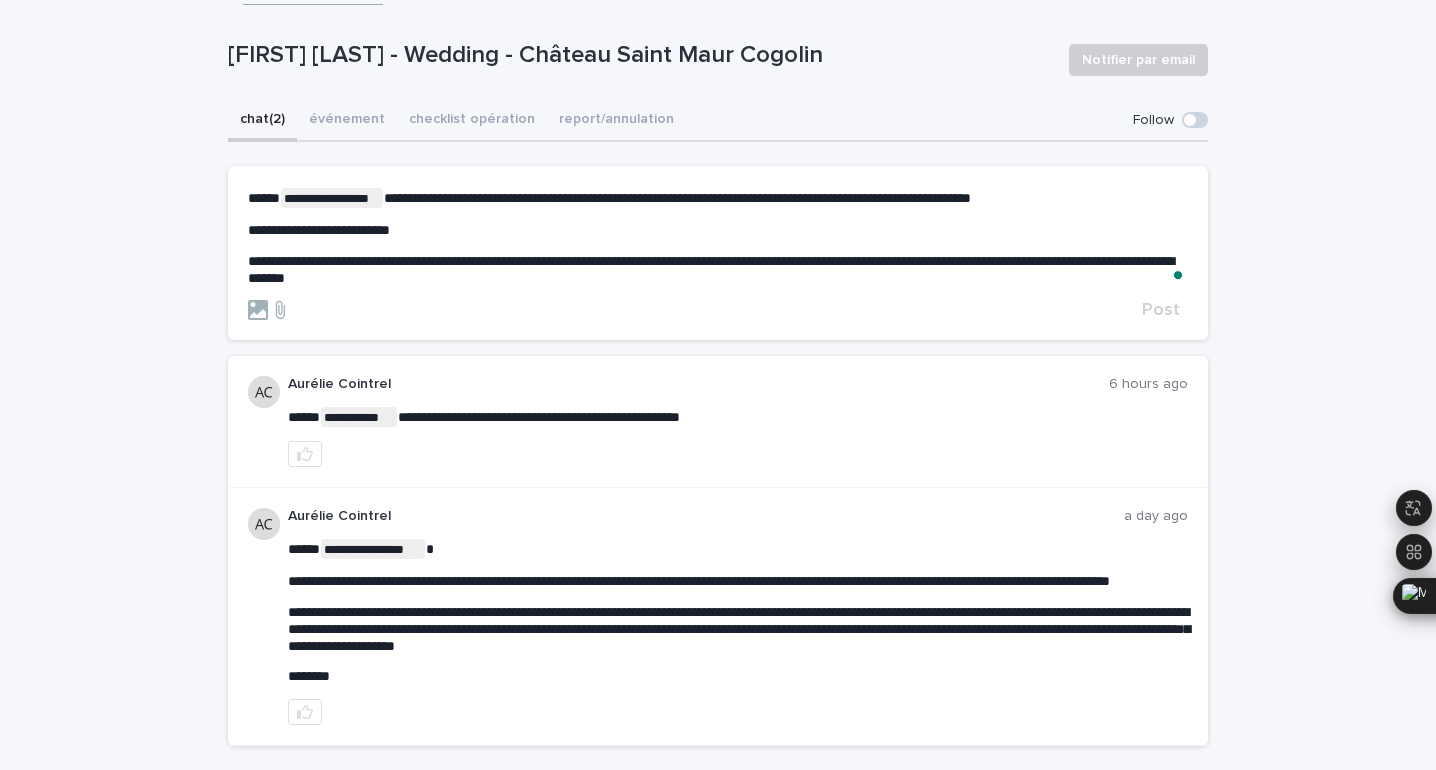 click on "**********" at bounding box center [718, 270] 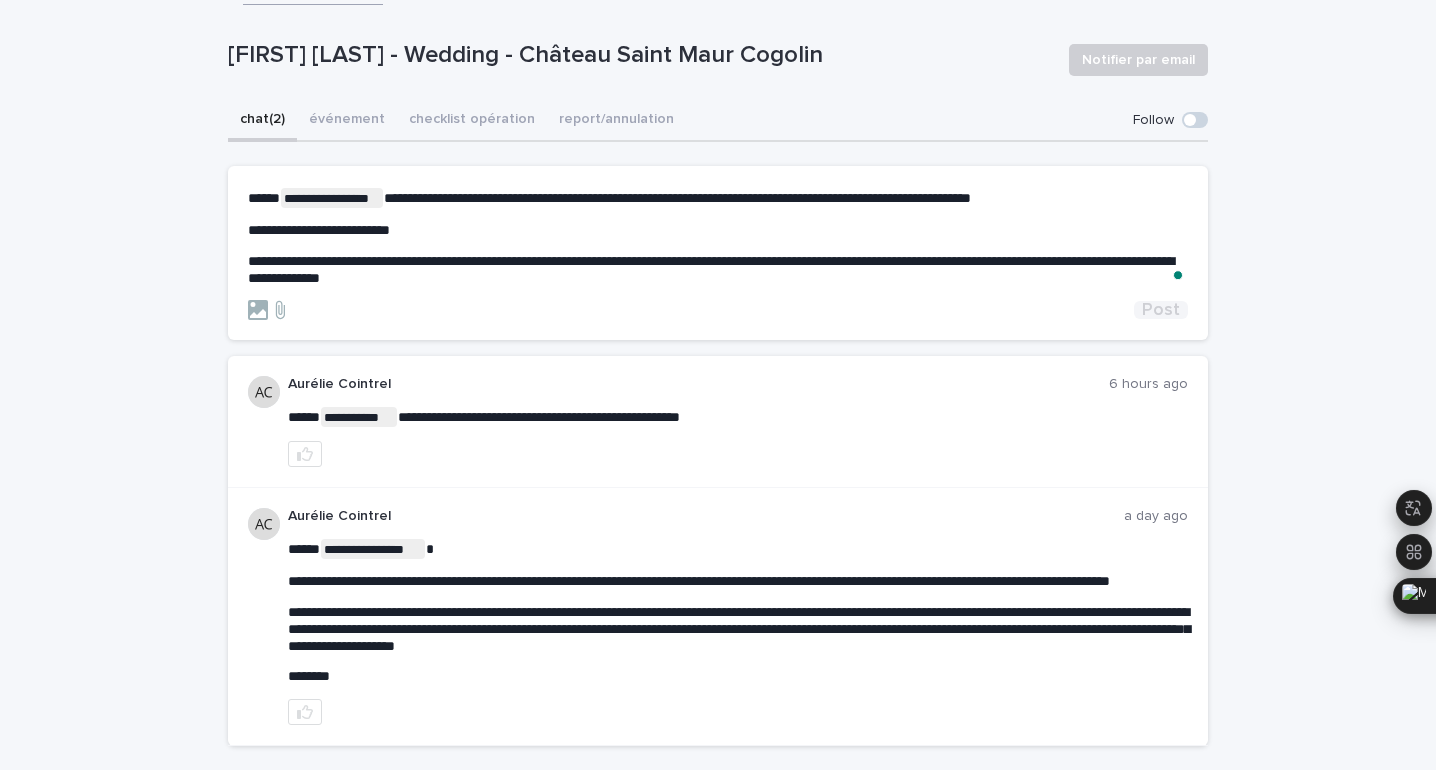 click on "Post" at bounding box center [1161, 310] 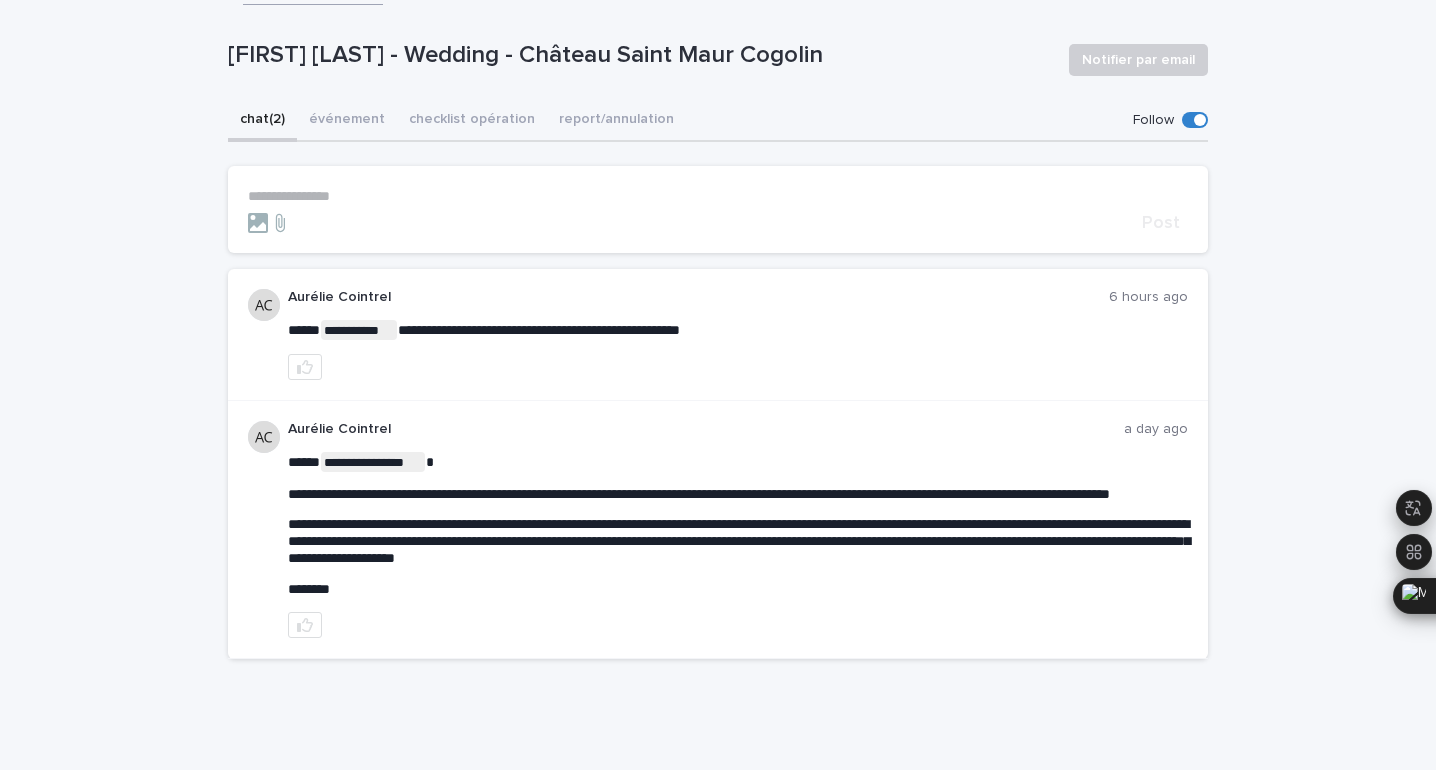 scroll, scrollTop: 0, scrollLeft: 0, axis: both 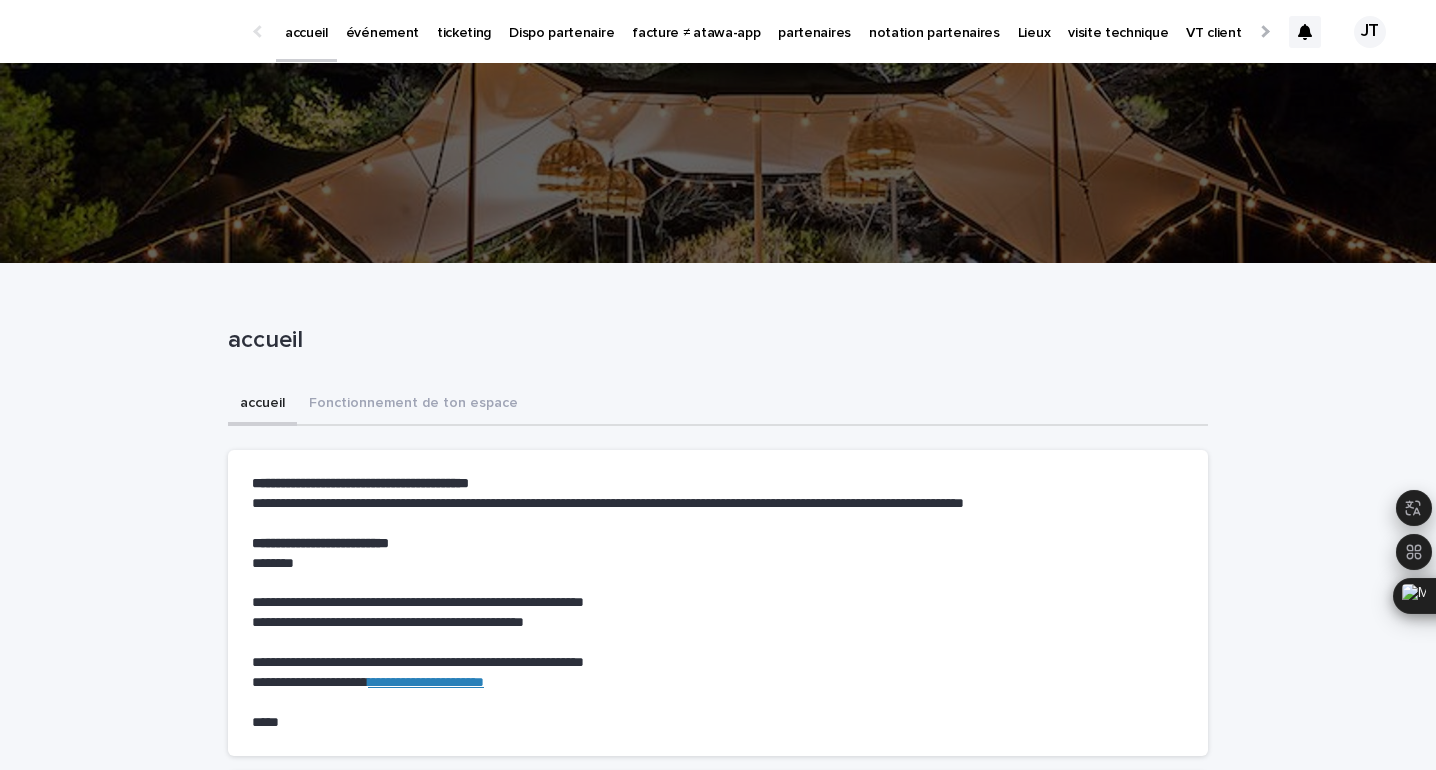 click 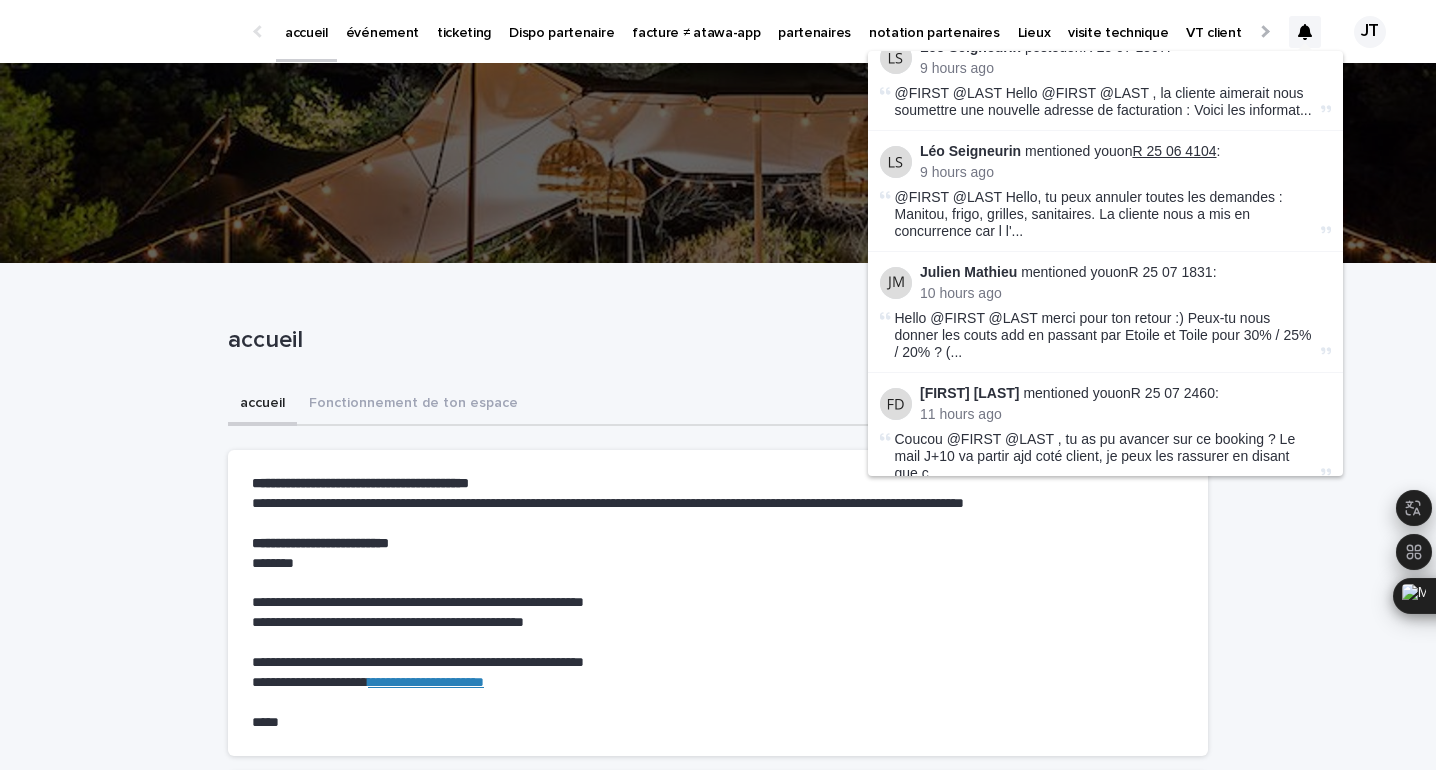 scroll, scrollTop: 131, scrollLeft: 0, axis: vertical 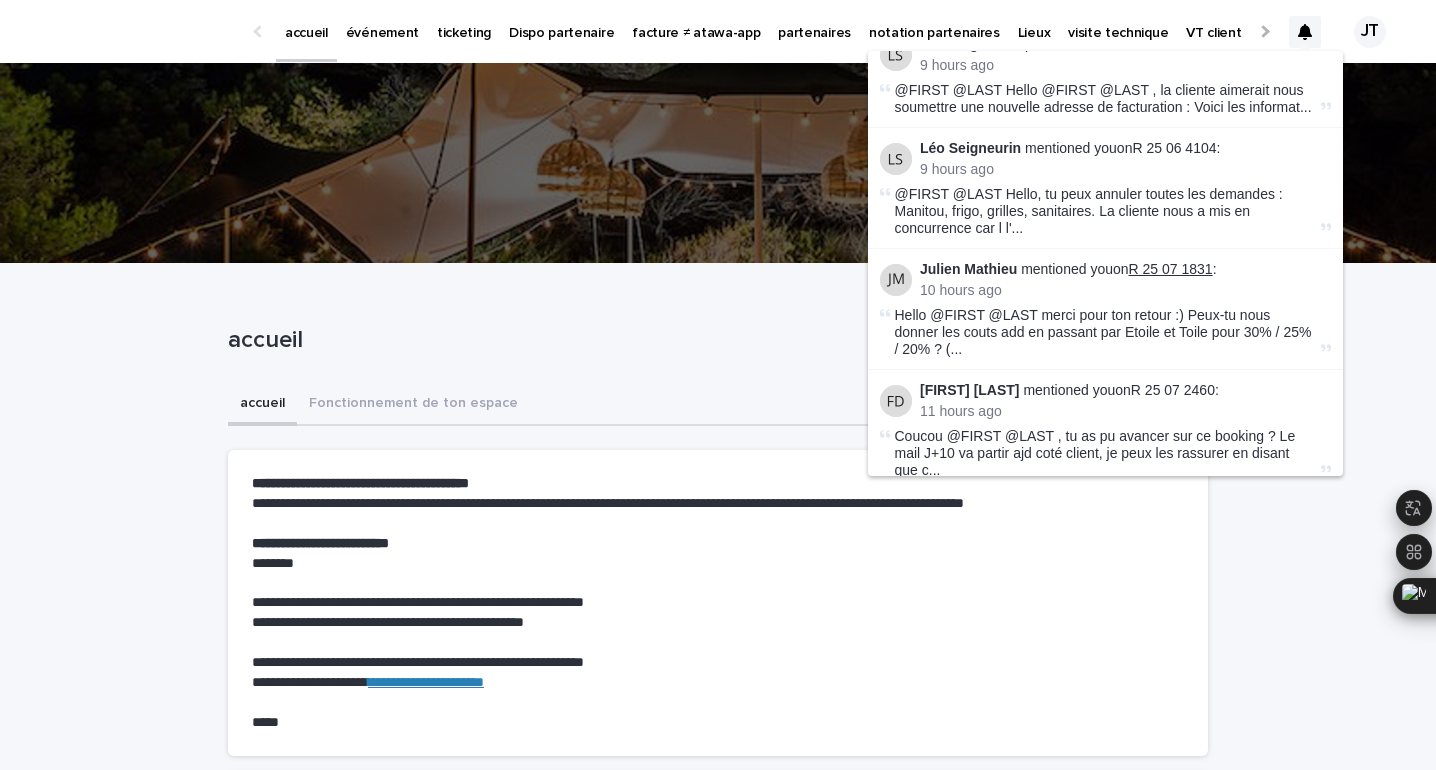 click on "R 25 07 1831" at bounding box center [1171, 269] 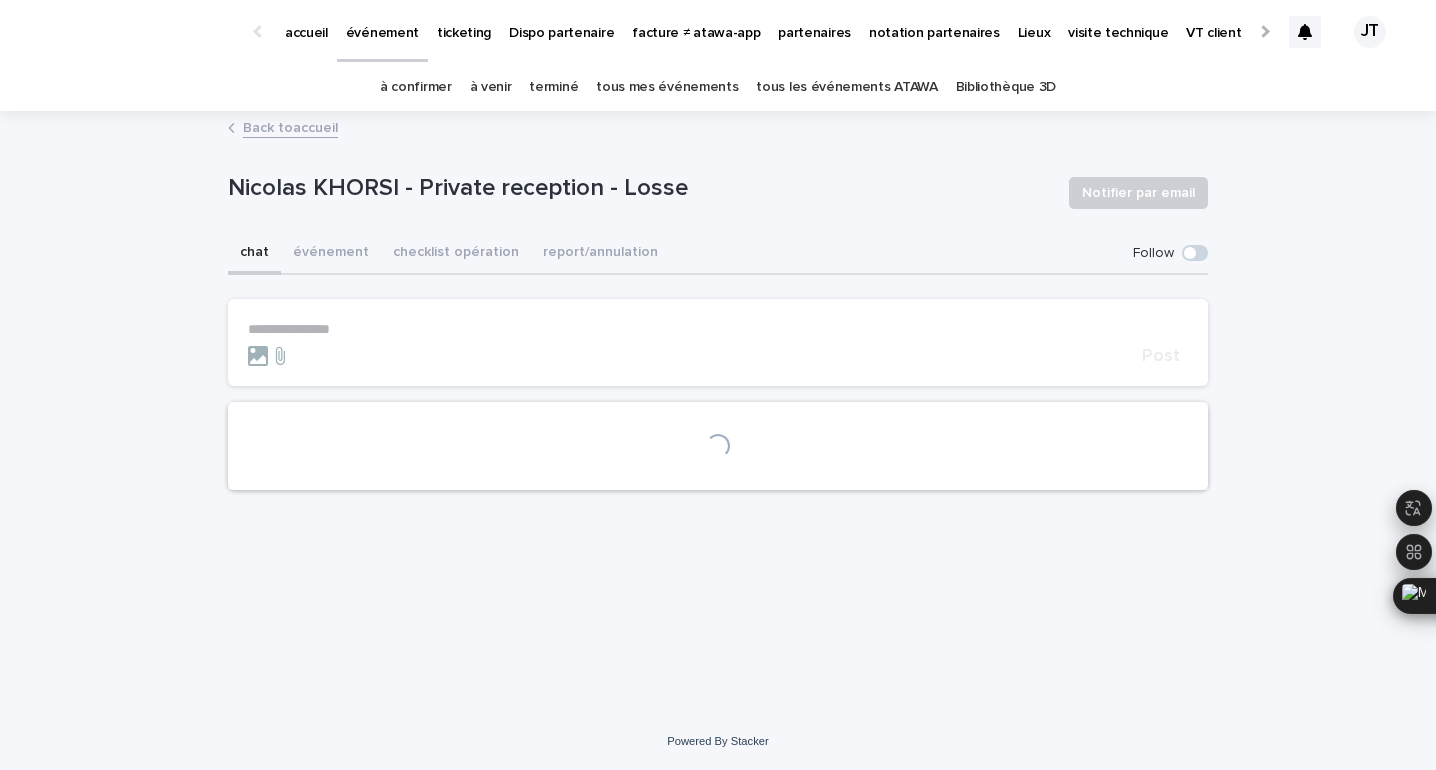 click on "⁠Nicolas KHORSI - Private reception - Losse" at bounding box center (640, 188) 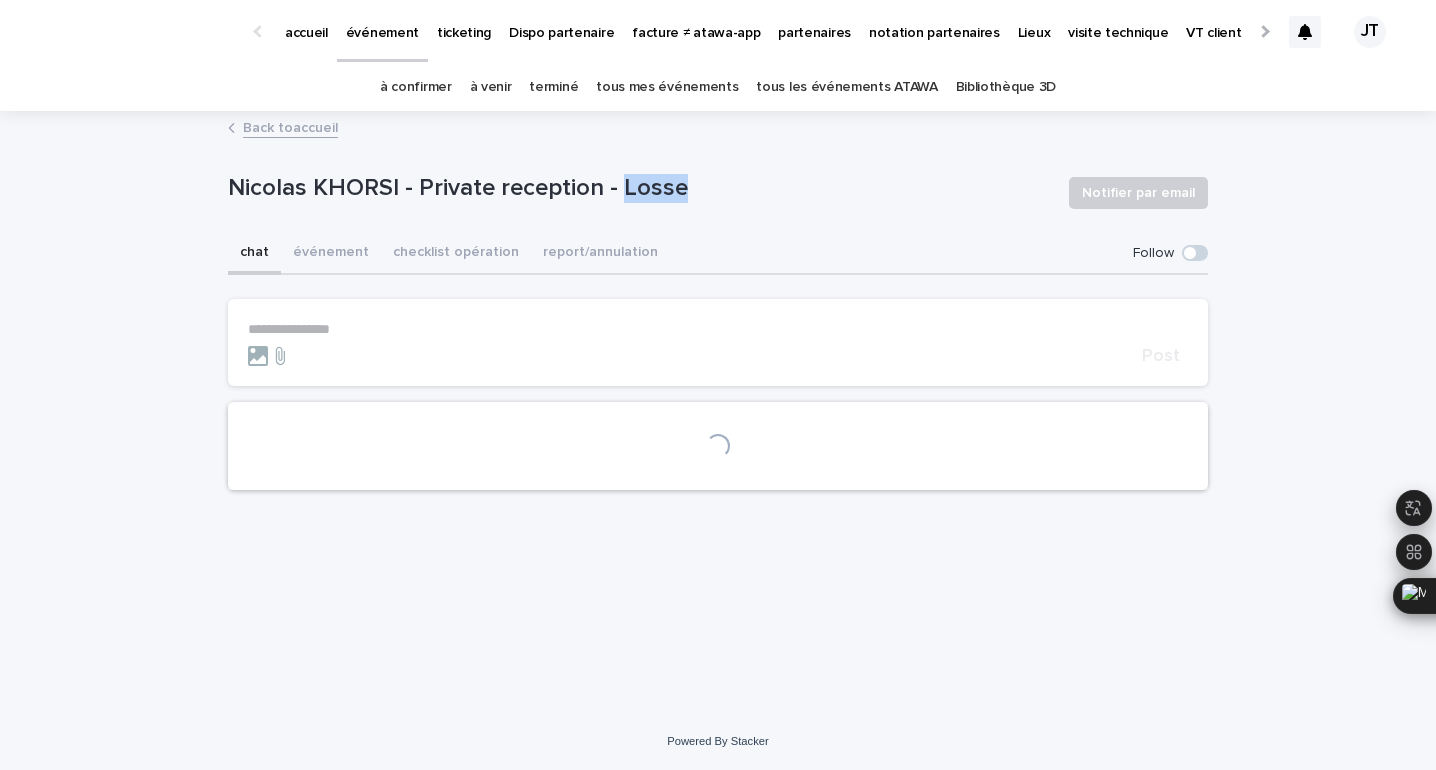 click on "⁠Nicolas KHORSI - Private reception - Losse" at bounding box center [640, 188] 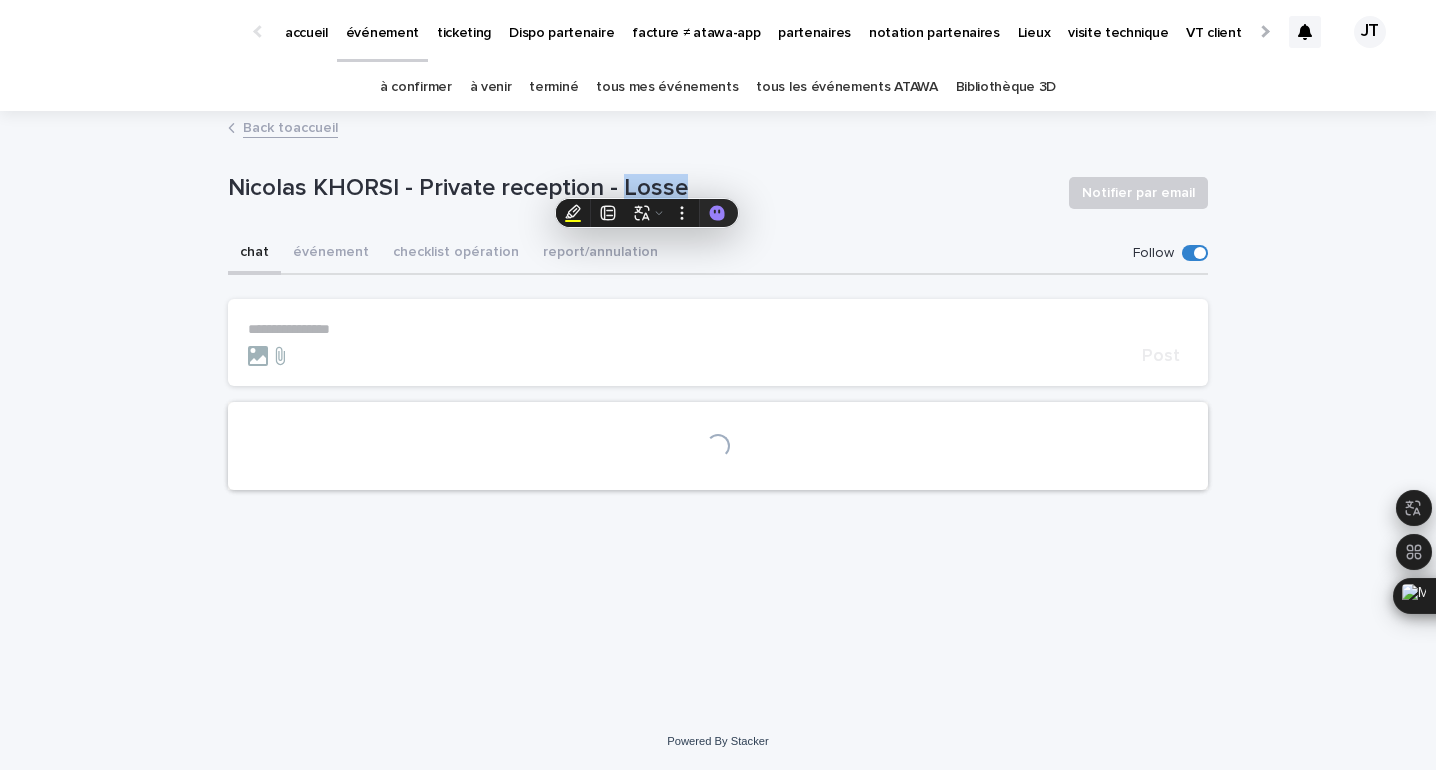 copy on "Losse" 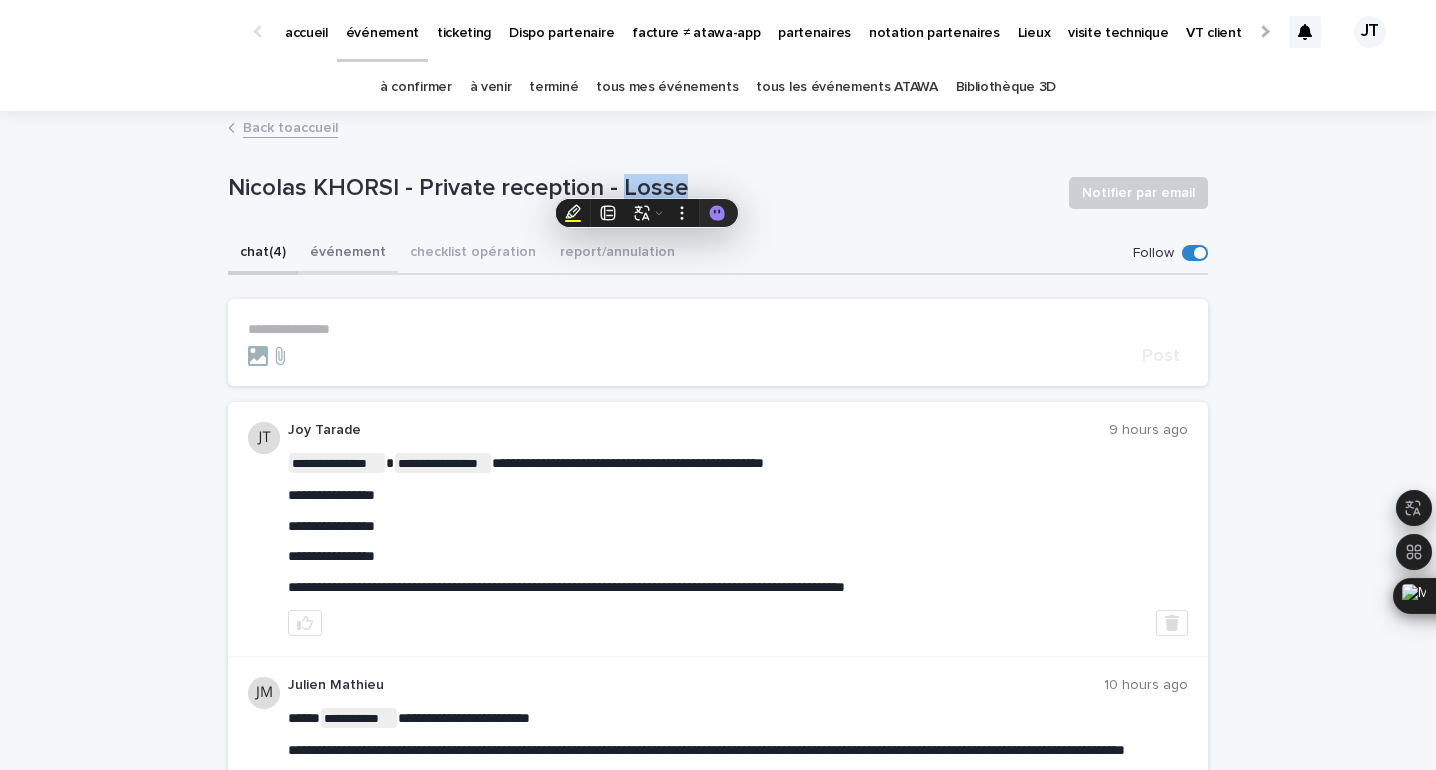 click on "événement" at bounding box center (348, 254) 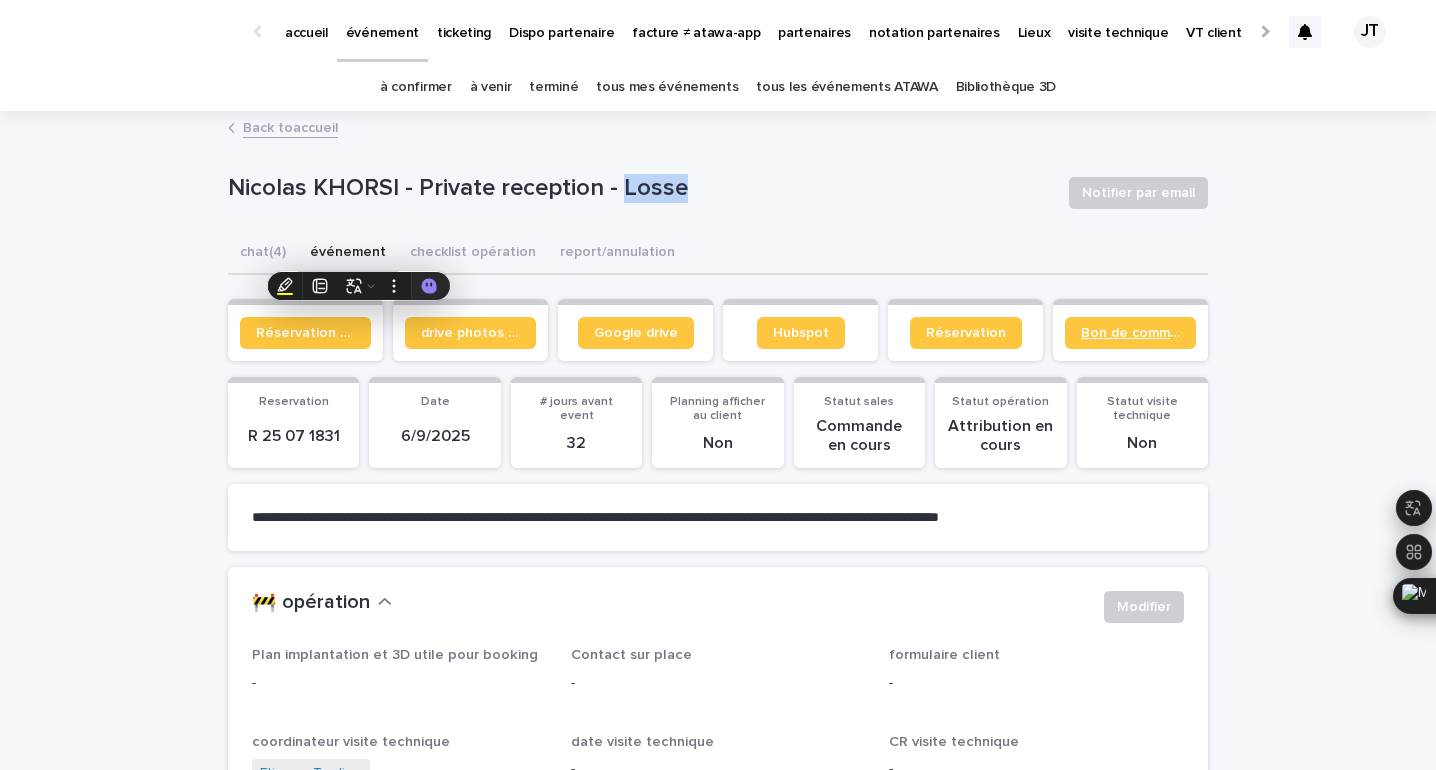 click on "Bon de commande" at bounding box center (1130, 333) 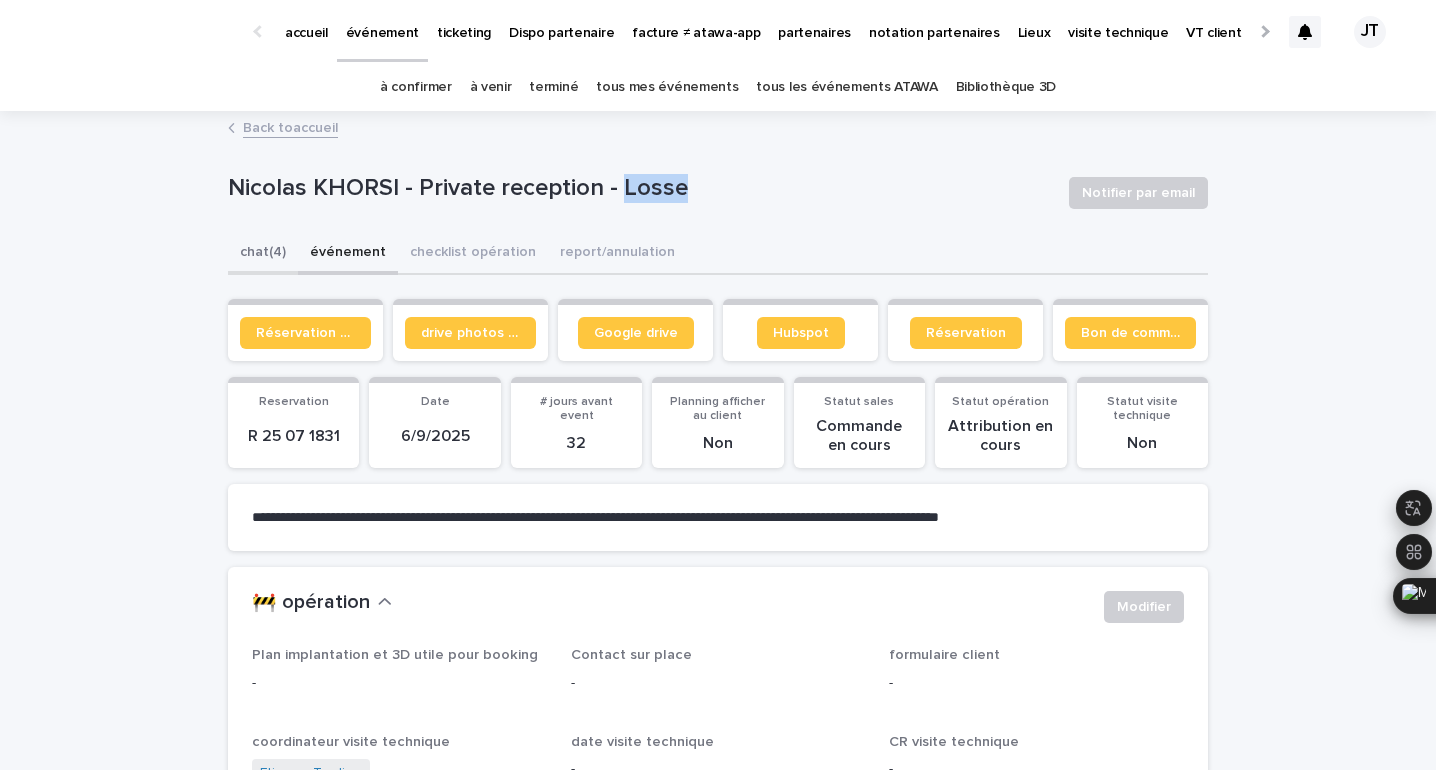 click on "chat  (4)" at bounding box center (263, 254) 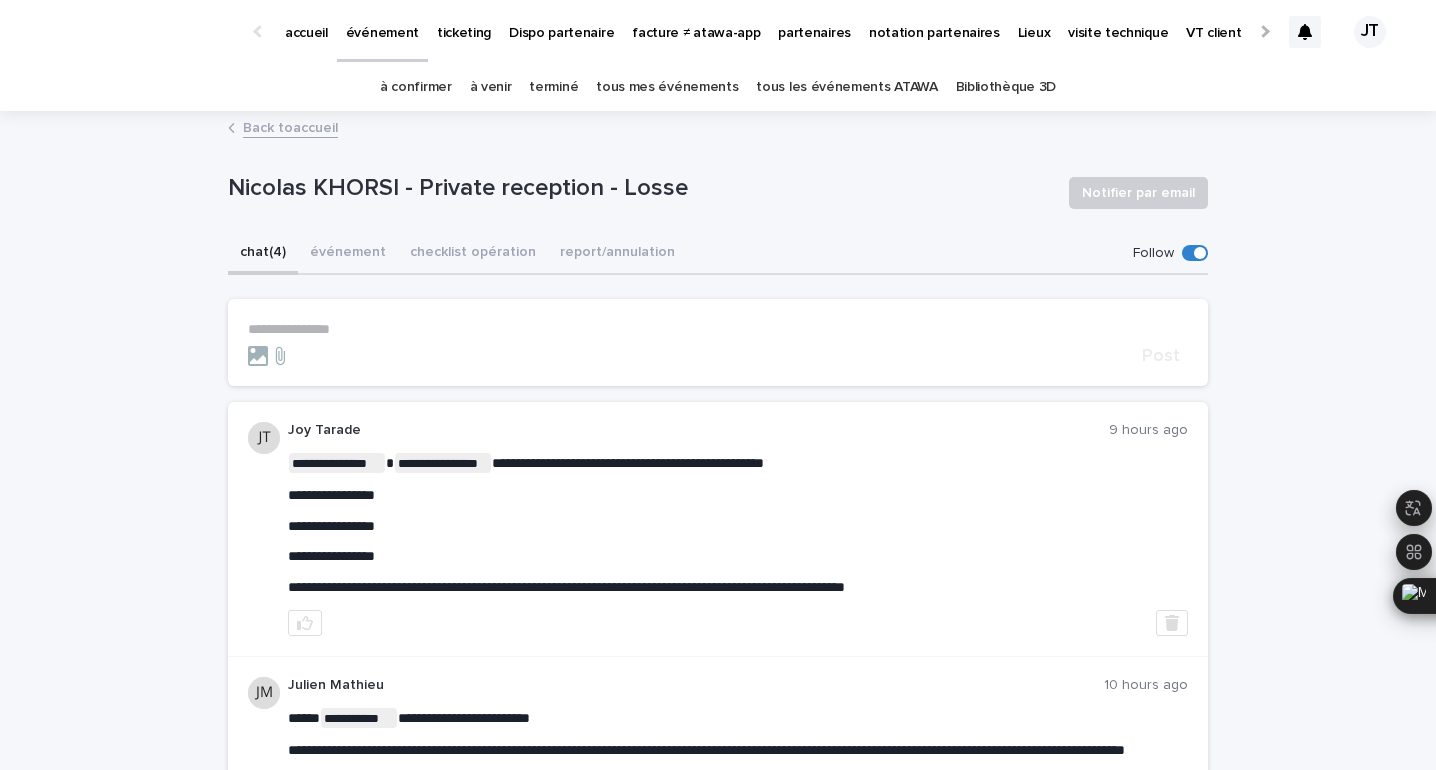 click on "**********" at bounding box center (718, 342) 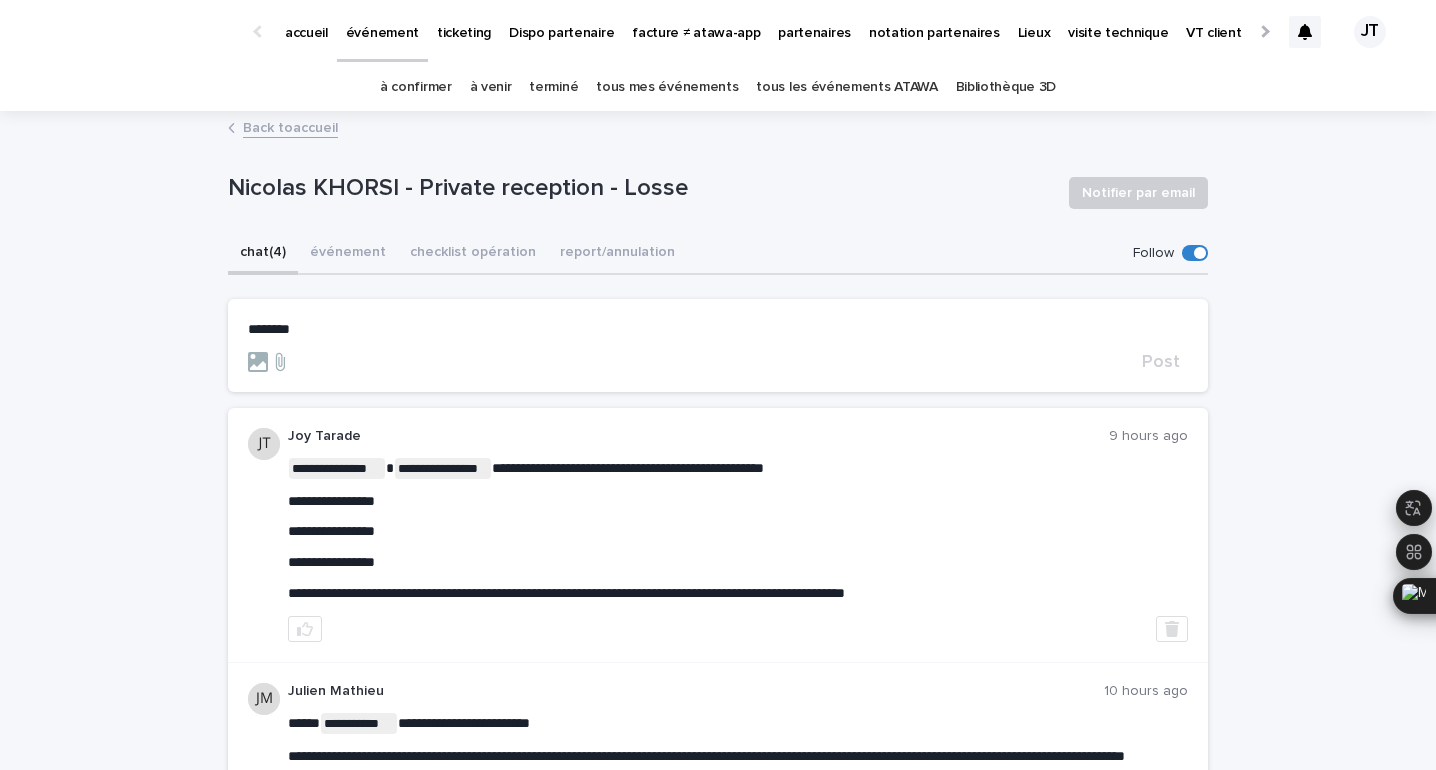 type 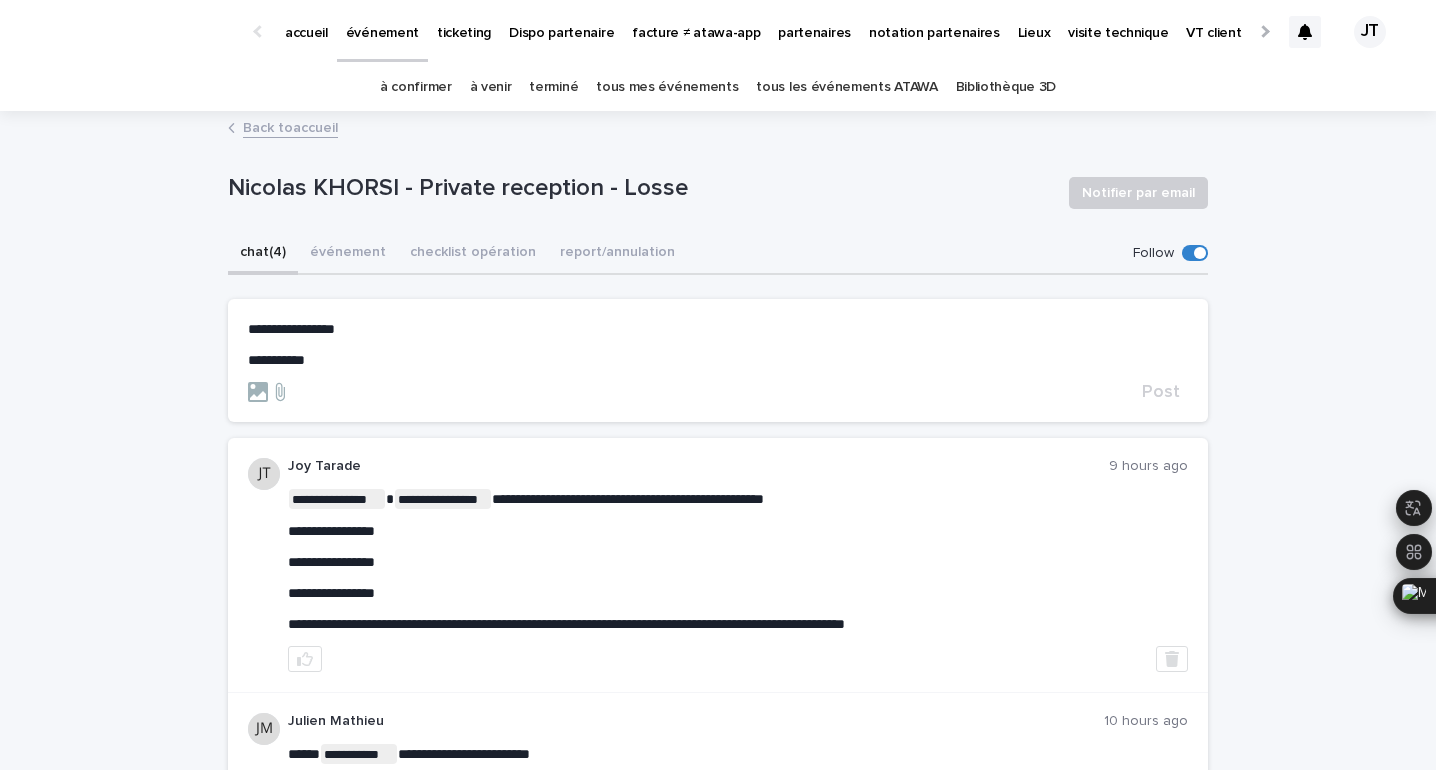 click on "**********" at bounding box center [276, 360] 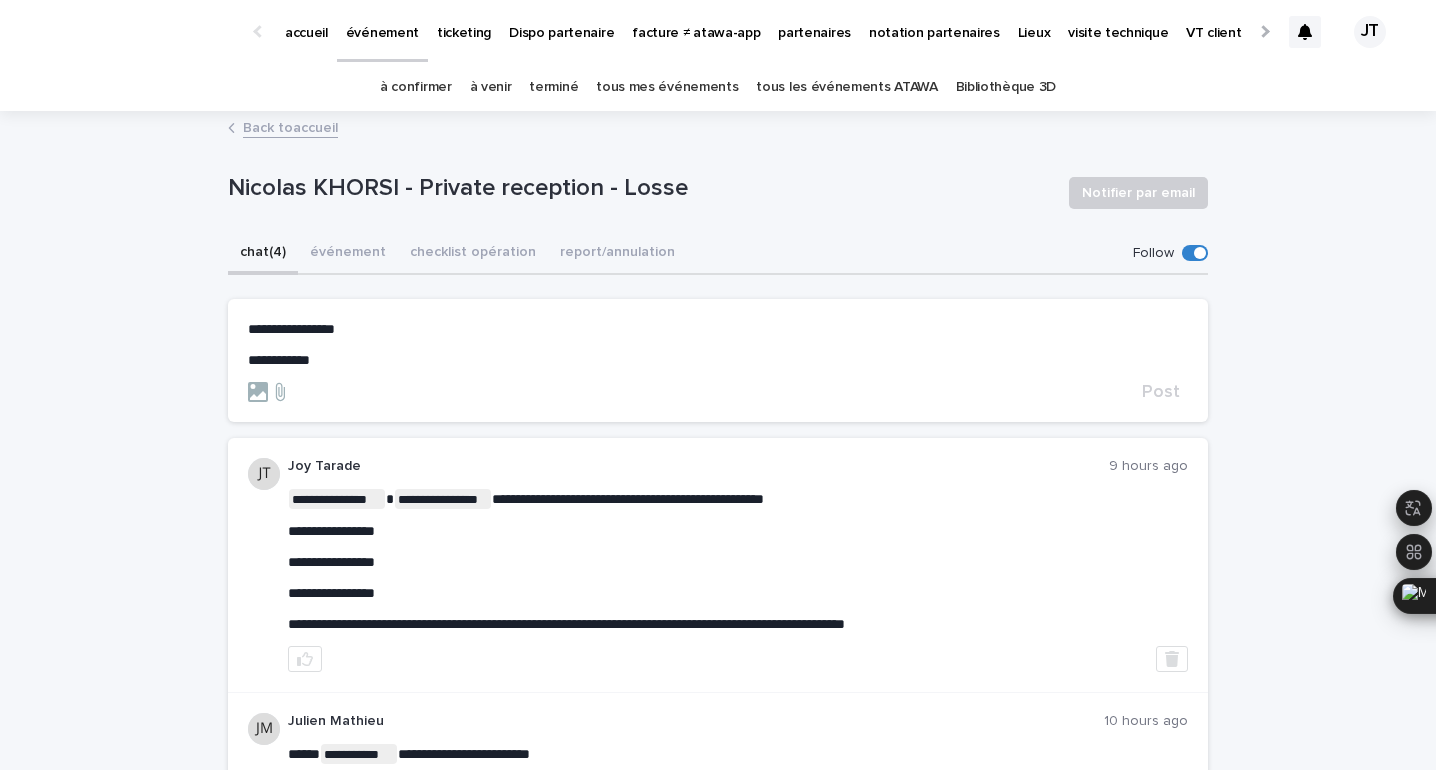 click on "**********" at bounding box center [718, 360] 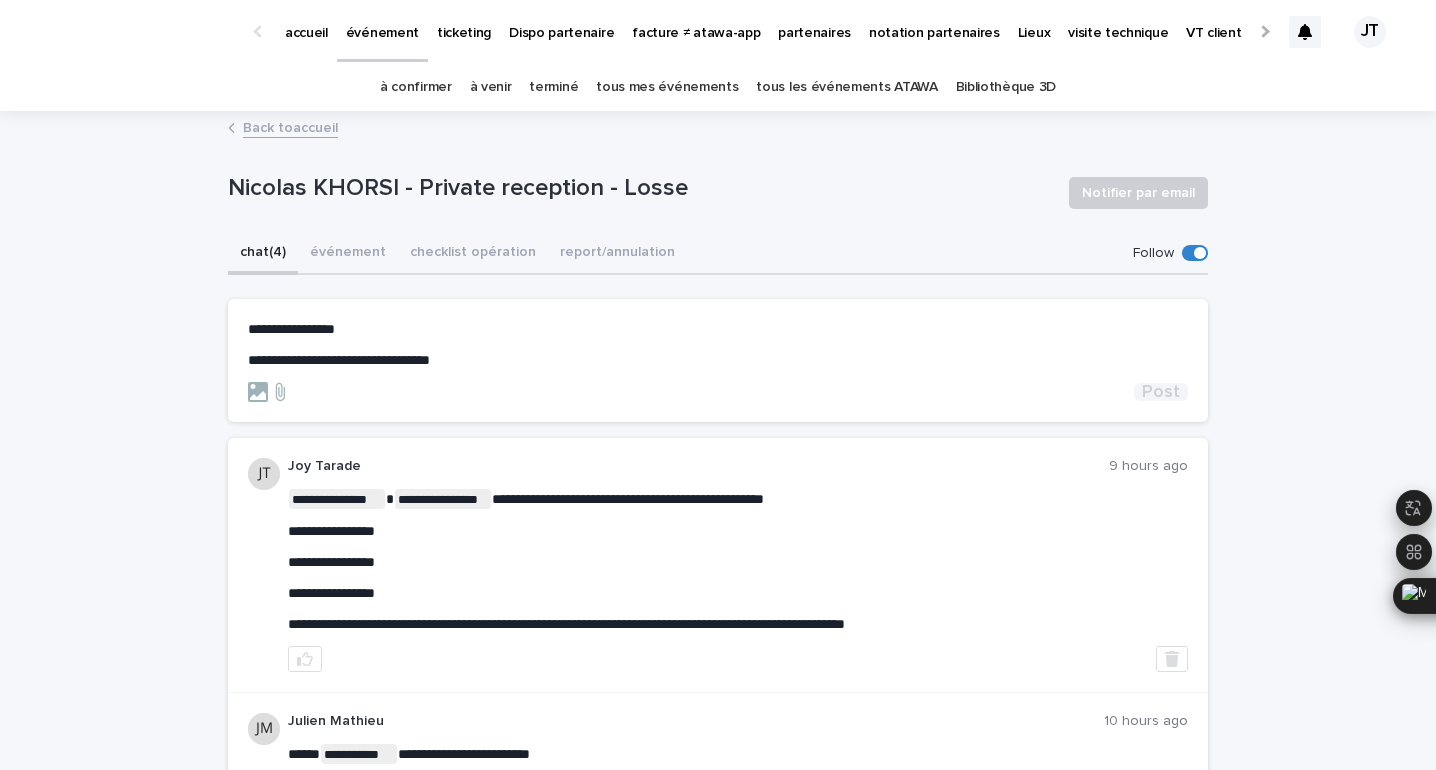 click on "Post" at bounding box center [1161, 392] 